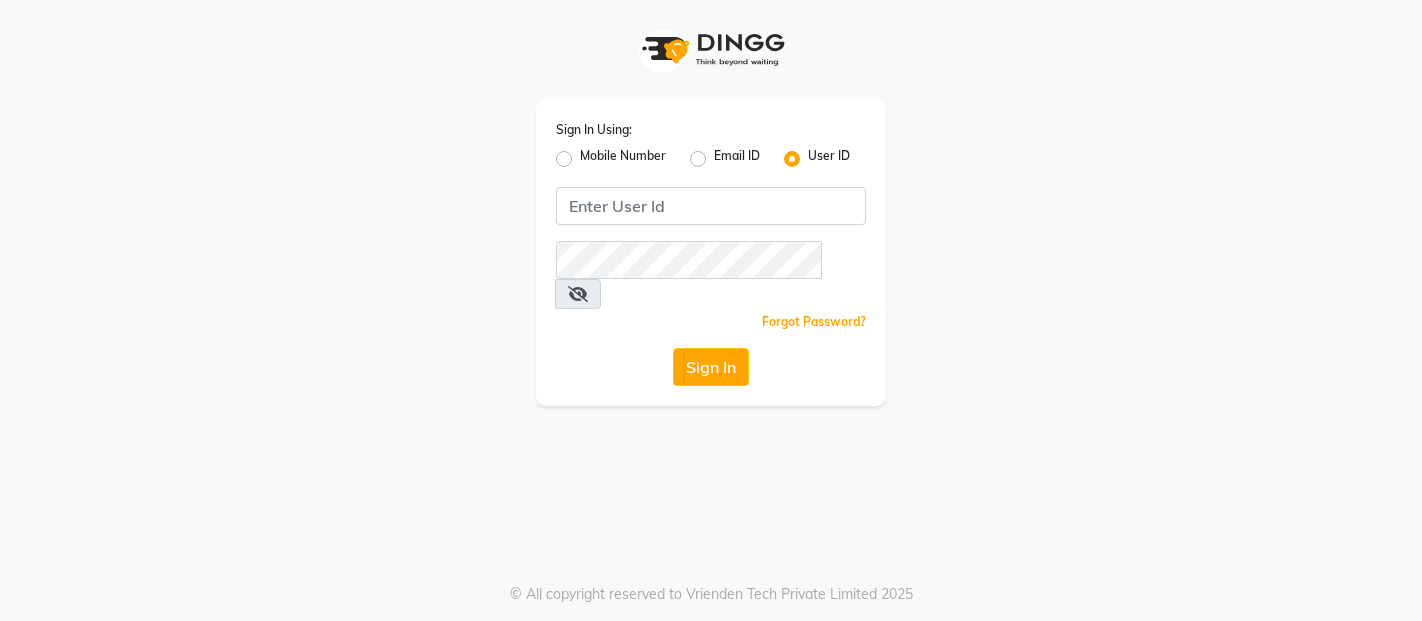 scroll, scrollTop: 0, scrollLeft: 0, axis: both 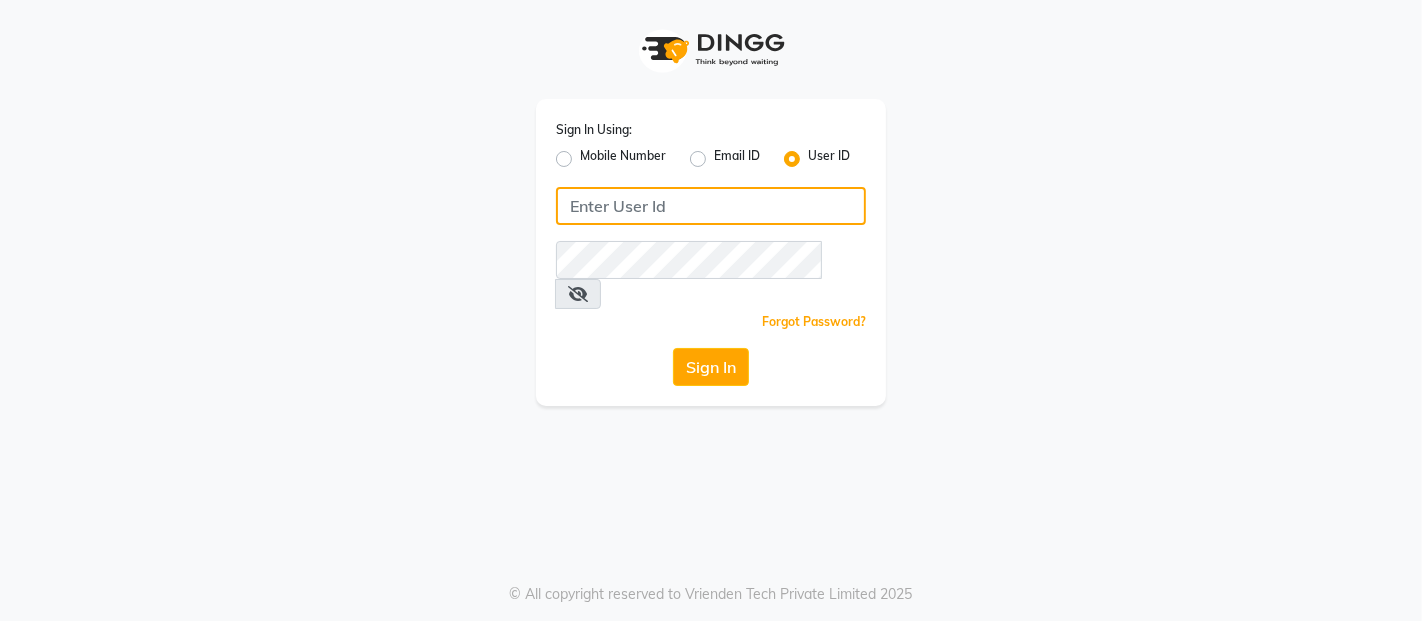 click 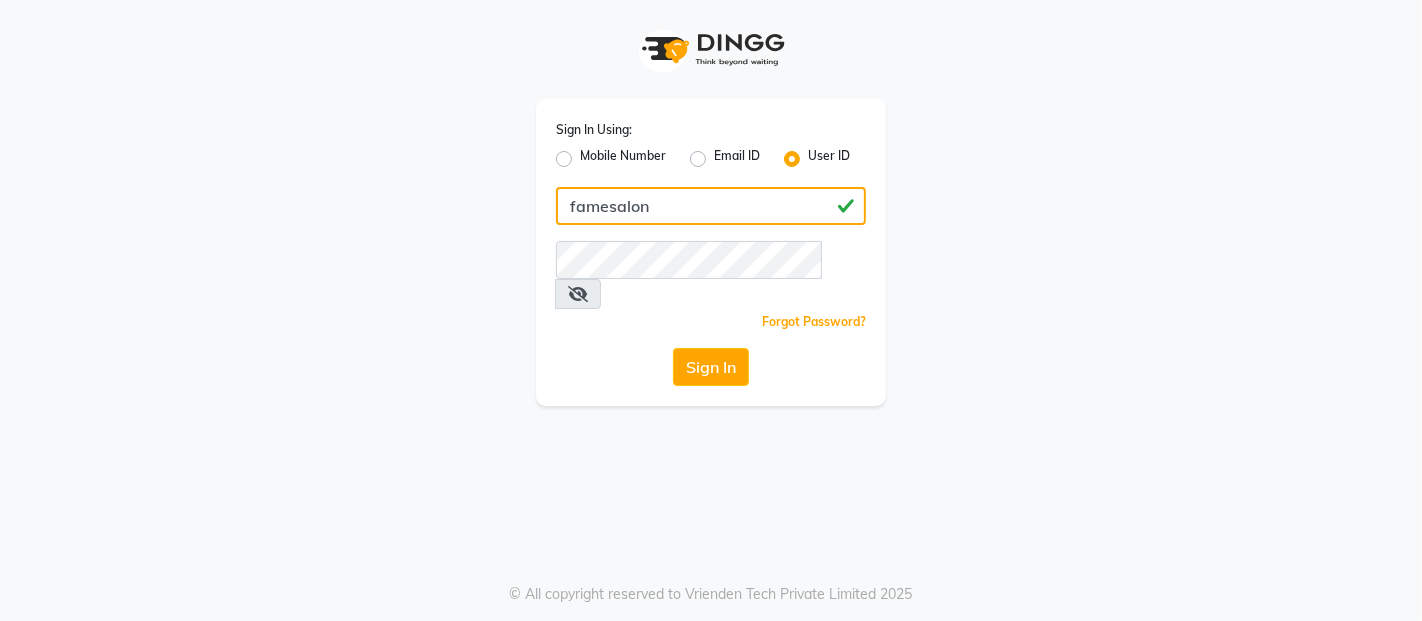 type on "famesalon" 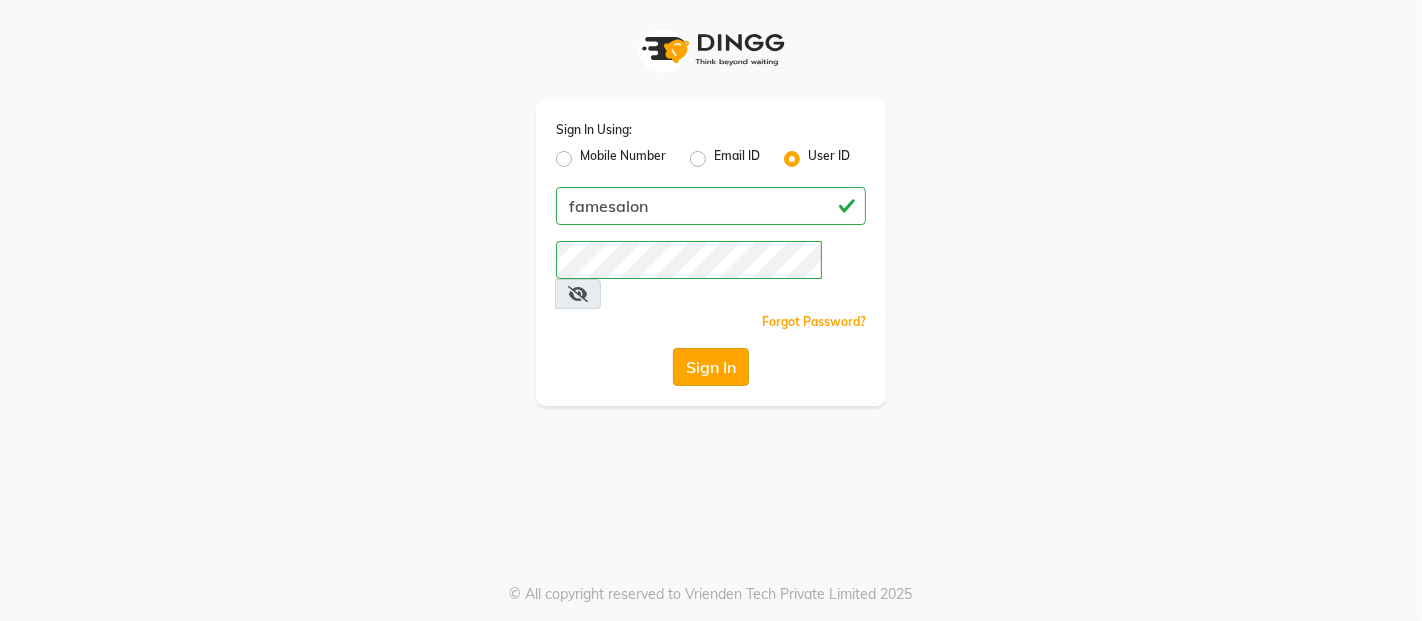 click on "Sign In" 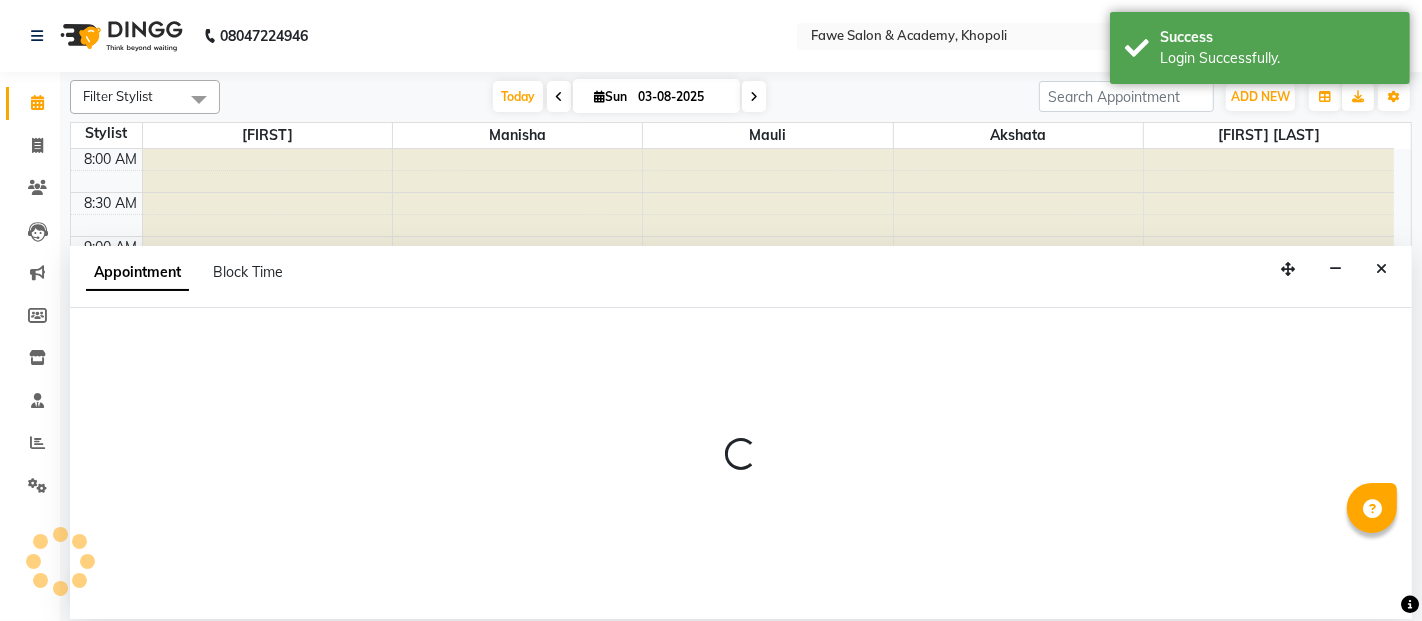 scroll, scrollTop: 0, scrollLeft: 0, axis: both 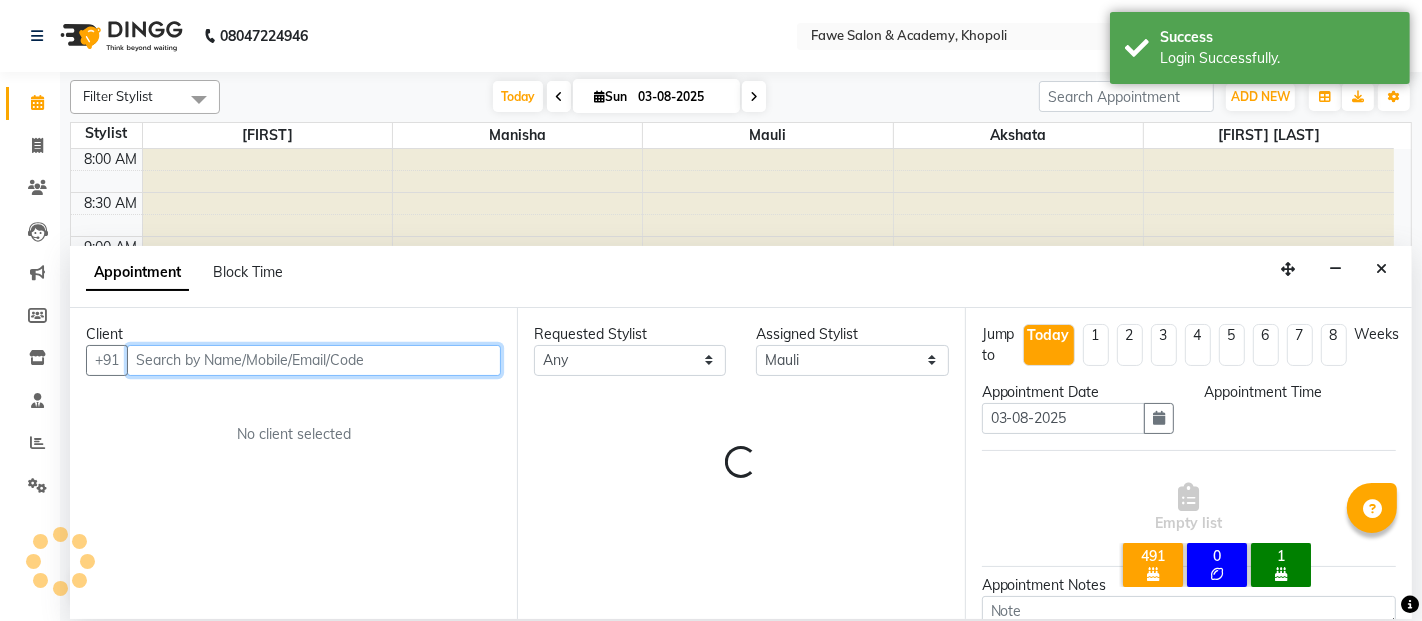 select on "720" 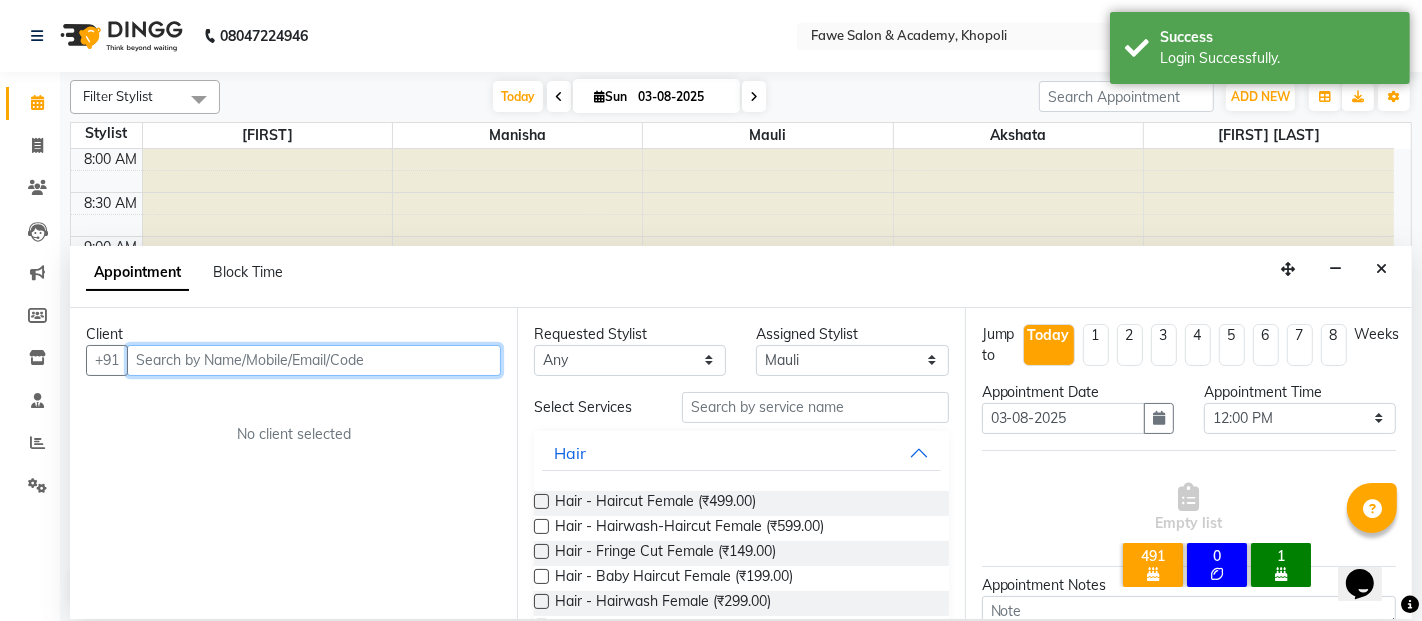 scroll, scrollTop: 0, scrollLeft: 0, axis: both 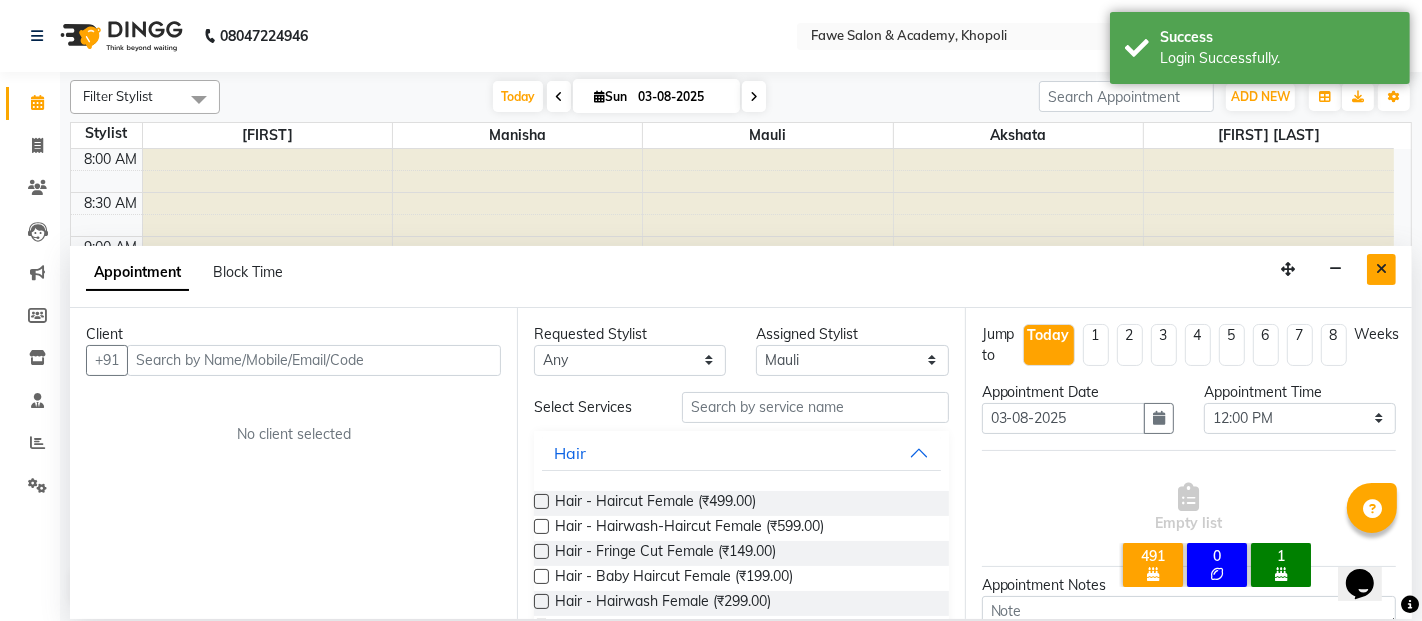 click at bounding box center (1381, 269) 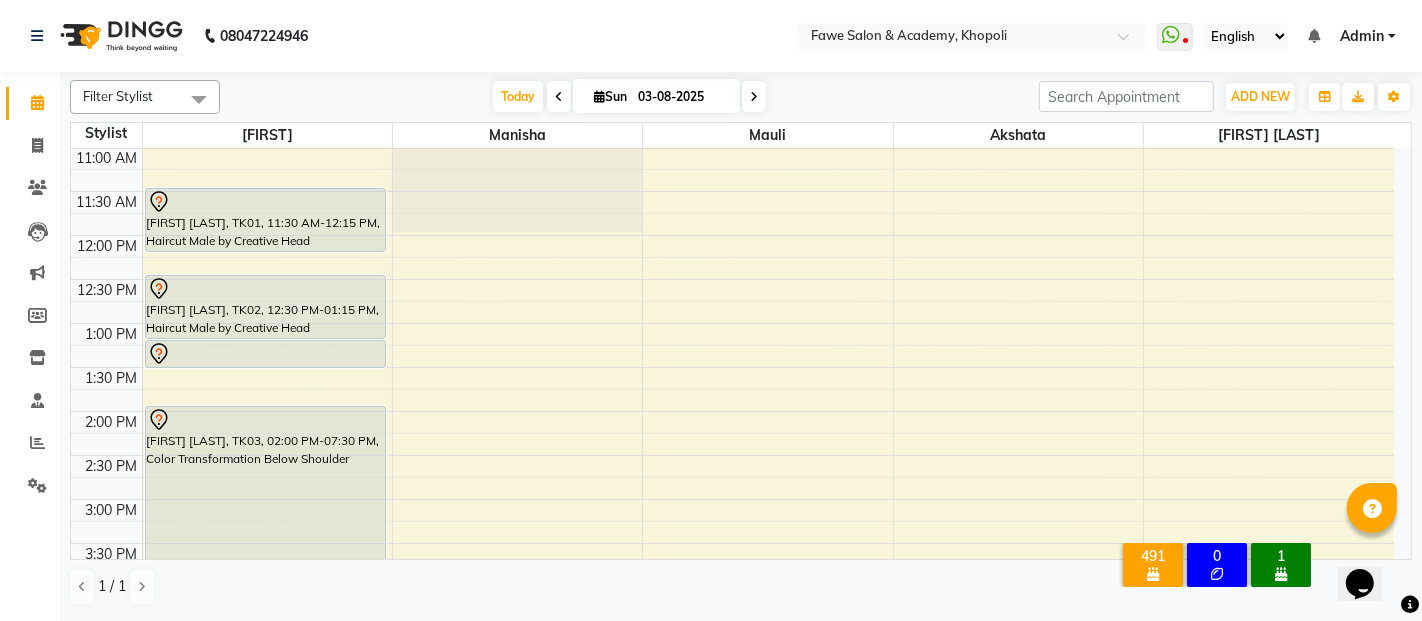 scroll, scrollTop: 266, scrollLeft: 0, axis: vertical 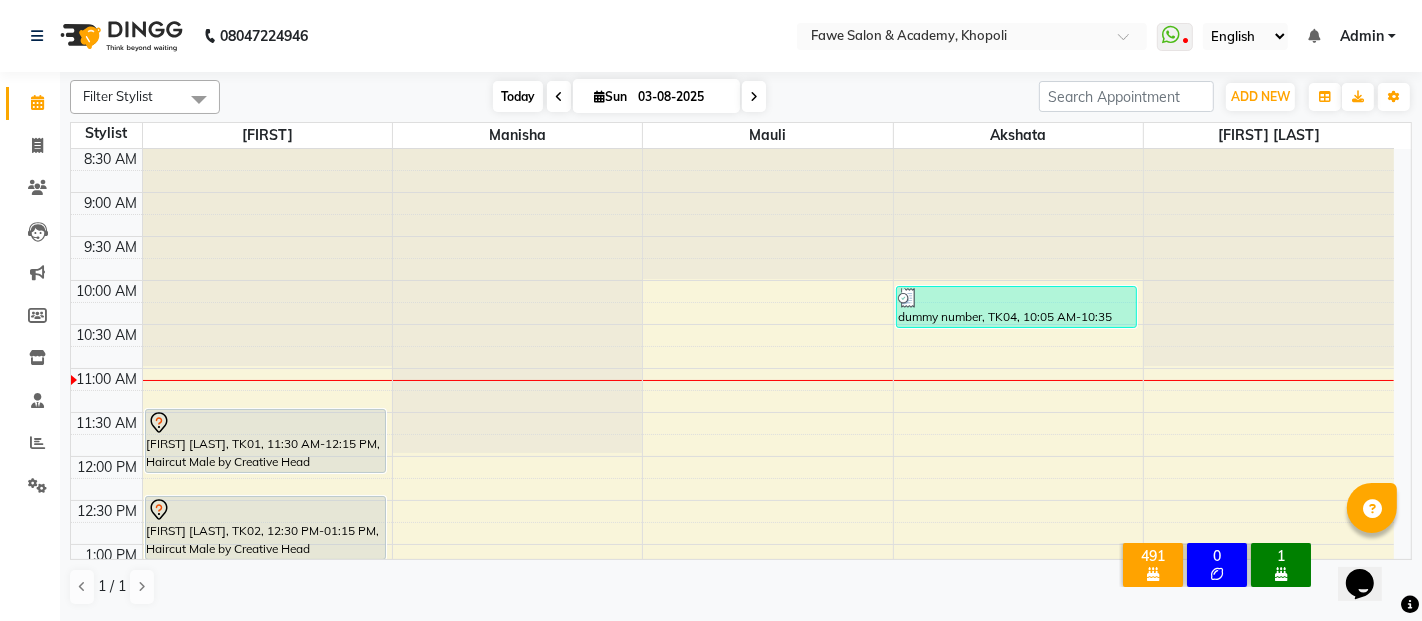 click on "Today" at bounding box center (518, 96) 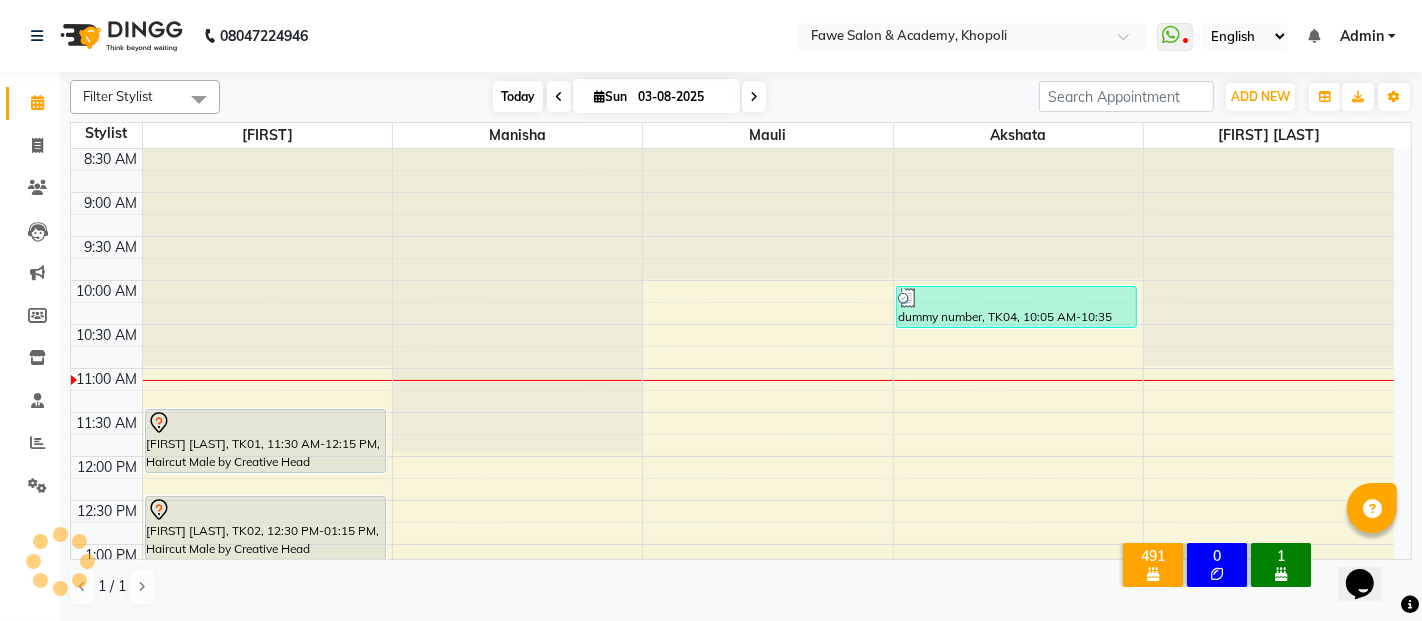scroll, scrollTop: 262, scrollLeft: 0, axis: vertical 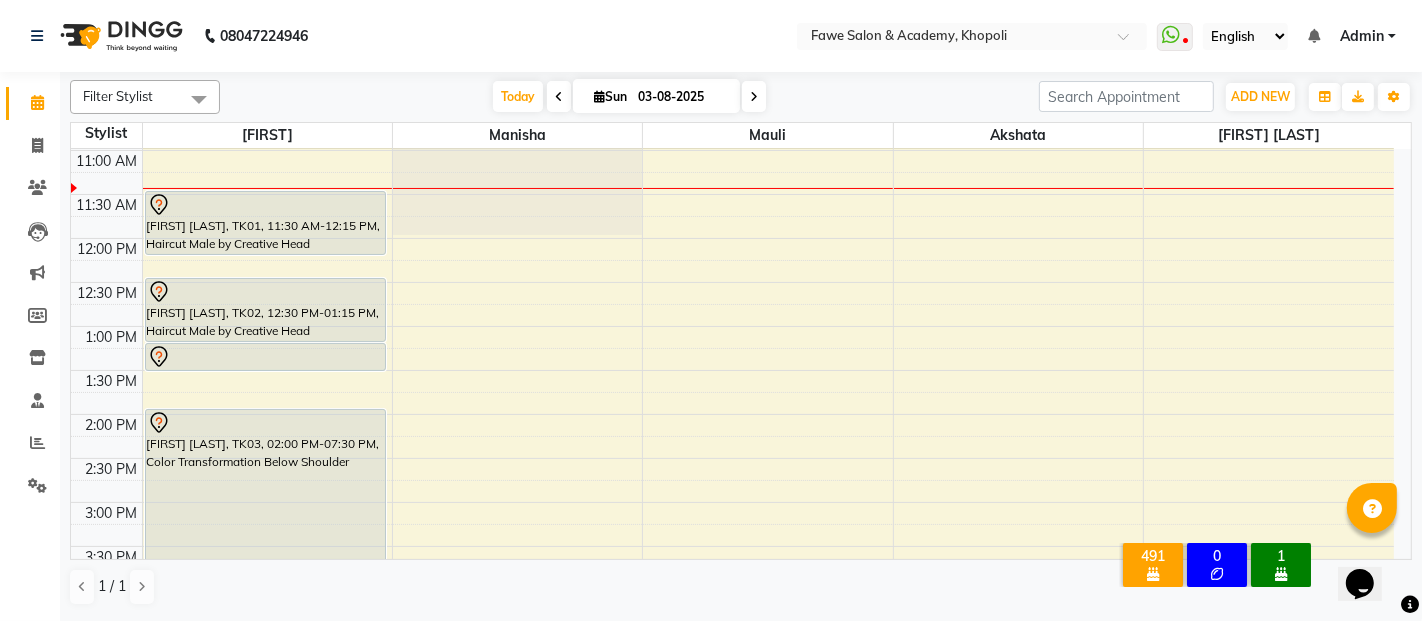 click on "8:00 AM 8:30 AM 9:00 AM 9:30 AM 10:00 AM 10:30 AM 11:00 AM 11:30 AM 12:00 PM 12:30 PM 1:00 PM 1:30 PM 2:00 PM 2:30 PM 3:00 PM 3:30 PM 4:00 PM 4:30 PM 5:00 PM 5:30 PM 6:00 PM 6:30 PM 7:00 PM 7:30 PM 8:00 PM 8:30 PM 9:00 PM 9:30 PM 10:00 PM 10:30 PM             [FIRST] [LAST], TK01, 11:30 AM-12:15 PM, Haircut Male by  Creative Head             [FIRST] [LAST], TK02, 12:30 PM-01:15 PM, Haircut Male by  Creative Head             [FIRST] [LAST], TK02, 01:15 PM-01:35 PM, Beard by Creative Head             [FIRST] [LAST], TK03, 02:00 PM-07:30 PM, Color Transformation Below Shoulder     dummy number, TK04, 10:05 AM-10:35 AM, Skin - Eyebrows" at bounding box center (732, 546) 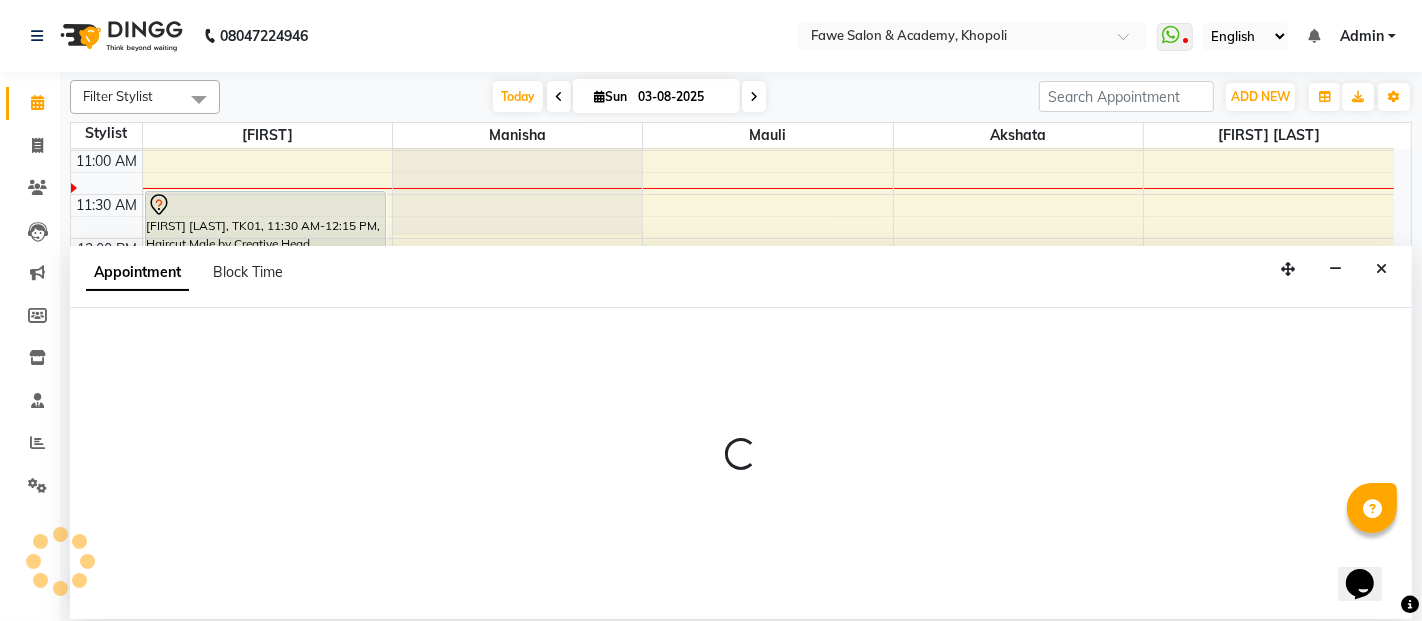 select on "41191" 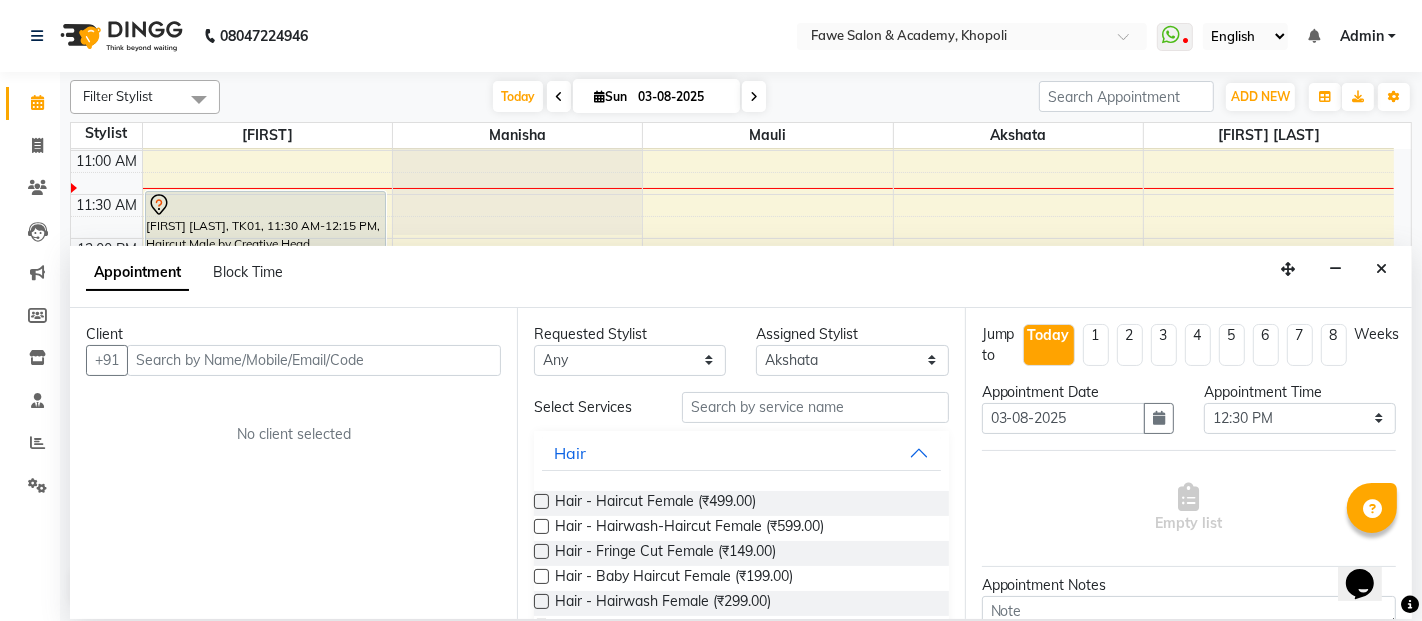 click at bounding box center [314, 360] 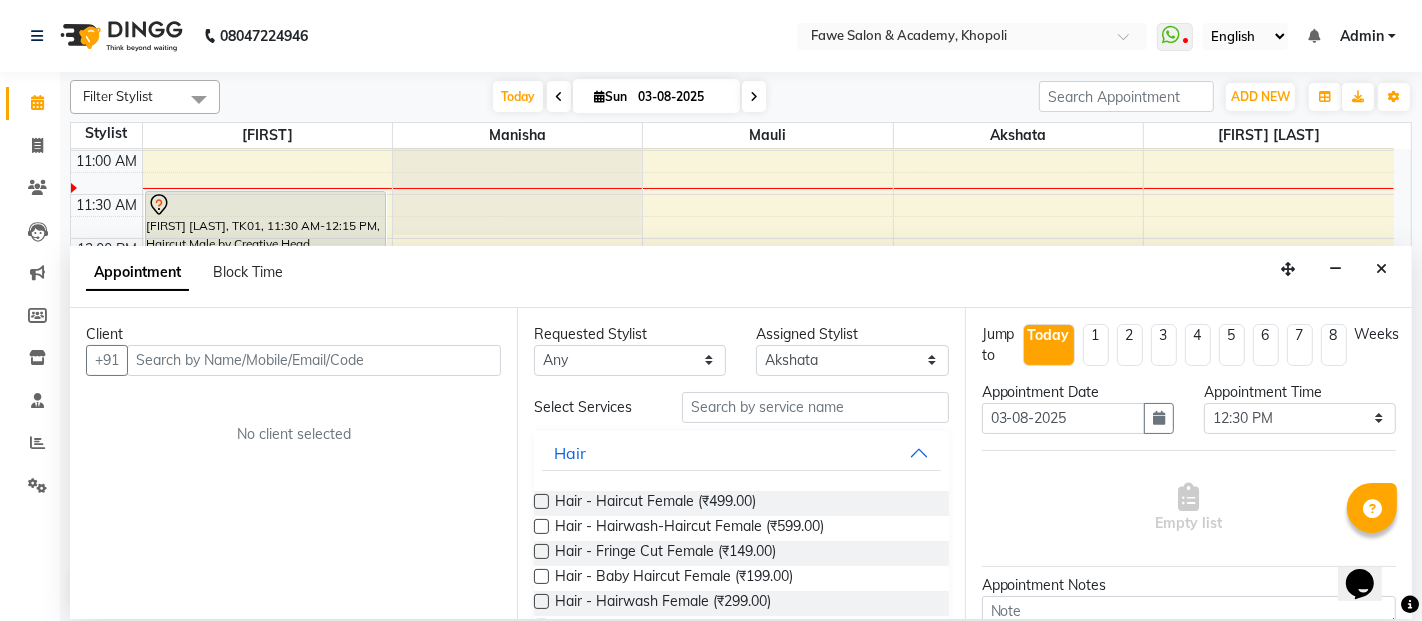 click at bounding box center (314, 360) 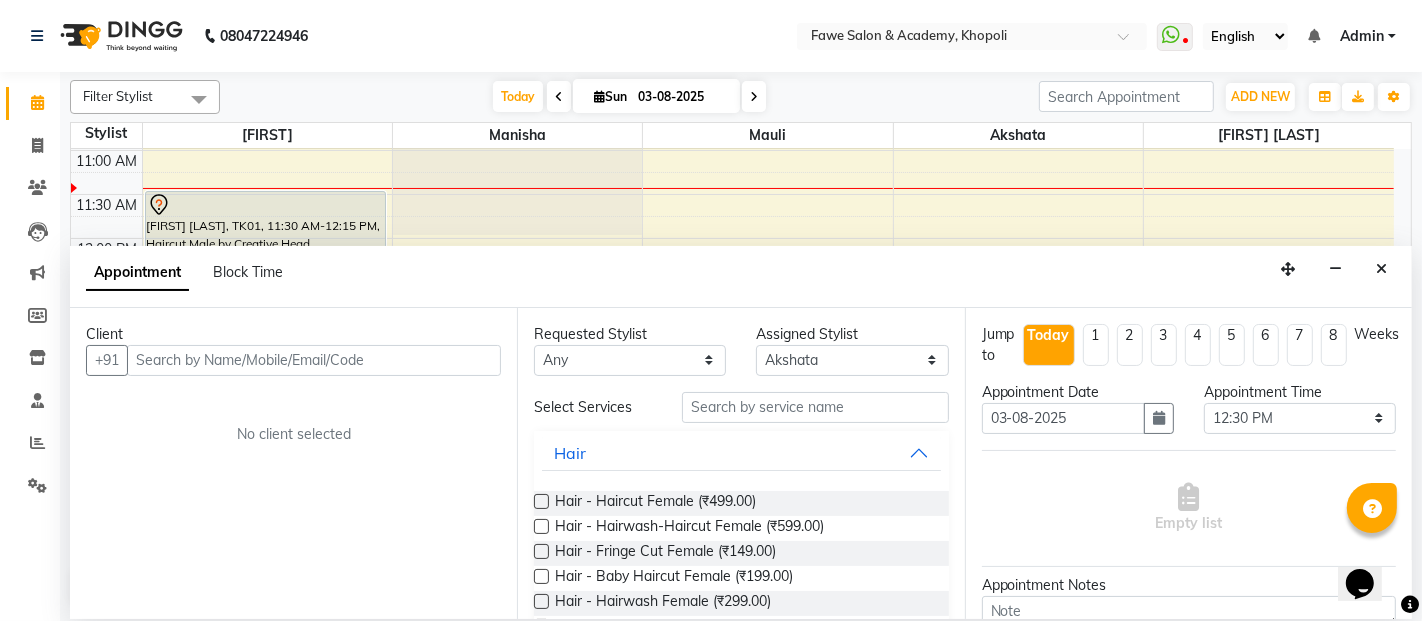 click at bounding box center [314, 360] 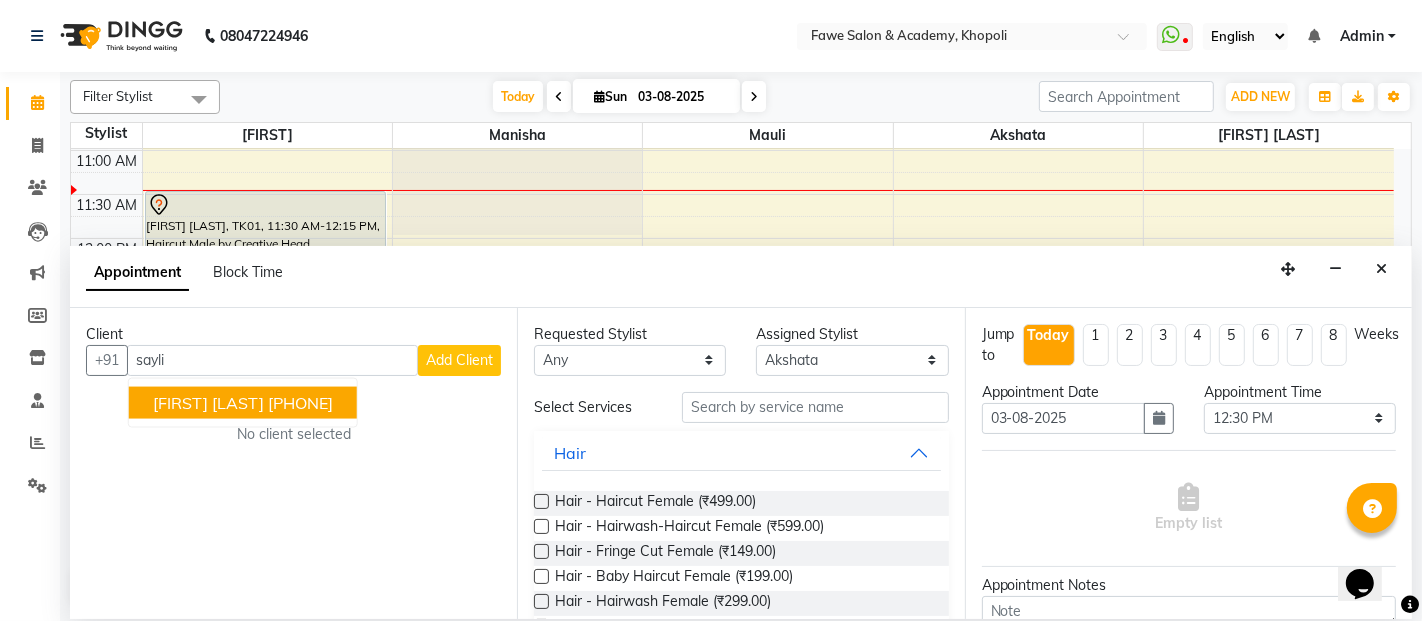 click on "sayli" at bounding box center [272, 360] 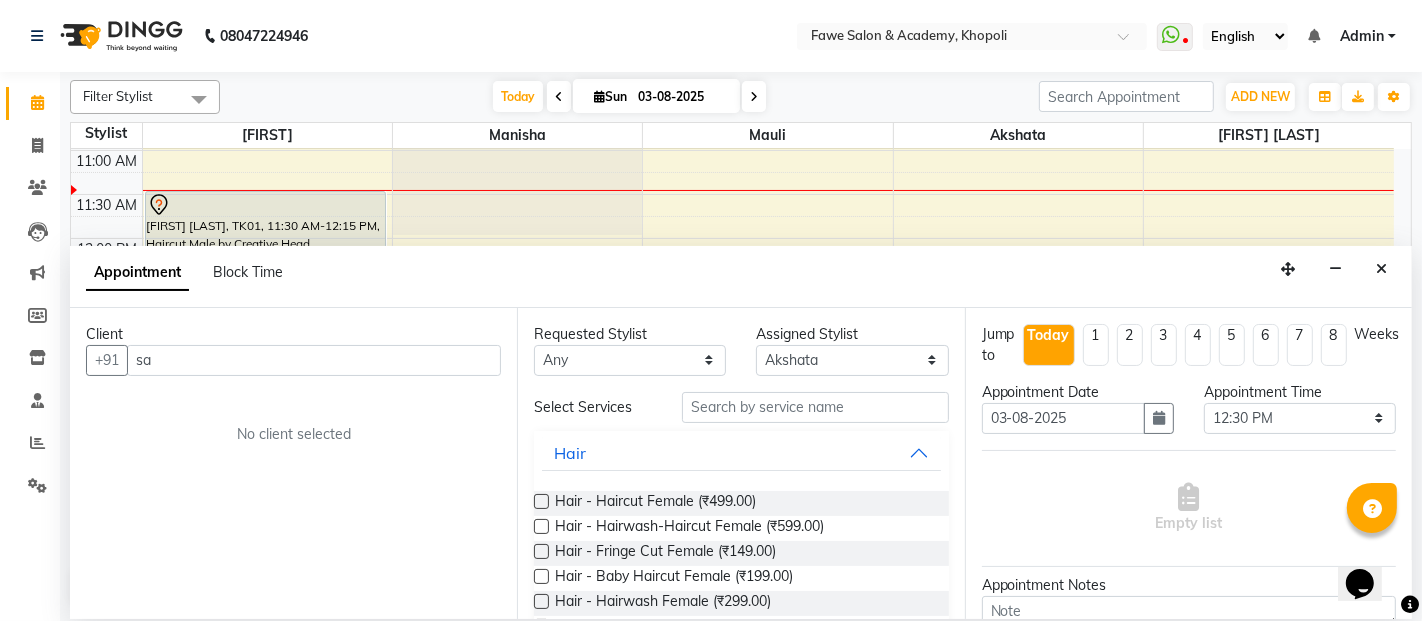 type on "s" 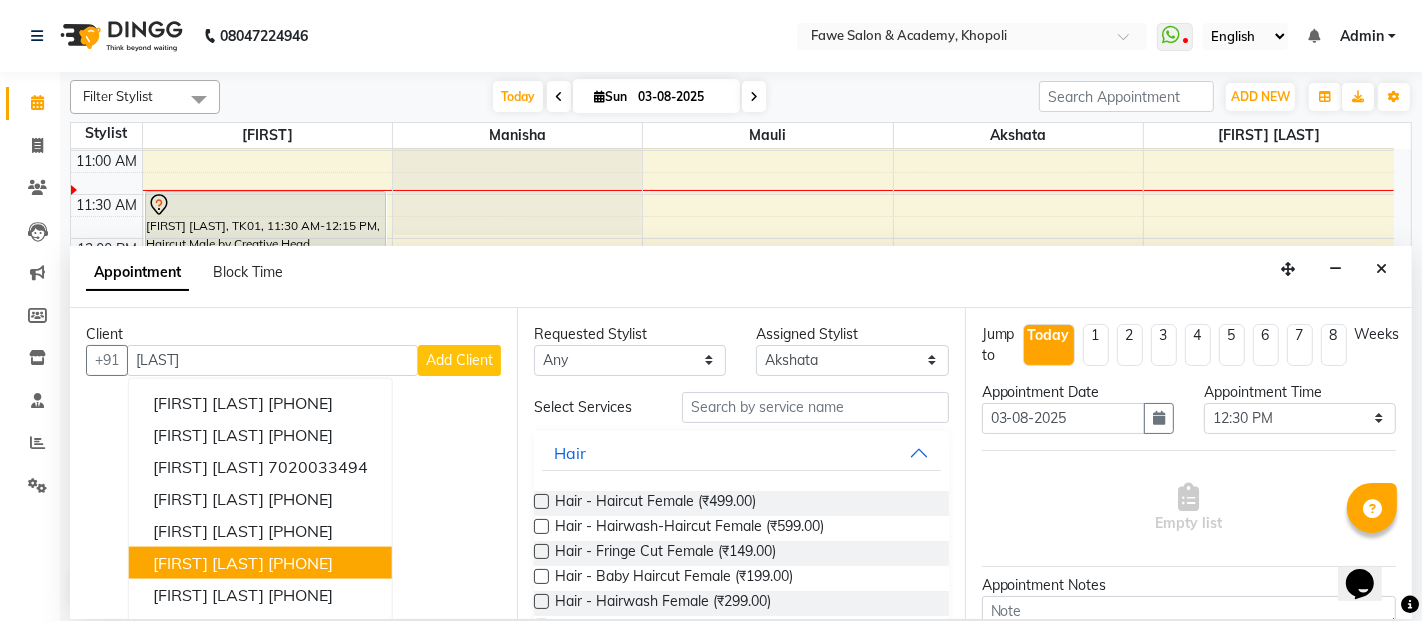 click on "[FIRST] [LAST]" at bounding box center (208, 563) 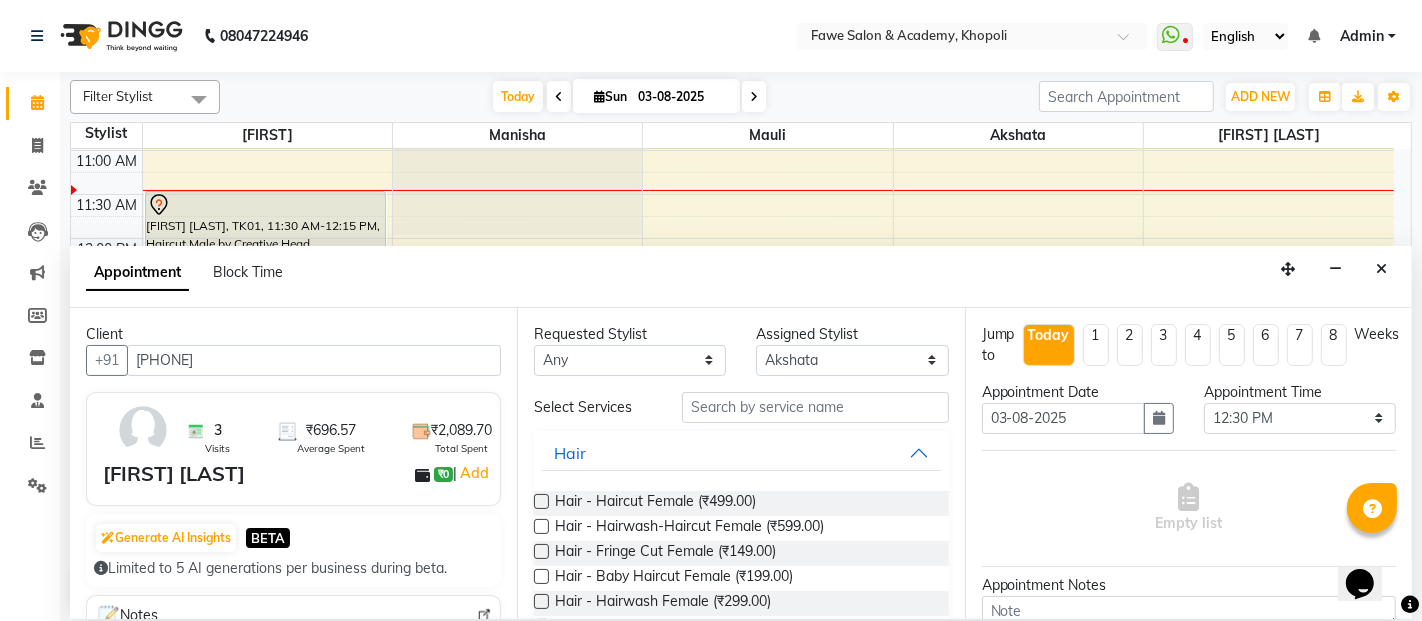 type on "[PHONE]" 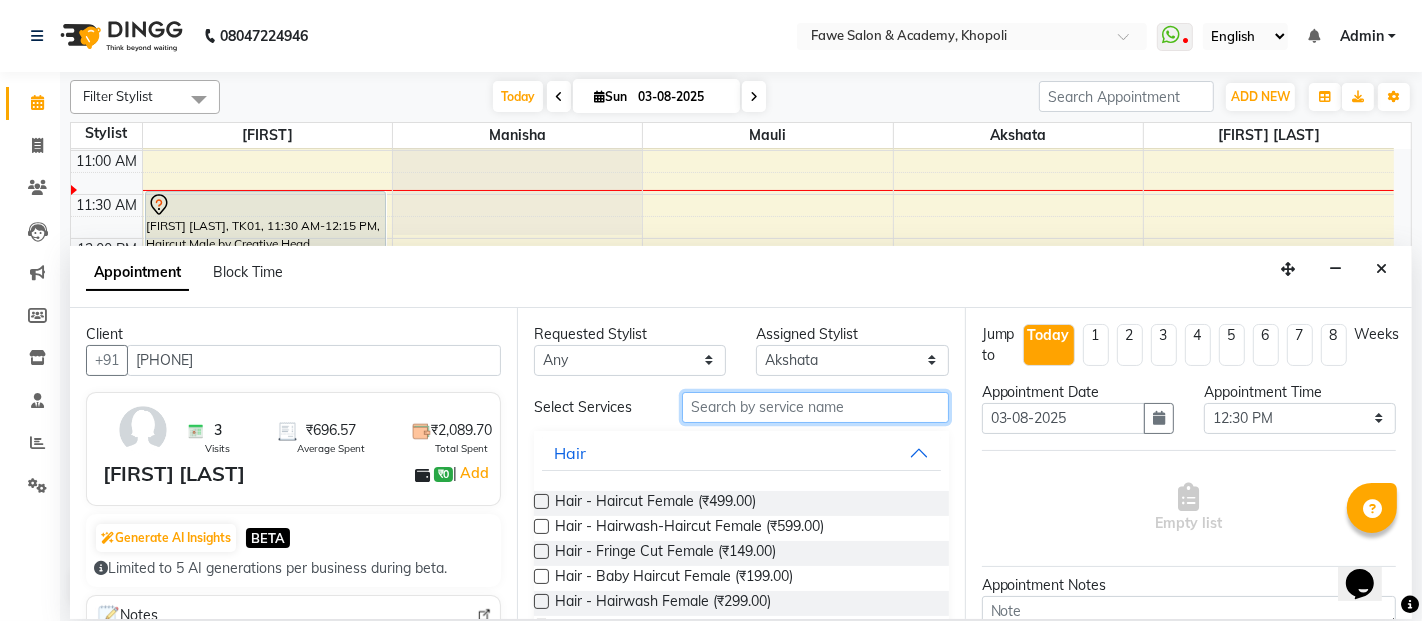 click at bounding box center (815, 407) 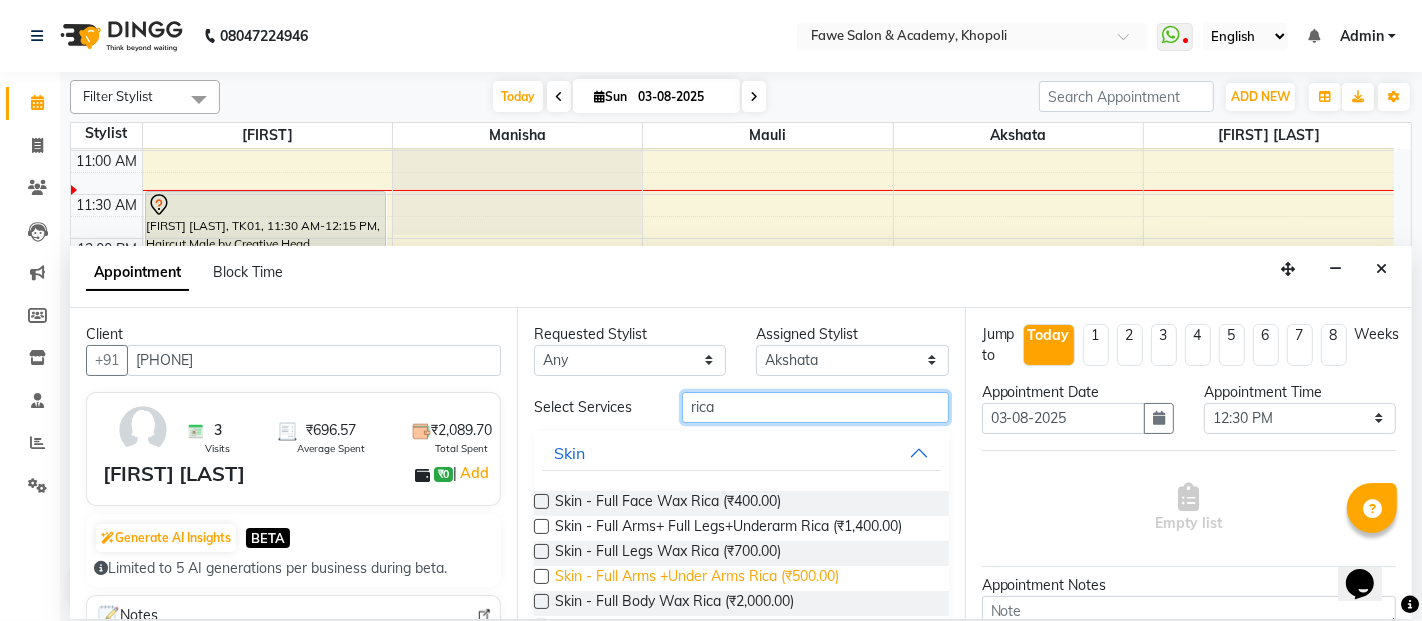 type on "rica" 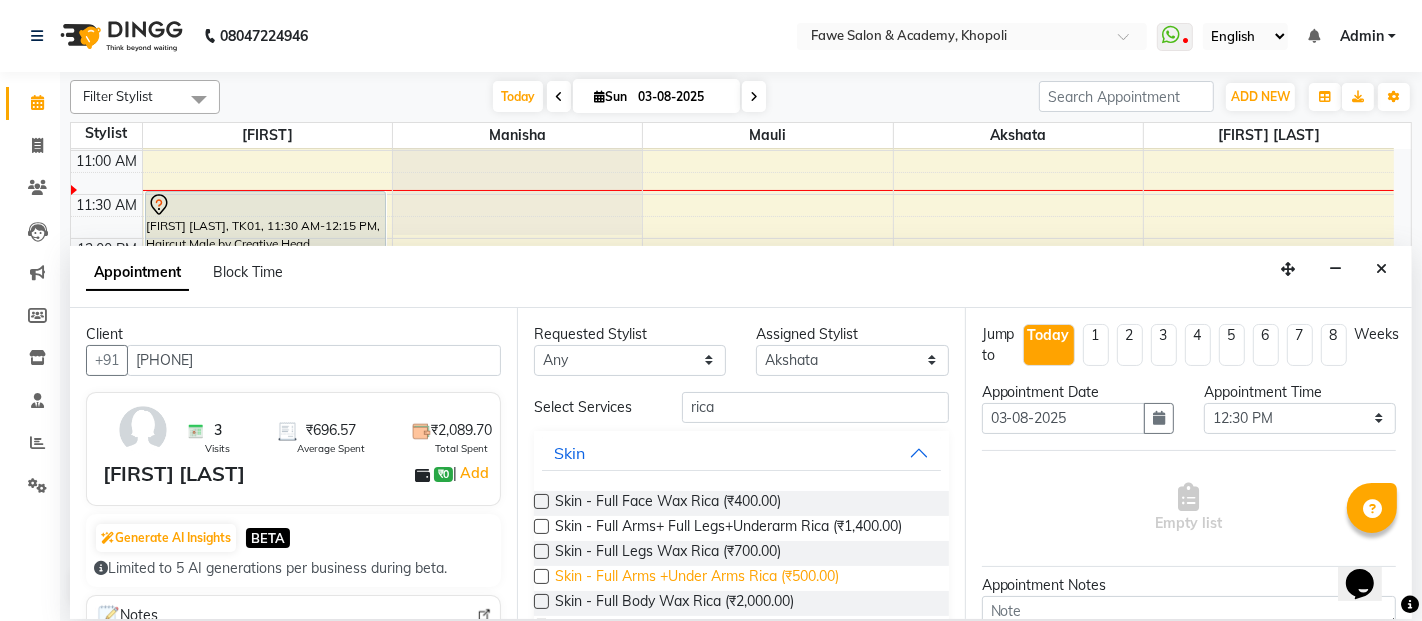 click on "Skin - Full Arms +Under Arms Rica (₹500.00)" at bounding box center (697, 578) 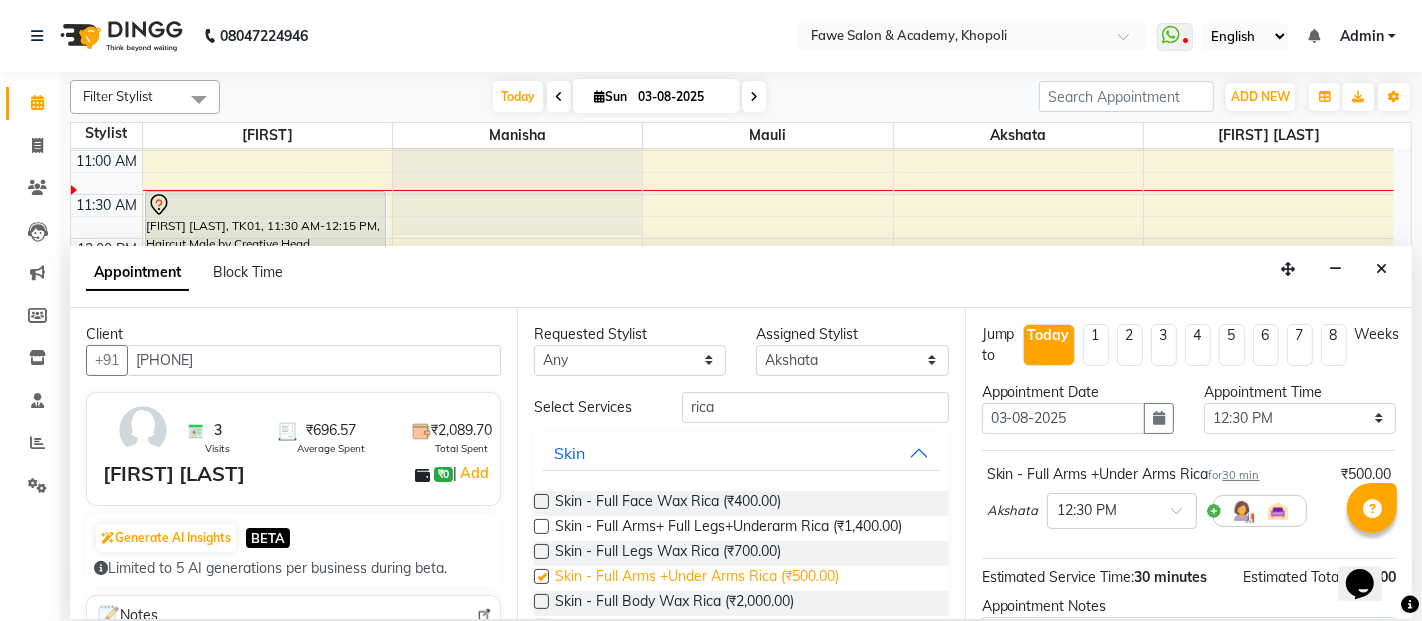 checkbox on "false" 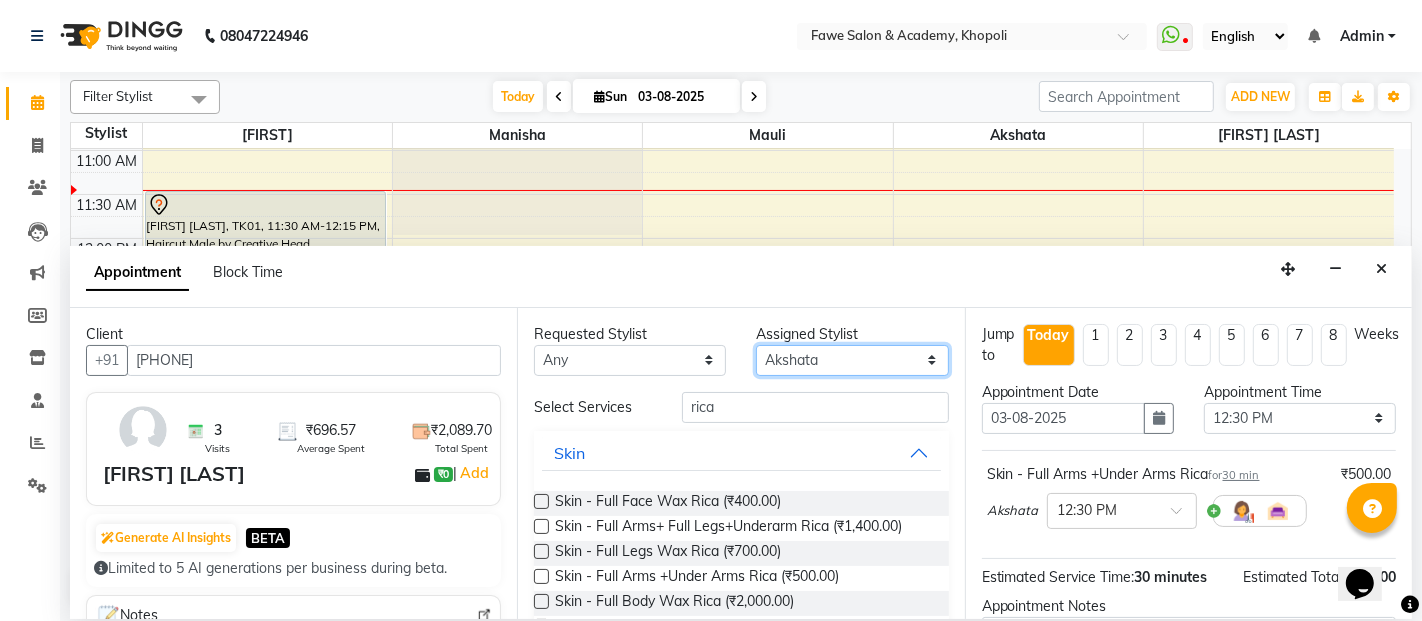 click on "Select [FIRST] [LAST] [FIRST] [LAST] [FIRST] [LAST] [FIRST] [LAST]" at bounding box center (852, 360) 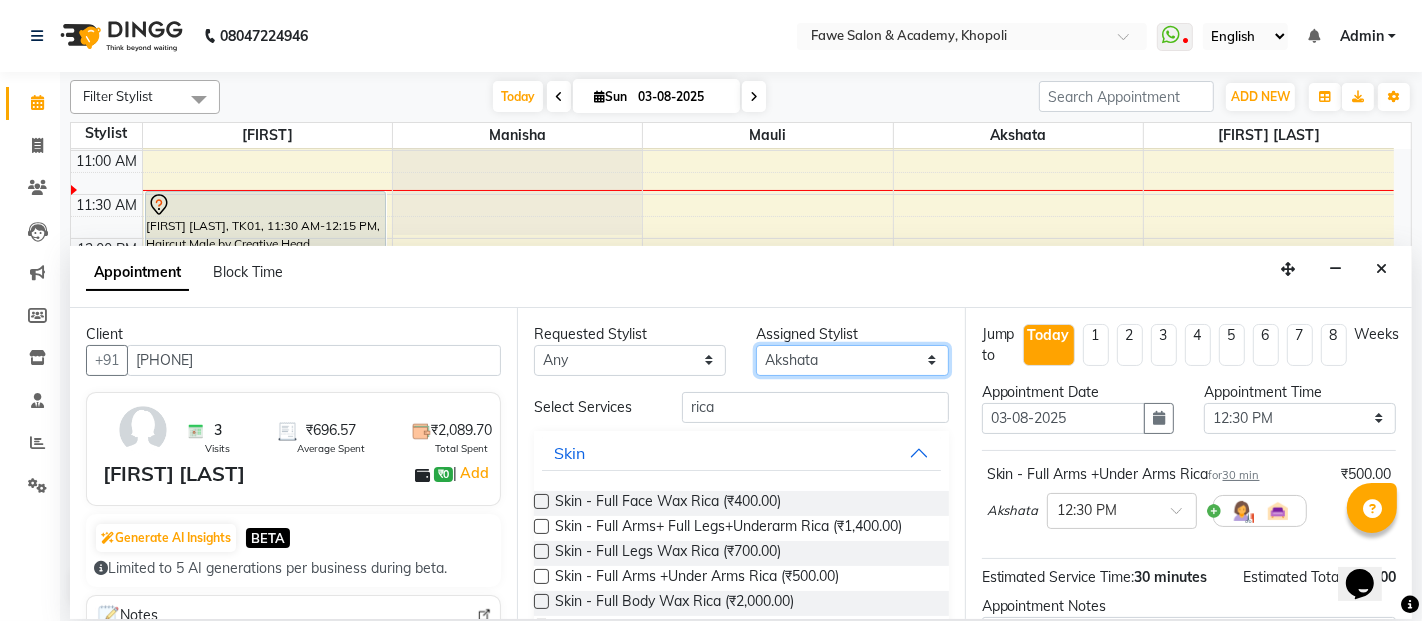select on "14304" 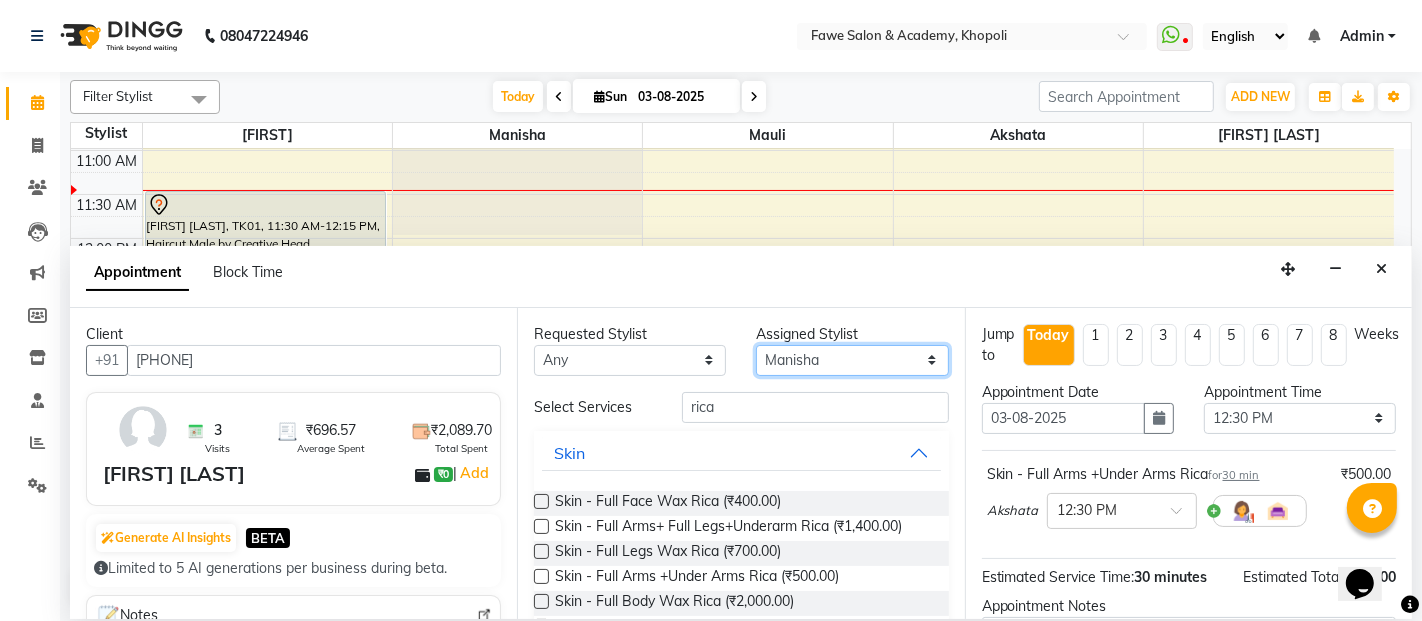 click on "Select [FIRST] [LAST] [FIRST] [LAST] [FIRST] [LAST] [FIRST] [LAST]" at bounding box center [852, 360] 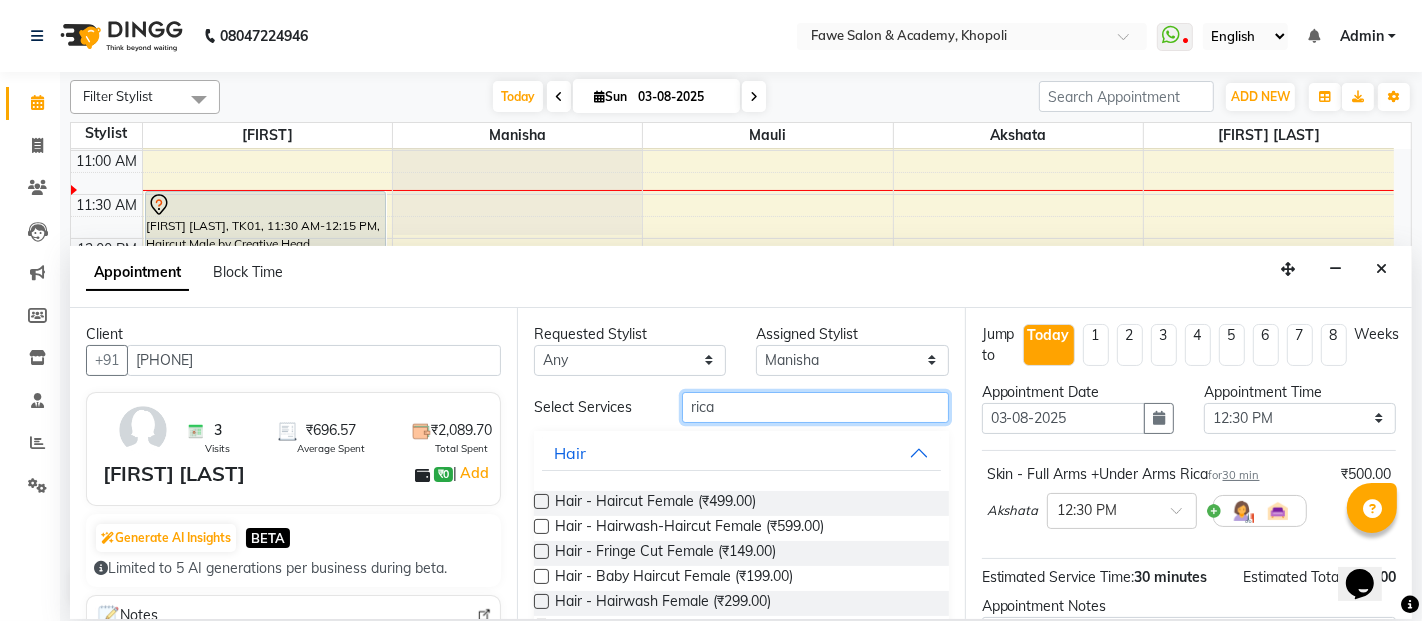 click on "rica" at bounding box center (815, 407) 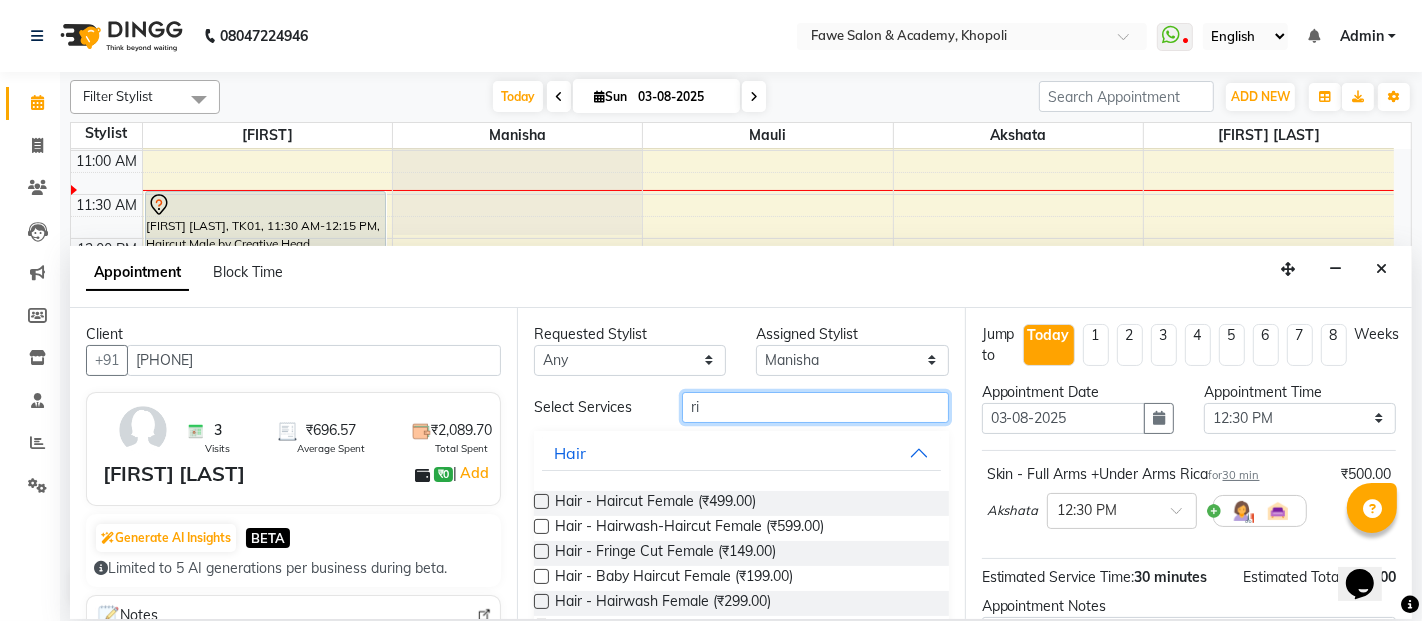 type on "r" 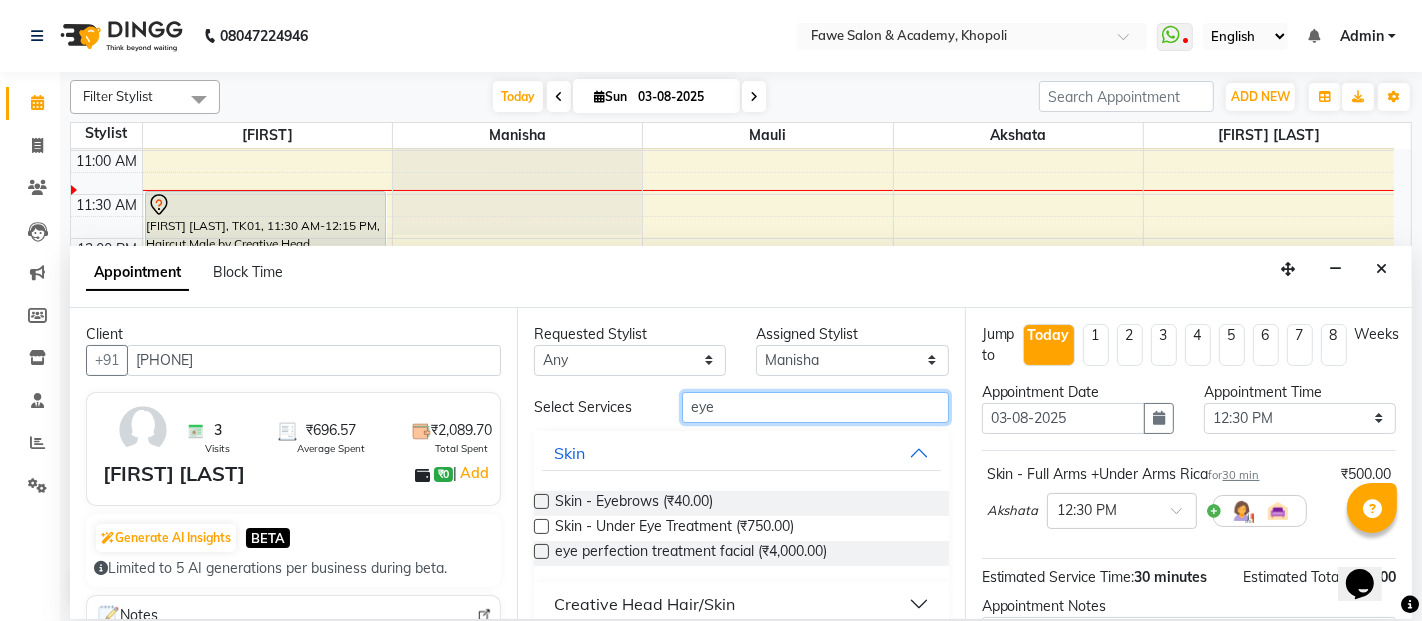 type on "eye" 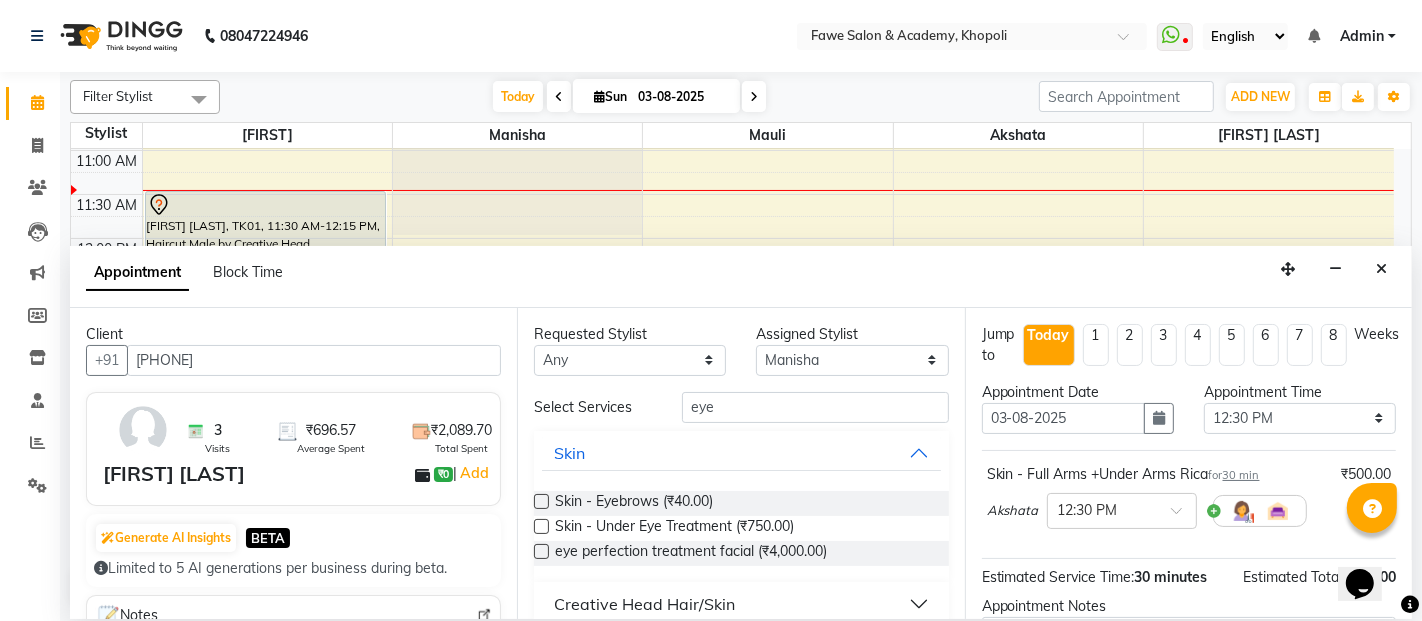 click on "Creative Head  Hair/Skin" at bounding box center [741, 604] 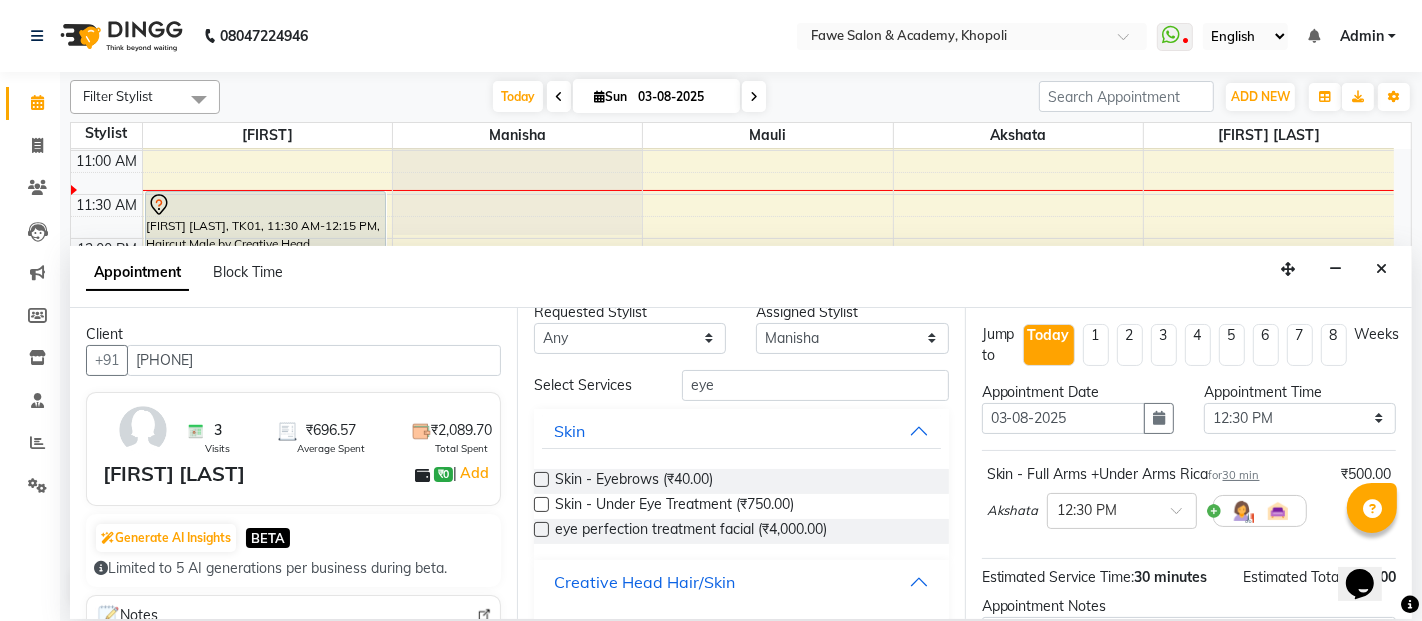scroll, scrollTop: 44, scrollLeft: 0, axis: vertical 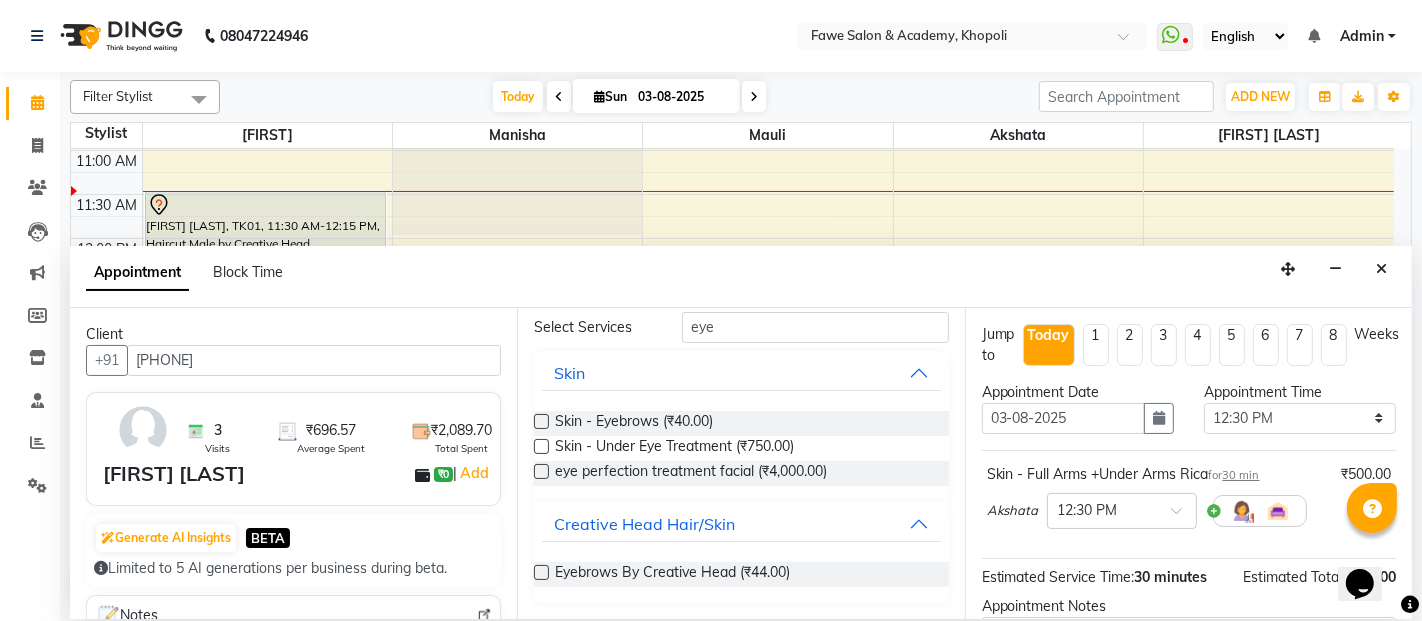 click on "Eyebrows By Creative Head (₹44.00)" at bounding box center (741, 574) 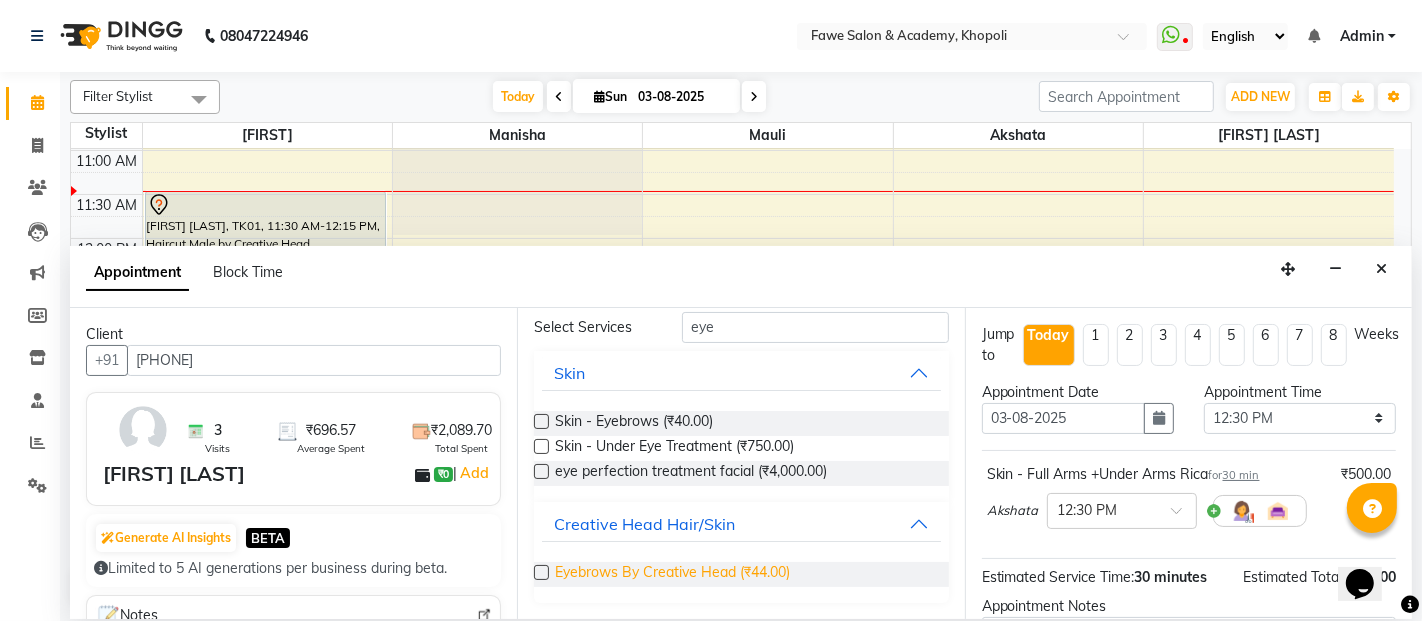 click on "Eyebrows By Creative Head (₹44.00)" at bounding box center (672, 574) 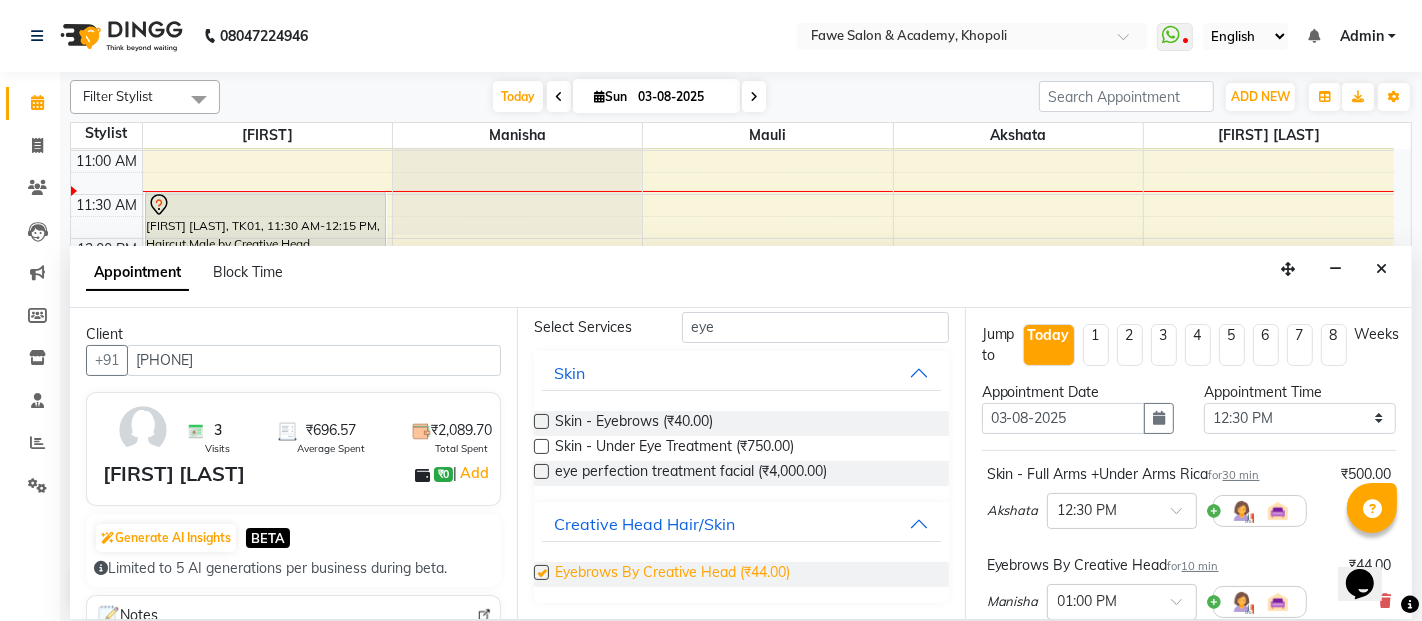 checkbox on "false" 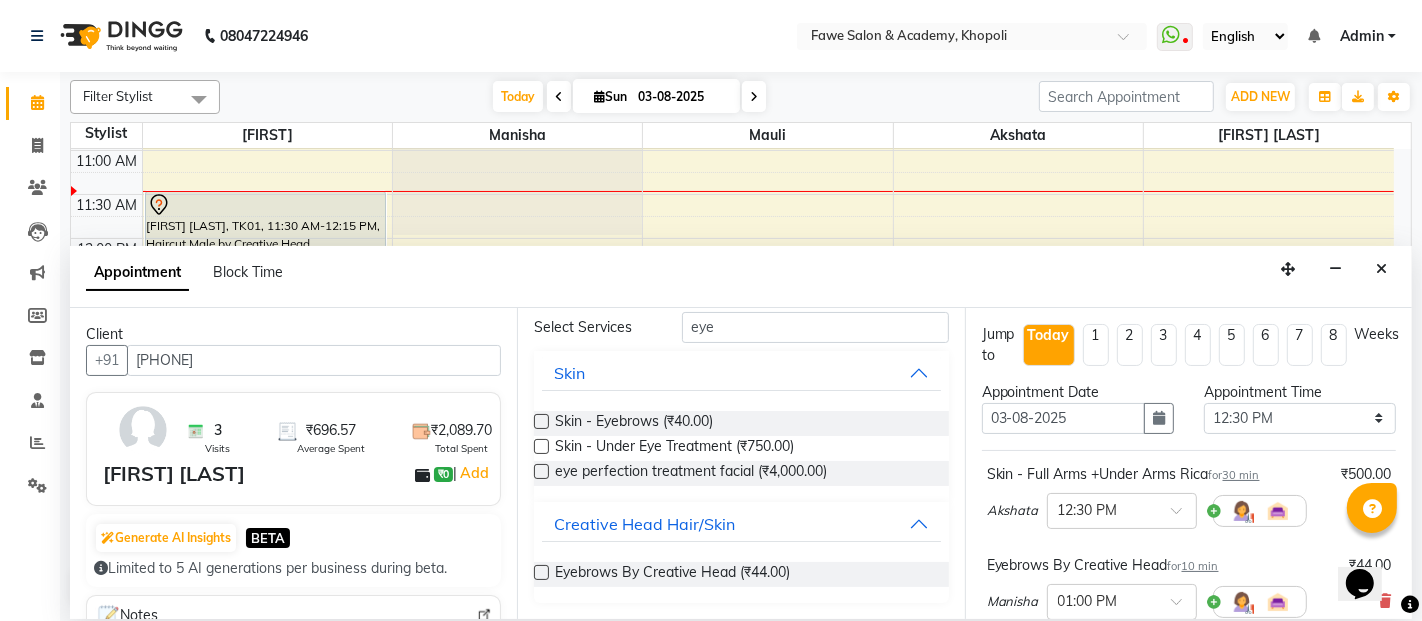 scroll, scrollTop: 305, scrollLeft: 0, axis: vertical 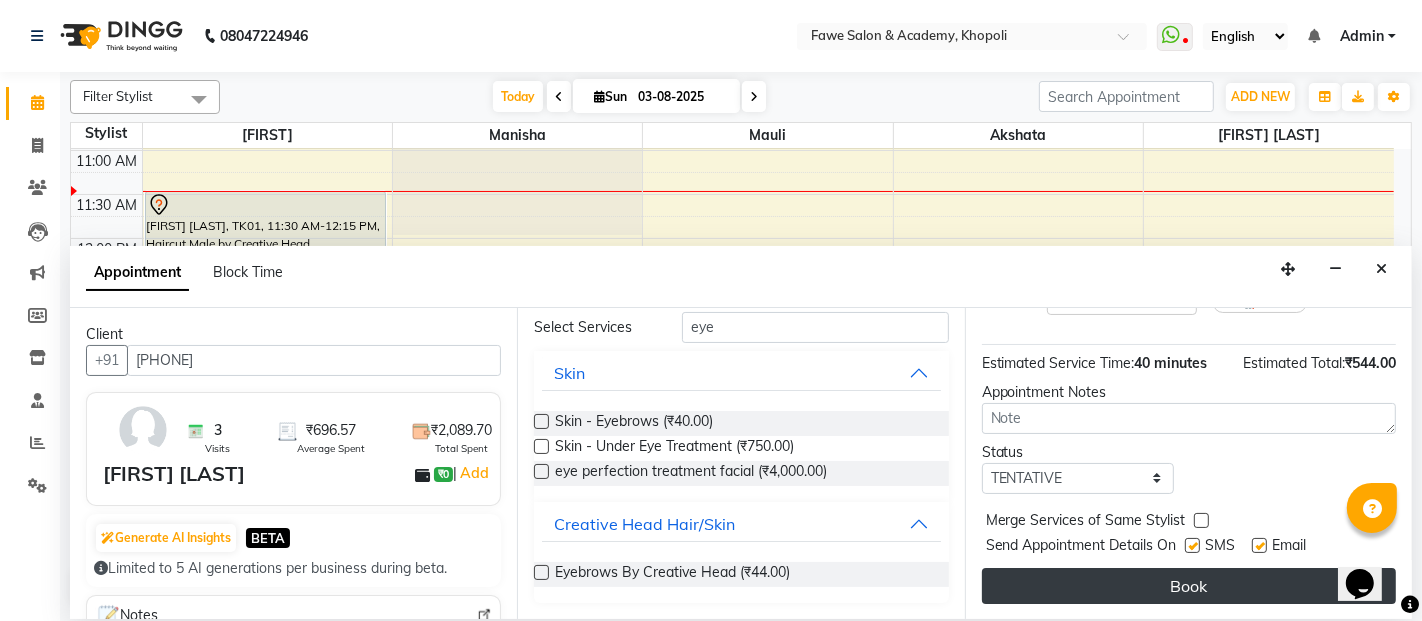 click on "Book" at bounding box center [1189, 586] 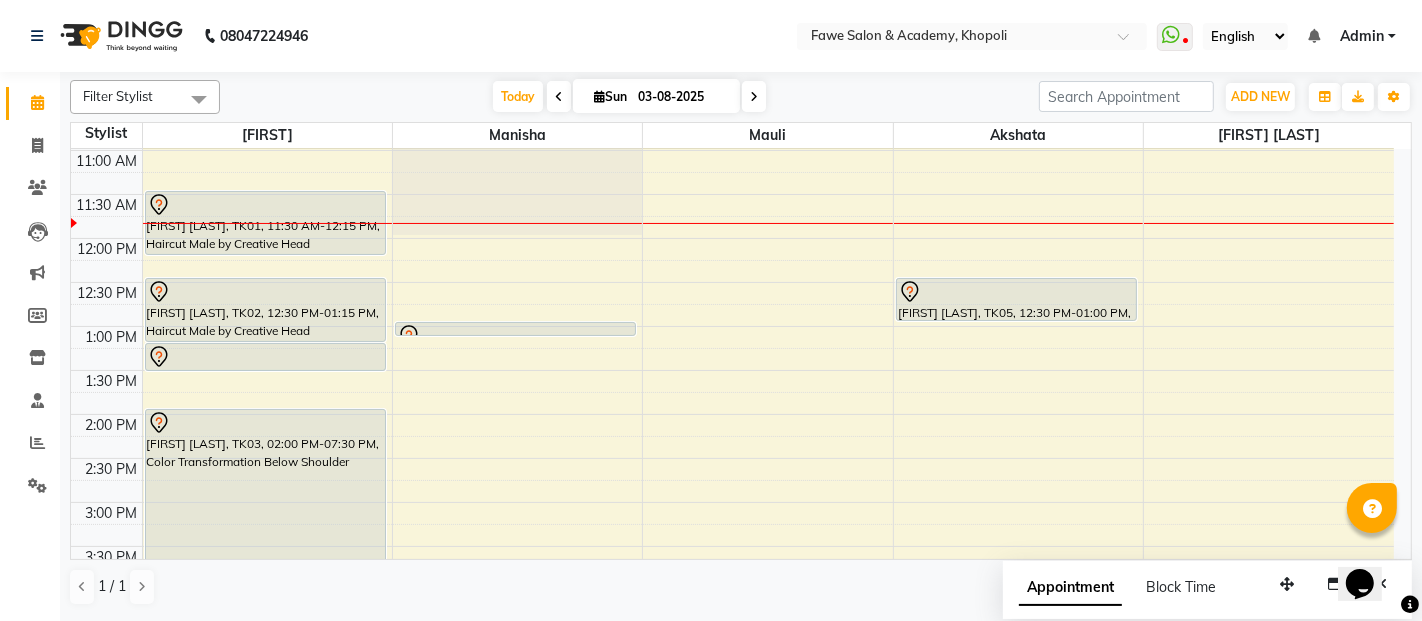click on "Opens Chat This icon Opens the chat window." at bounding box center (1369, 548) 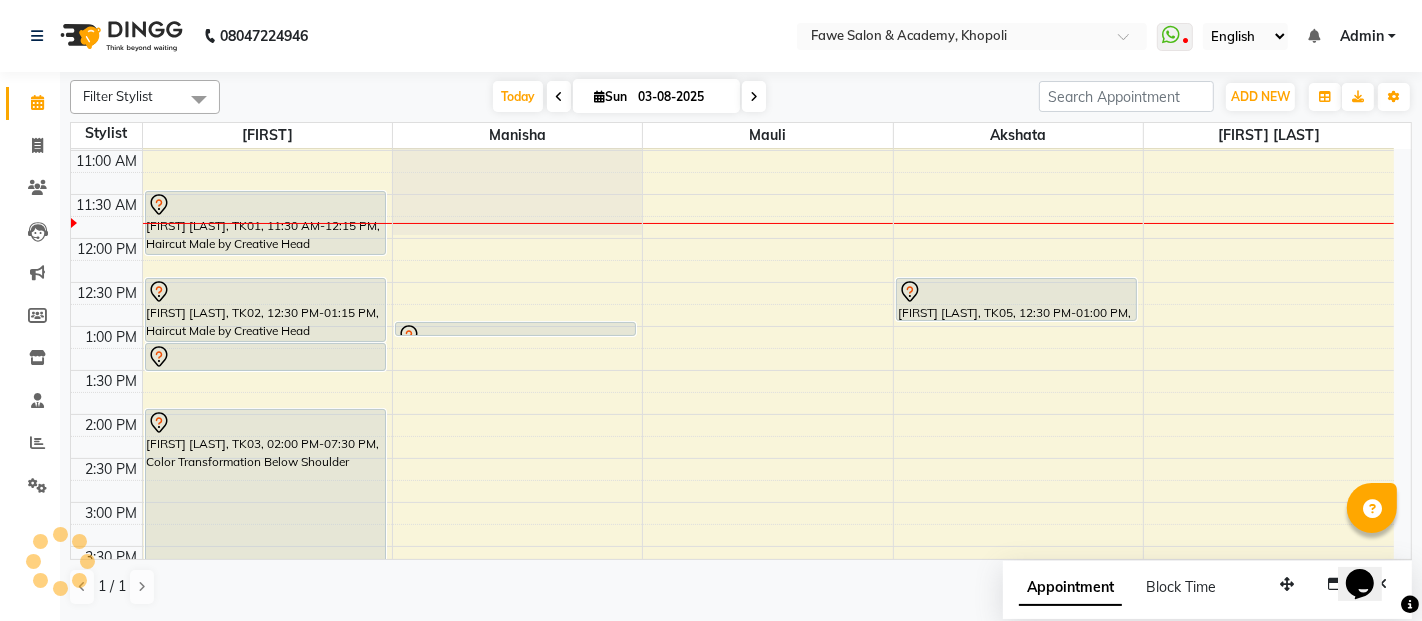 click on "Opens Chat This icon Opens the chat window." at bounding box center [1369, 548] 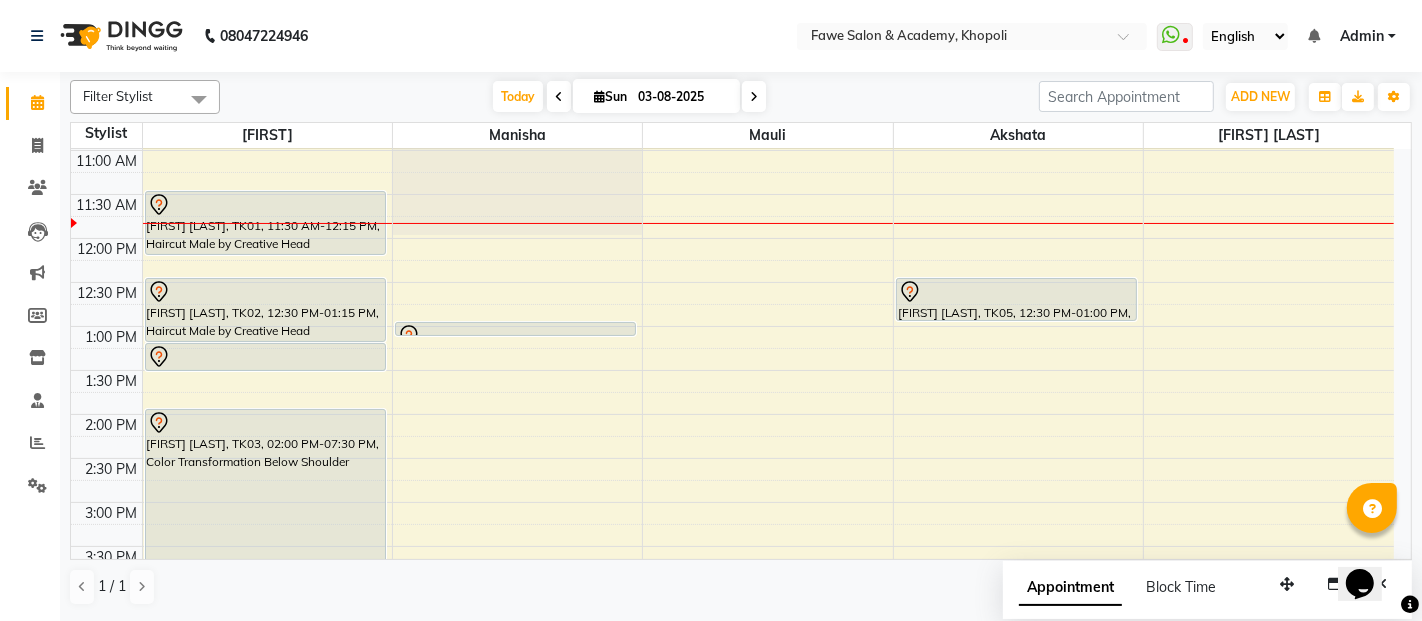 click on "Opens Chat This icon Opens the chat window." at bounding box center [1369, 548] 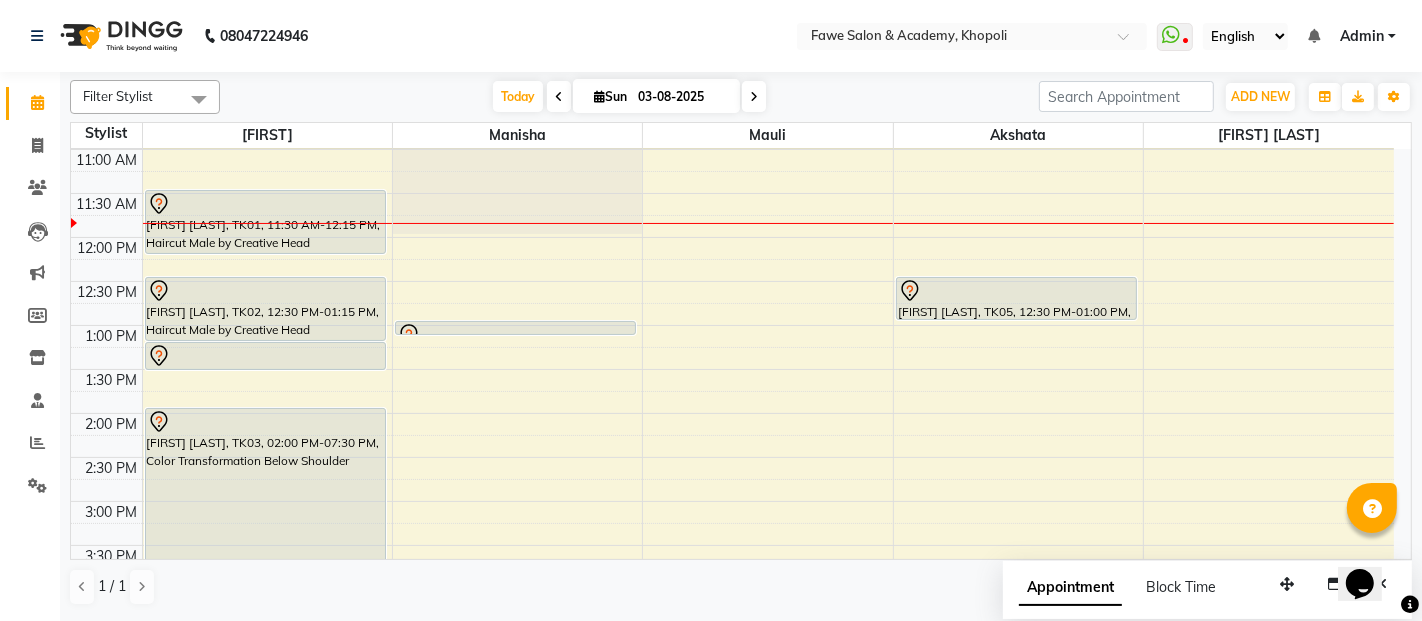 scroll, scrollTop: 262, scrollLeft: 0, axis: vertical 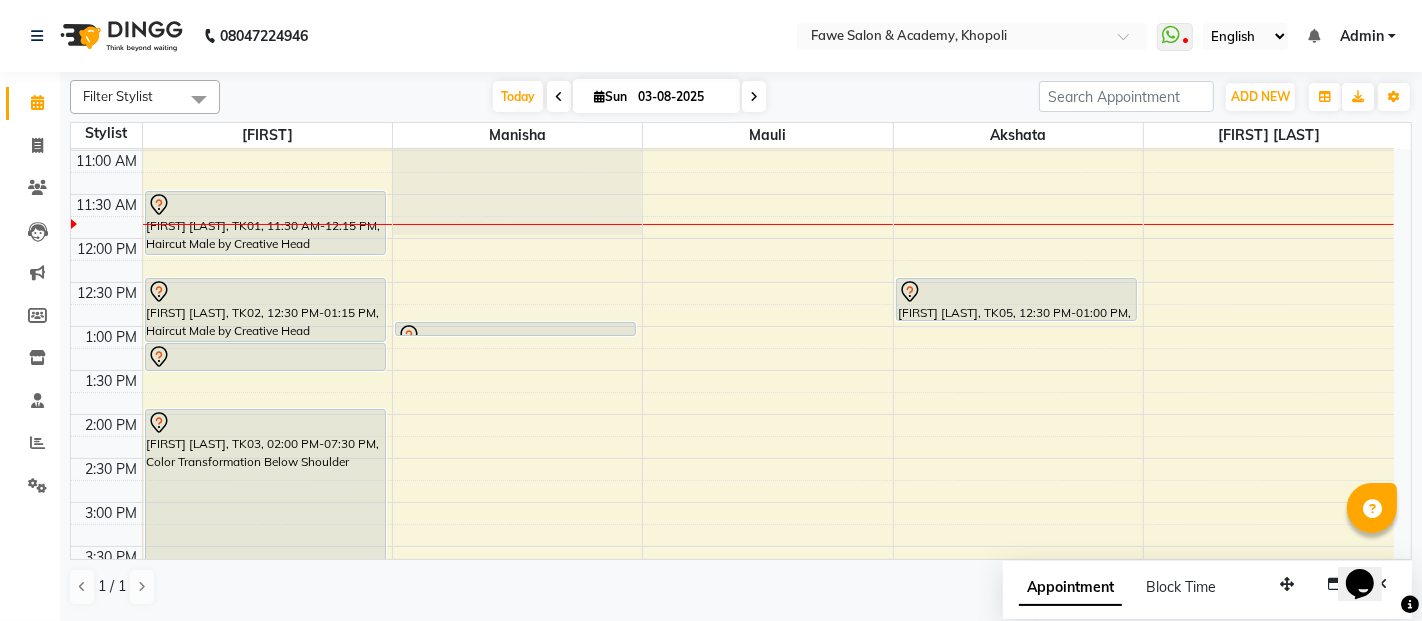 click on "Opens Chat This icon Opens the chat window." at bounding box center (1369, 548) 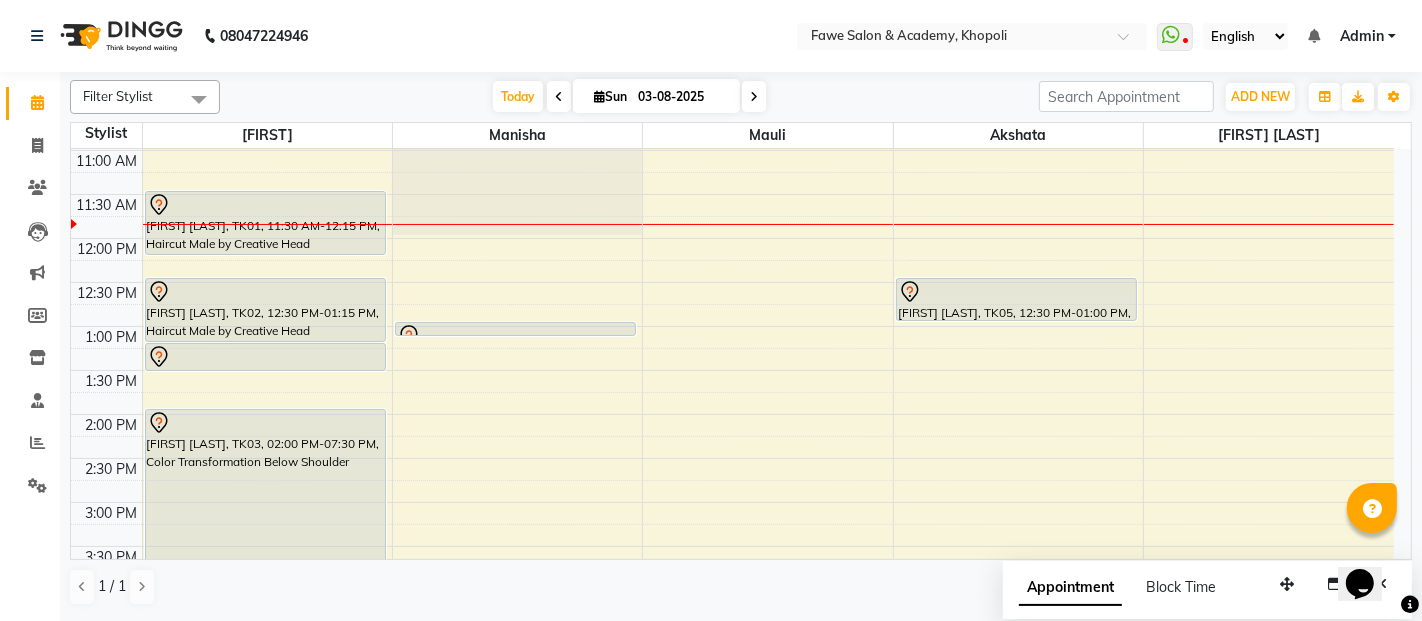 click on "Opens Chat This icon Opens the chat window." at bounding box center (1369, 548) 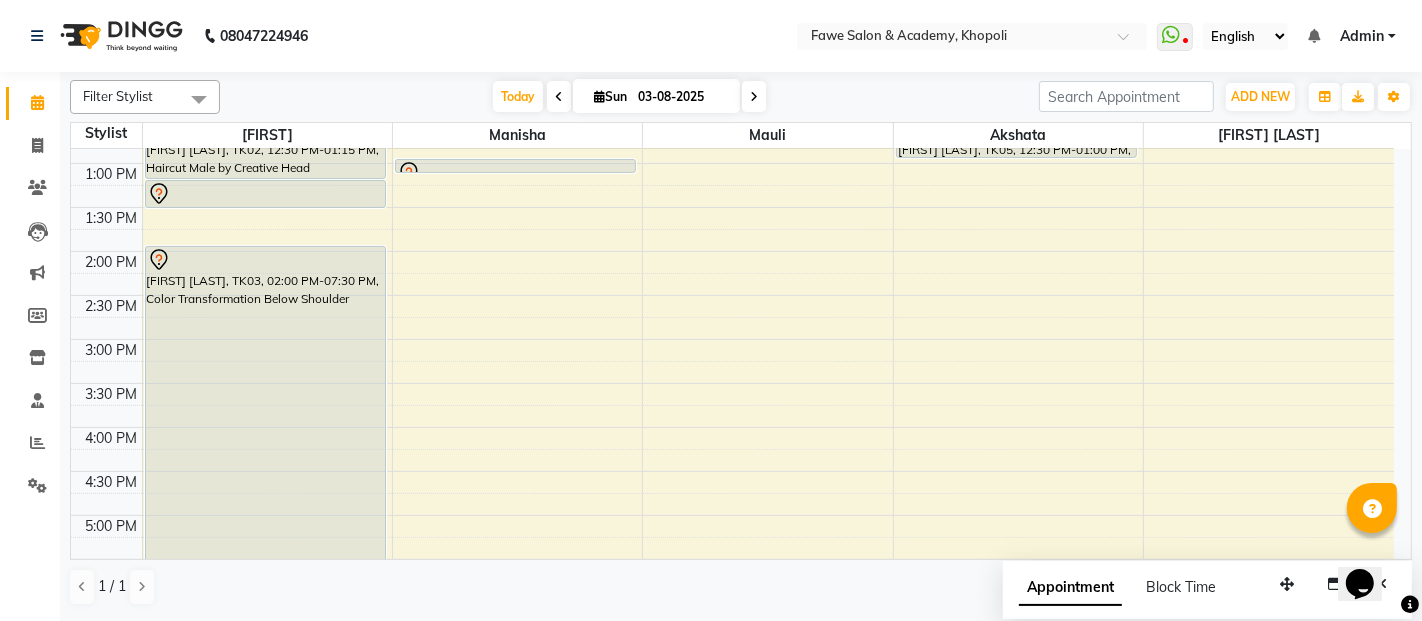 scroll, scrollTop: 404, scrollLeft: 0, axis: vertical 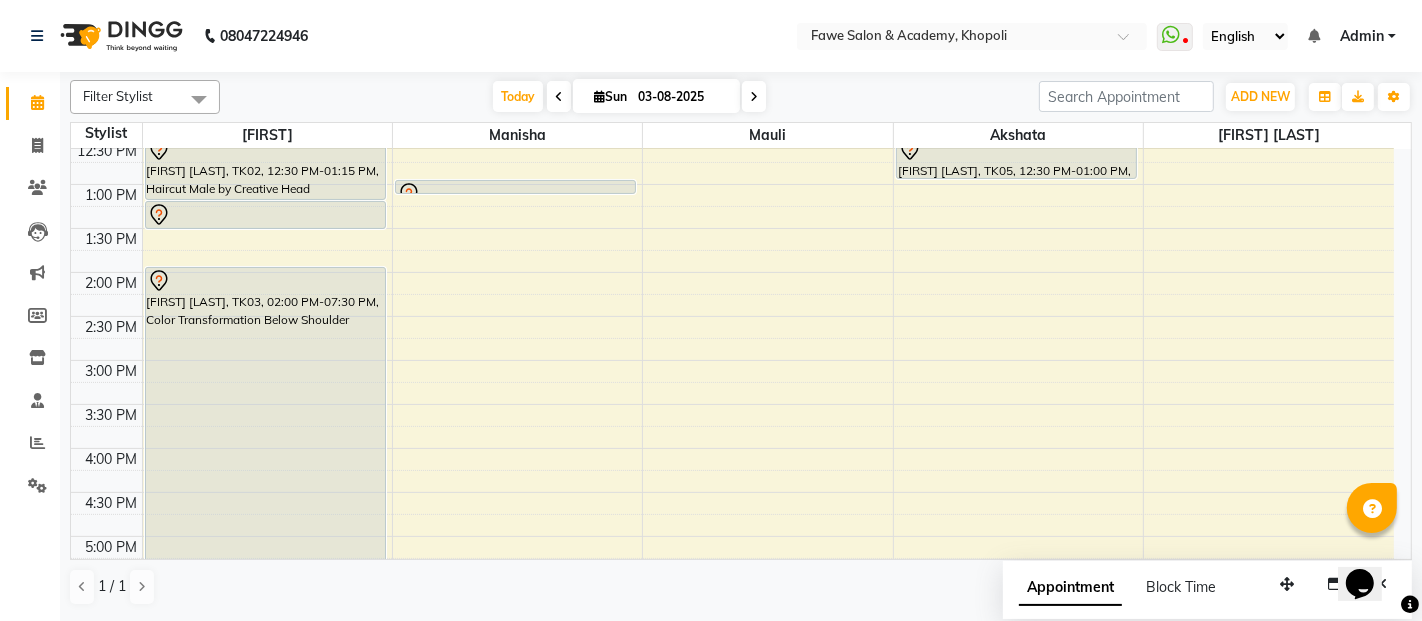 click at bounding box center [754, 97] 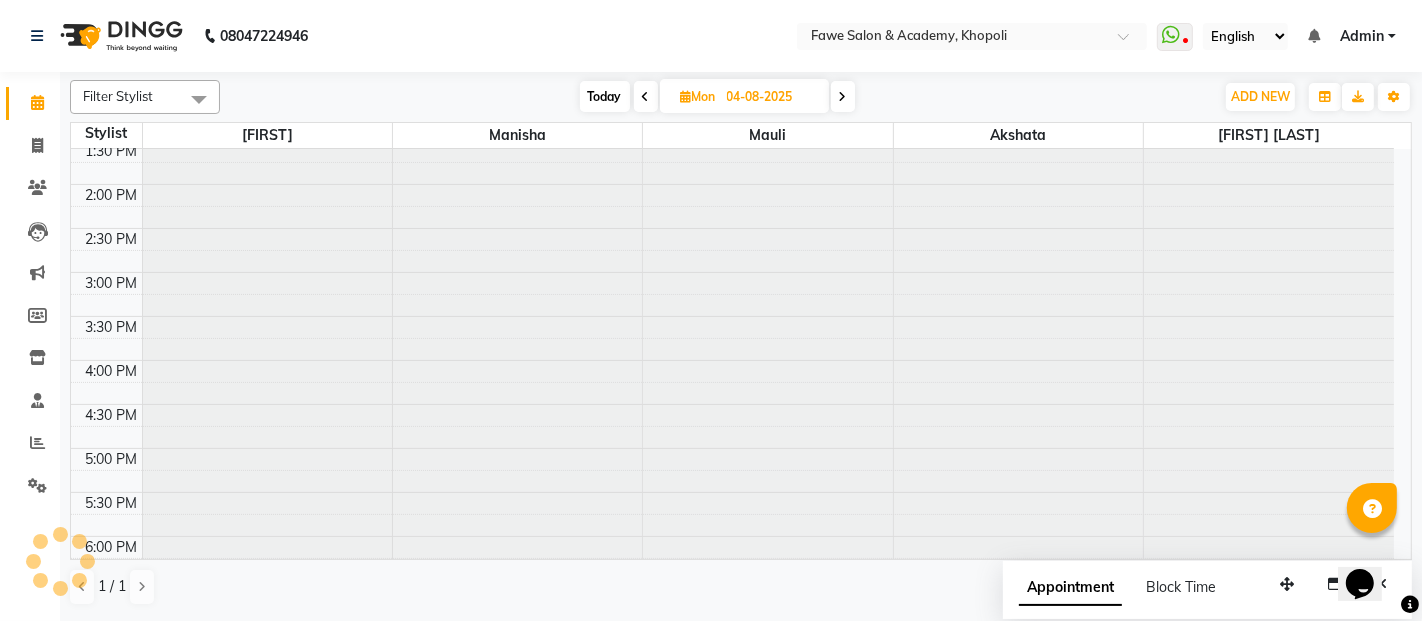 scroll, scrollTop: 174, scrollLeft: 0, axis: vertical 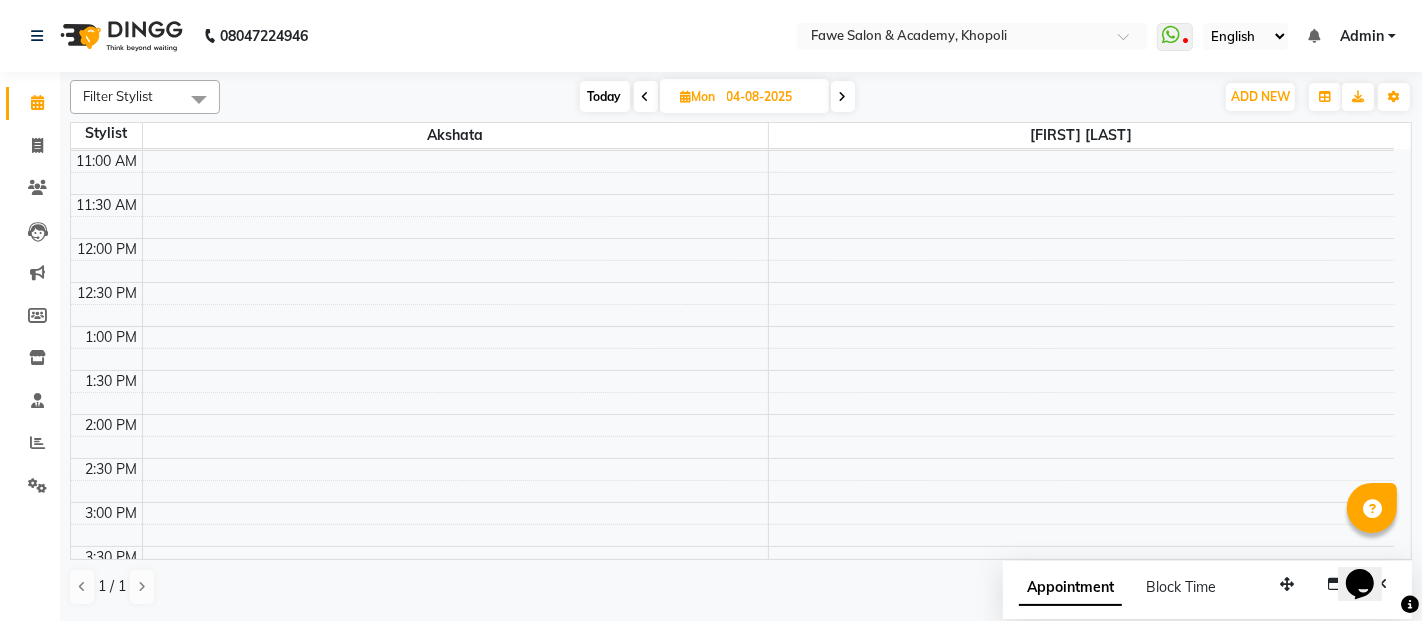 click at bounding box center (843, 97) 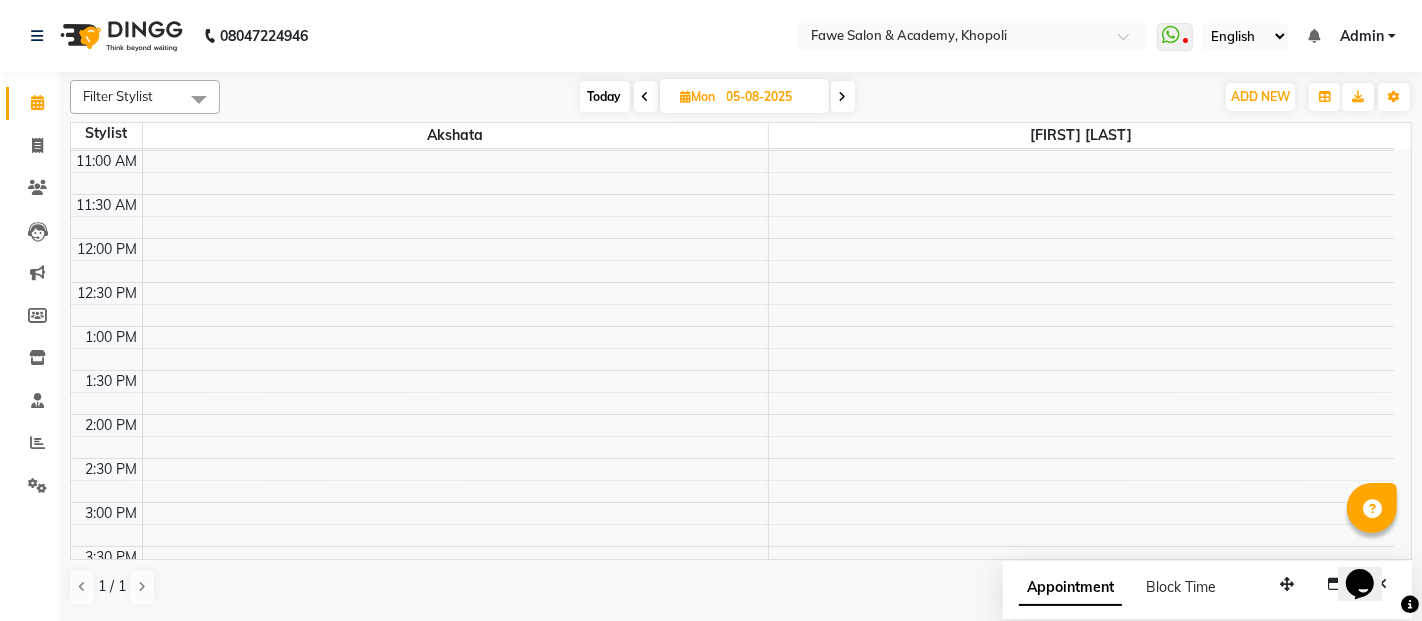 scroll, scrollTop: 174, scrollLeft: 0, axis: vertical 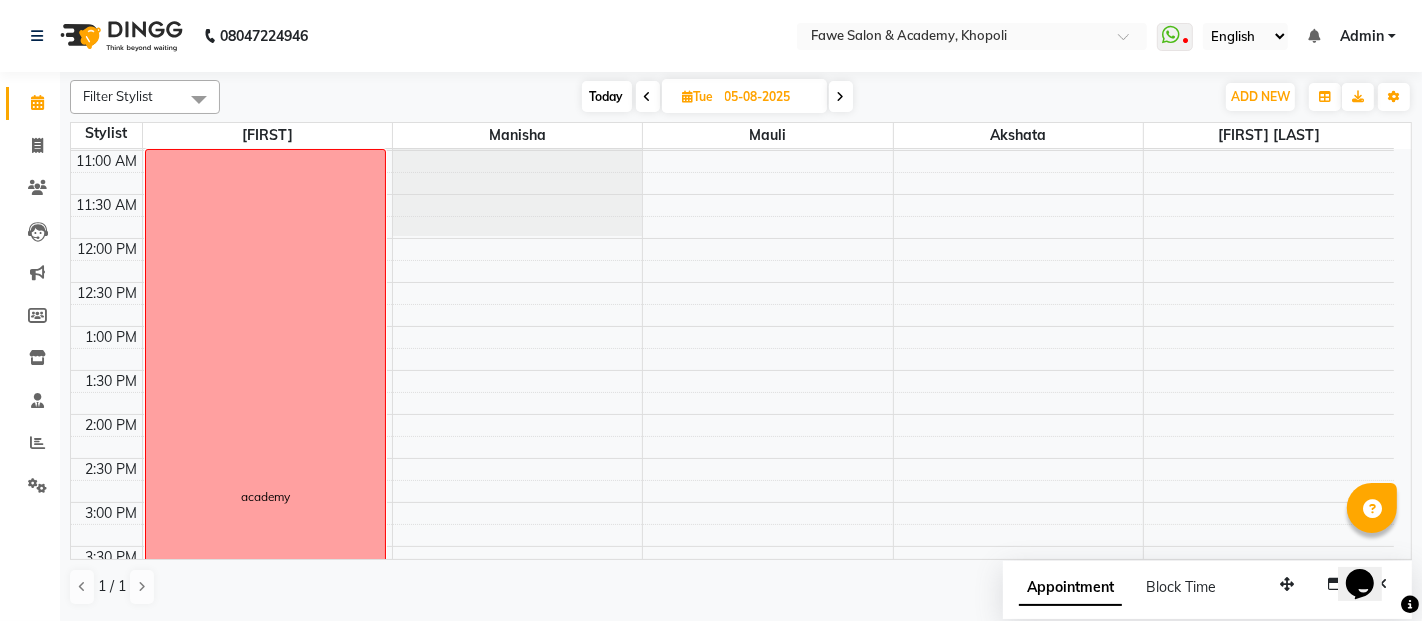 click at bounding box center (841, 97) 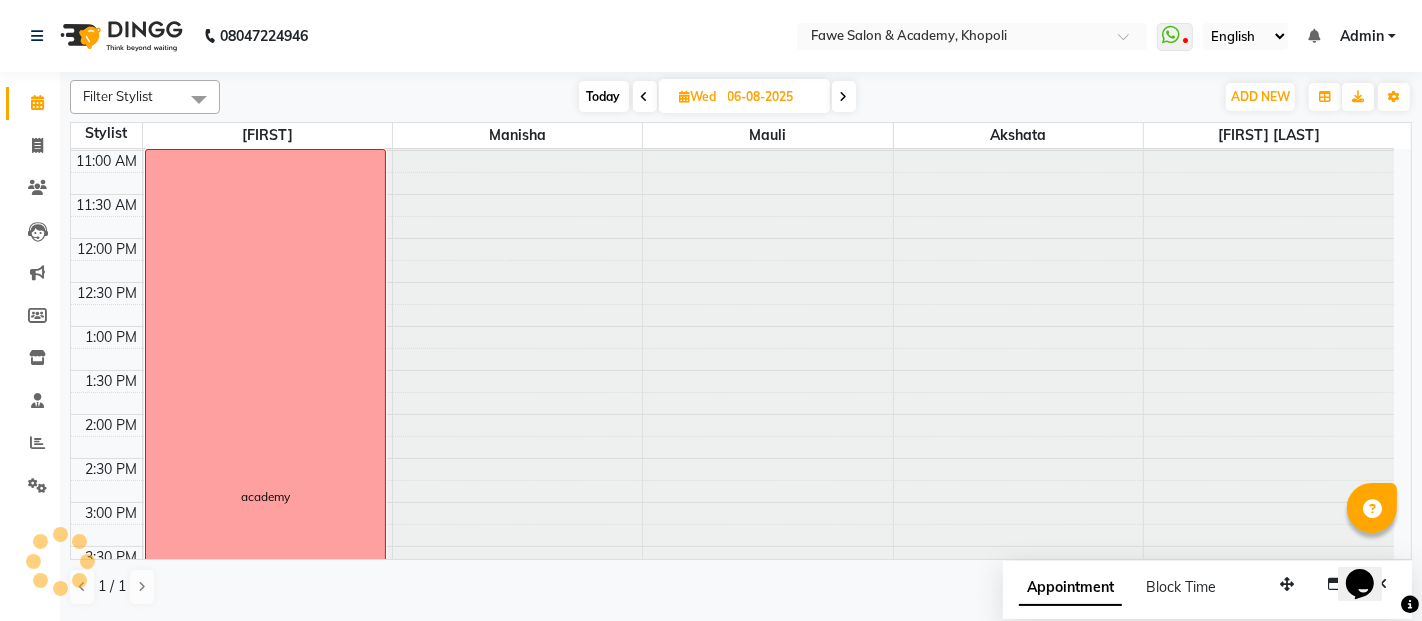 scroll, scrollTop: 174, scrollLeft: 0, axis: vertical 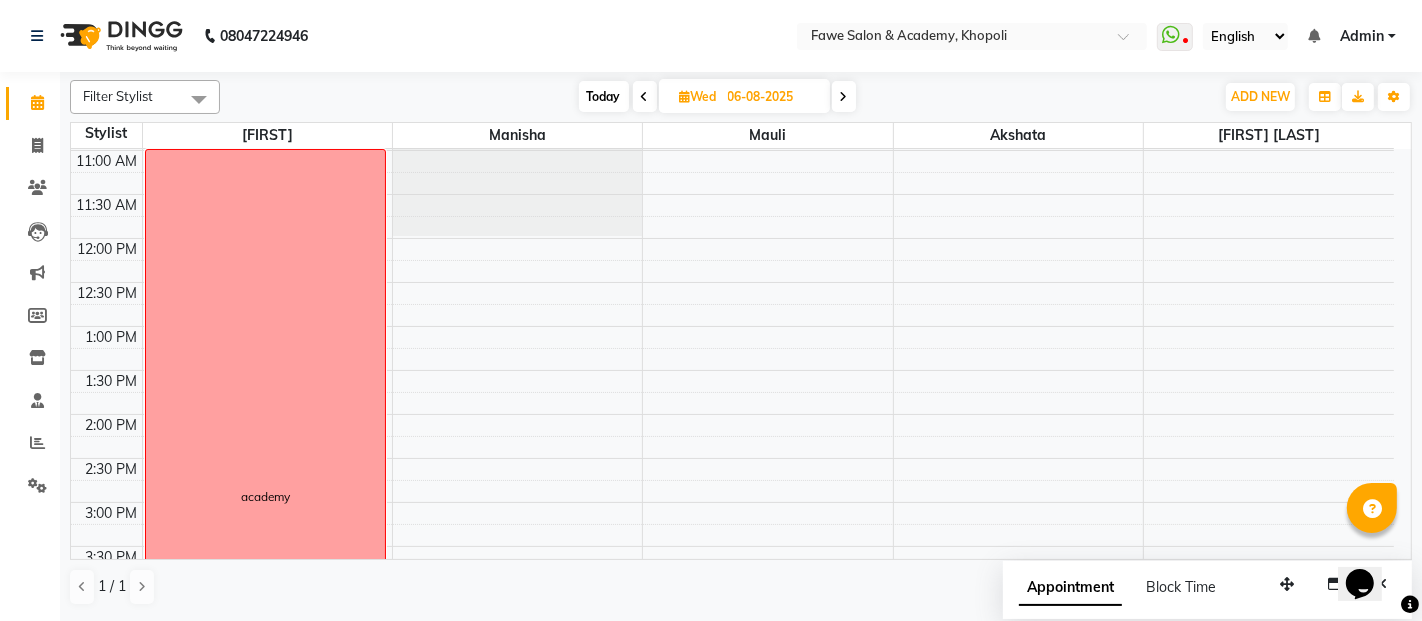 click at bounding box center (844, 97) 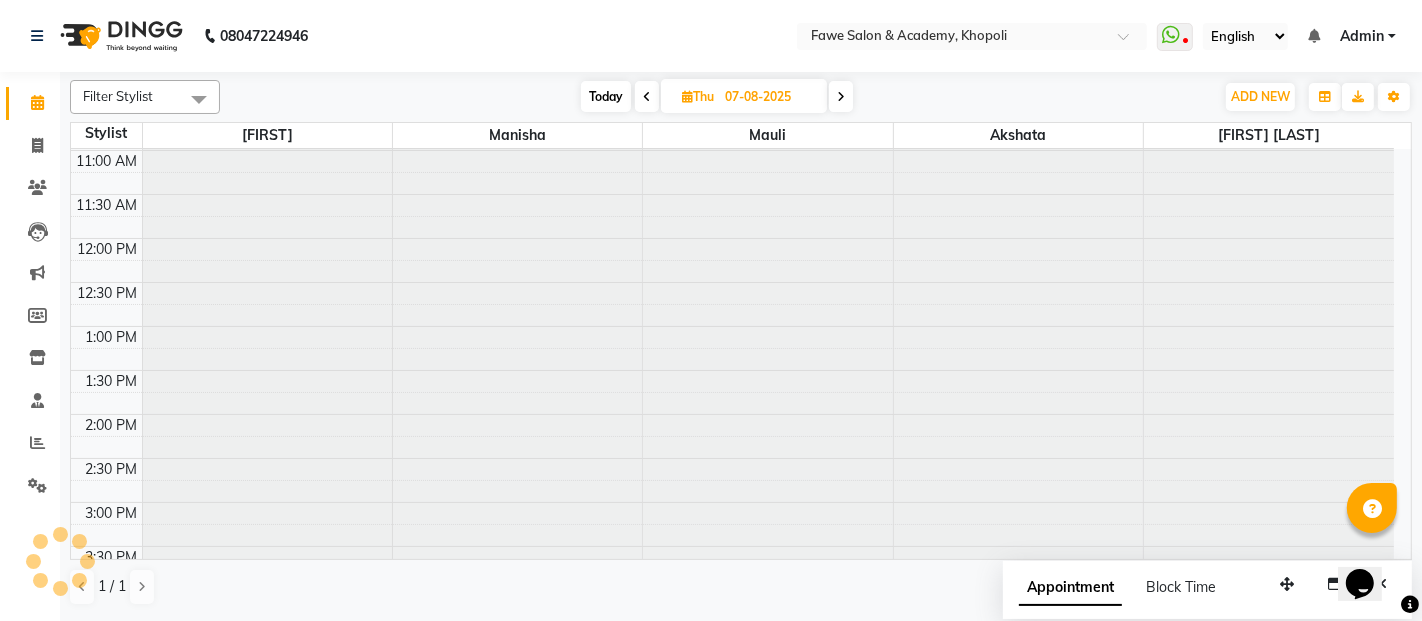 scroll, scrollTop: 174, scrollLeft: 0, axis: vertical 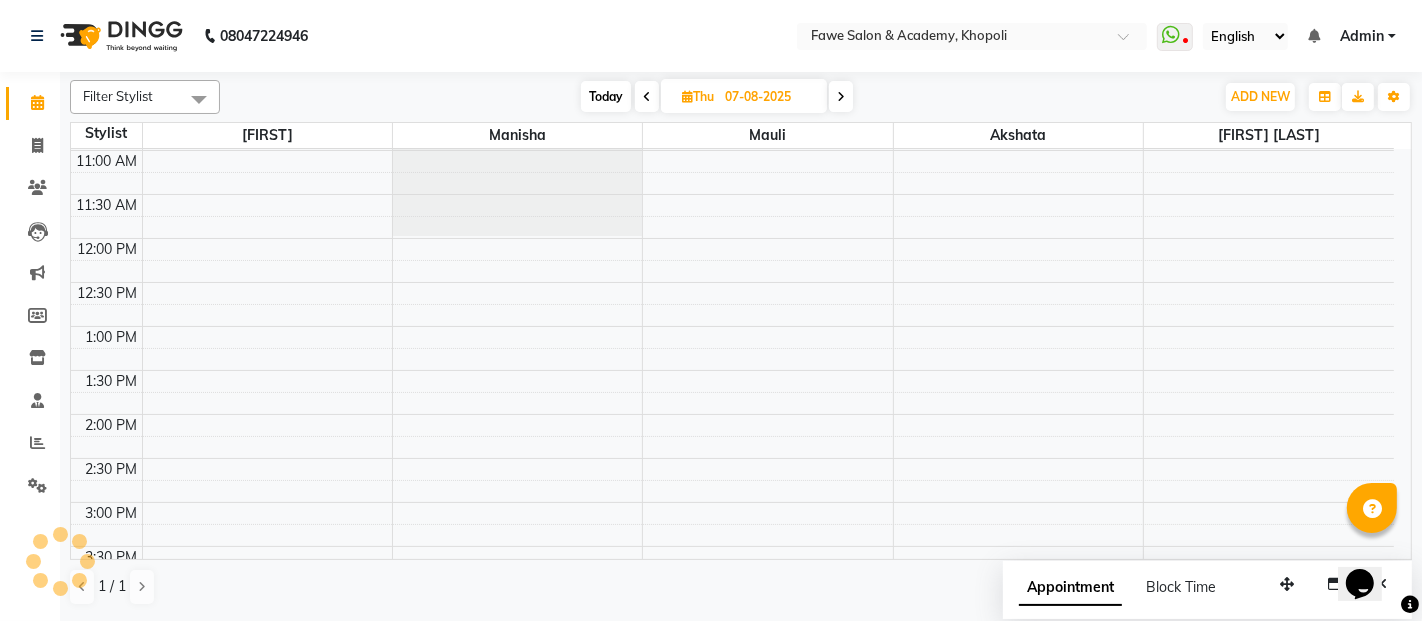 click at bounding box center (841, 97) 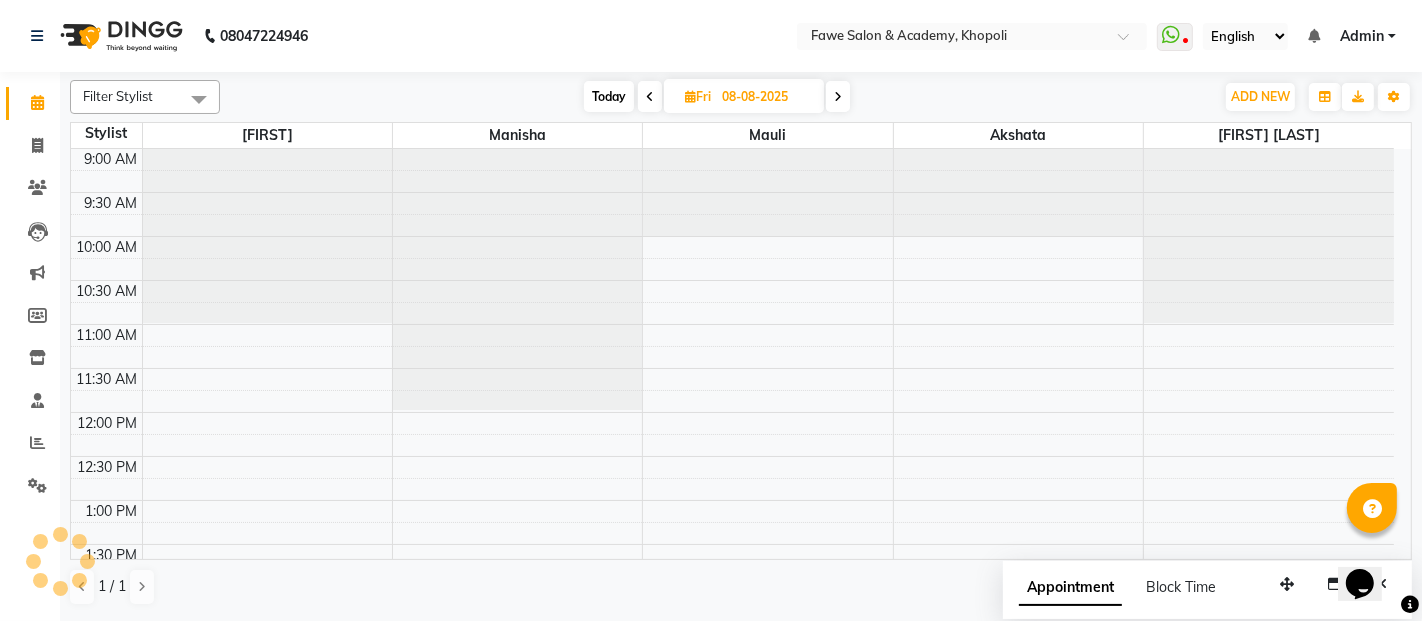 scroll, scrollTop: 174, scrollLeft: 0, axis: vertical 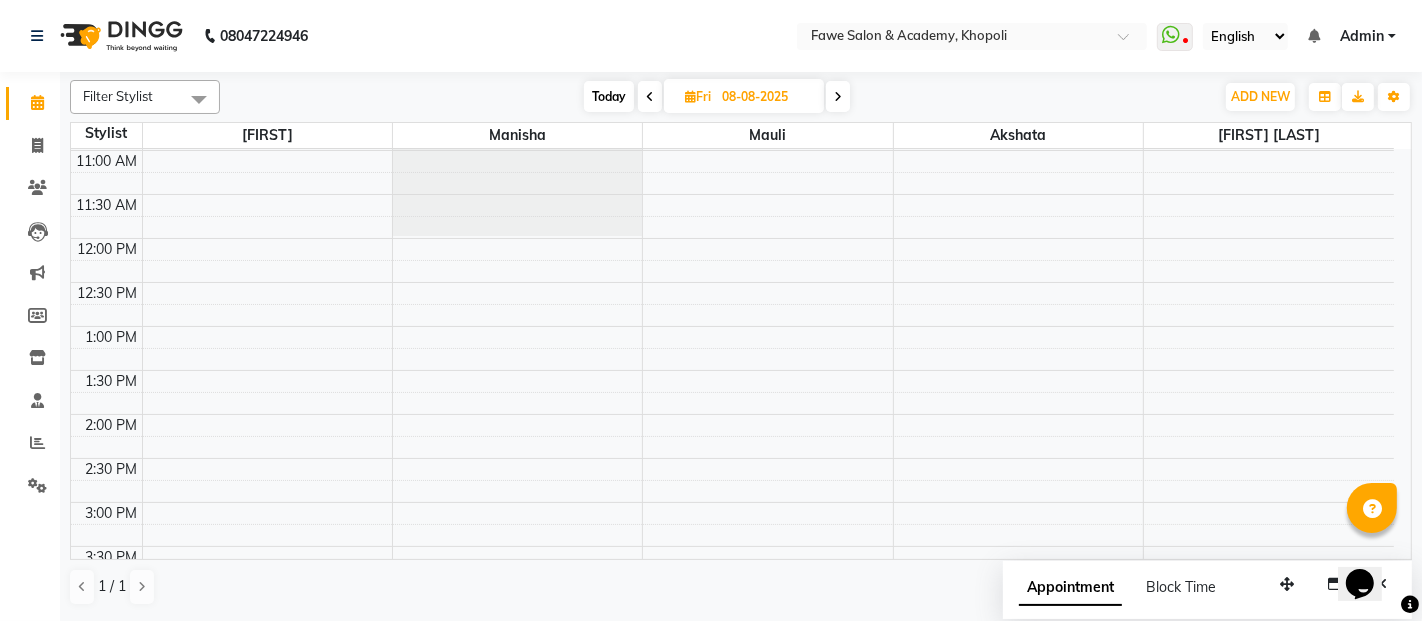 click at bounding box center (650, 97) 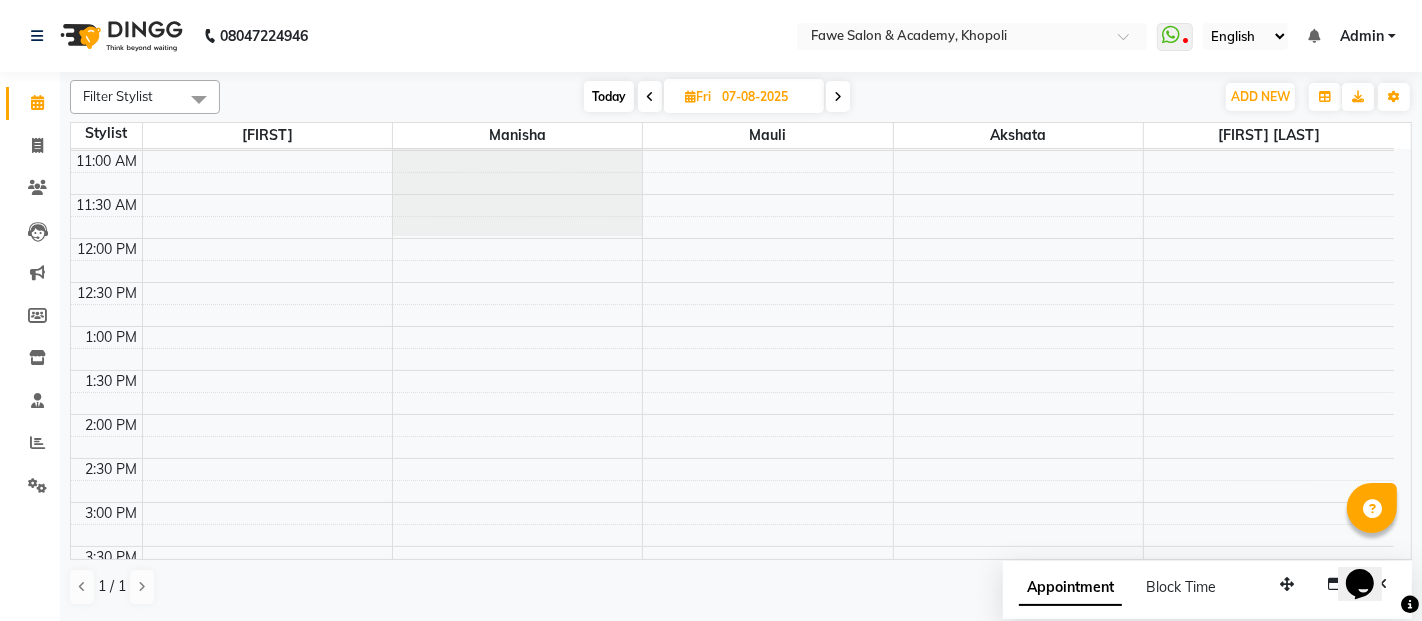 scroll, scrollTop: 174, scrollLeft: 0, axis: vertical 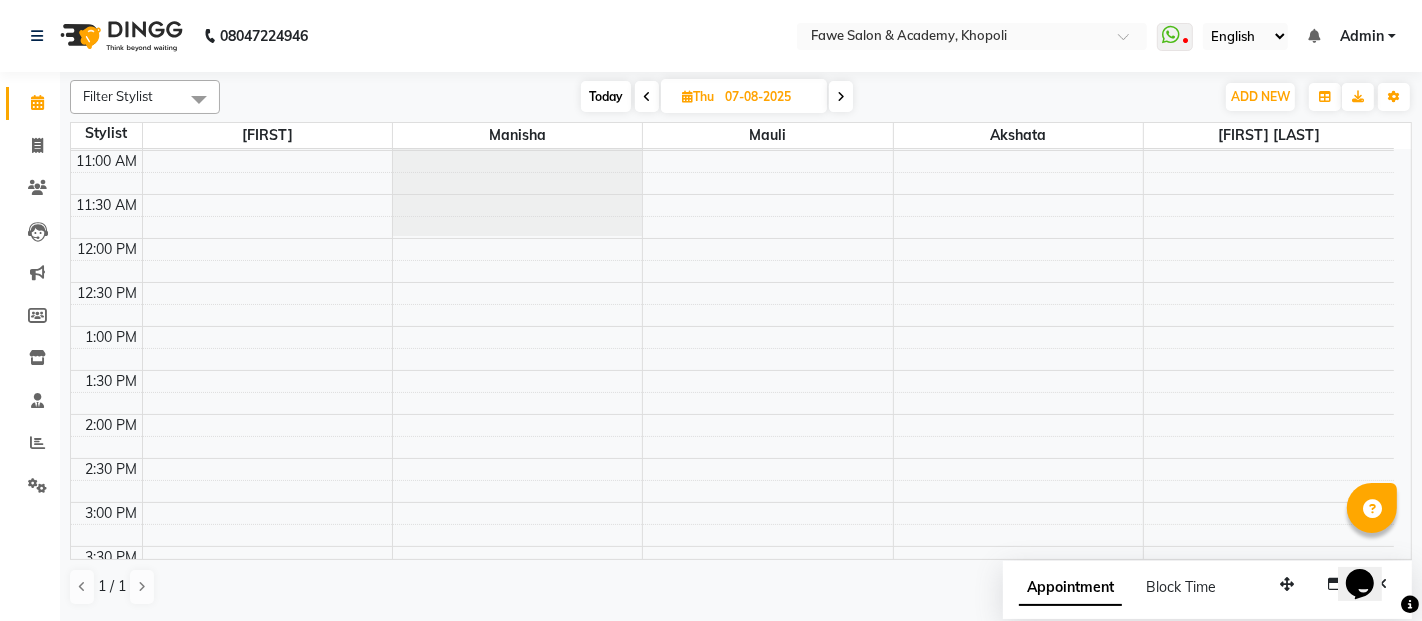 click on "9:00 AM 9:30 AM 10:00 AM 10:30 AM 11:00 AM 11:30 AM 12:00 PM 12:30 PM 1:00 PM 1:30 PM 2:00 PM 2:30 PM 3:00 PM 3:30 PM 4:00 PM 4:30 PM 5:00 PM 5:30 PM 6:00 PM 6:30 PM 7:00 PM 7:30 PM 8:00 PM 8:30 PM 9:00 PM 9:30 PM 10:00 PM 10:30 PM" at bounding box center [732, 590] 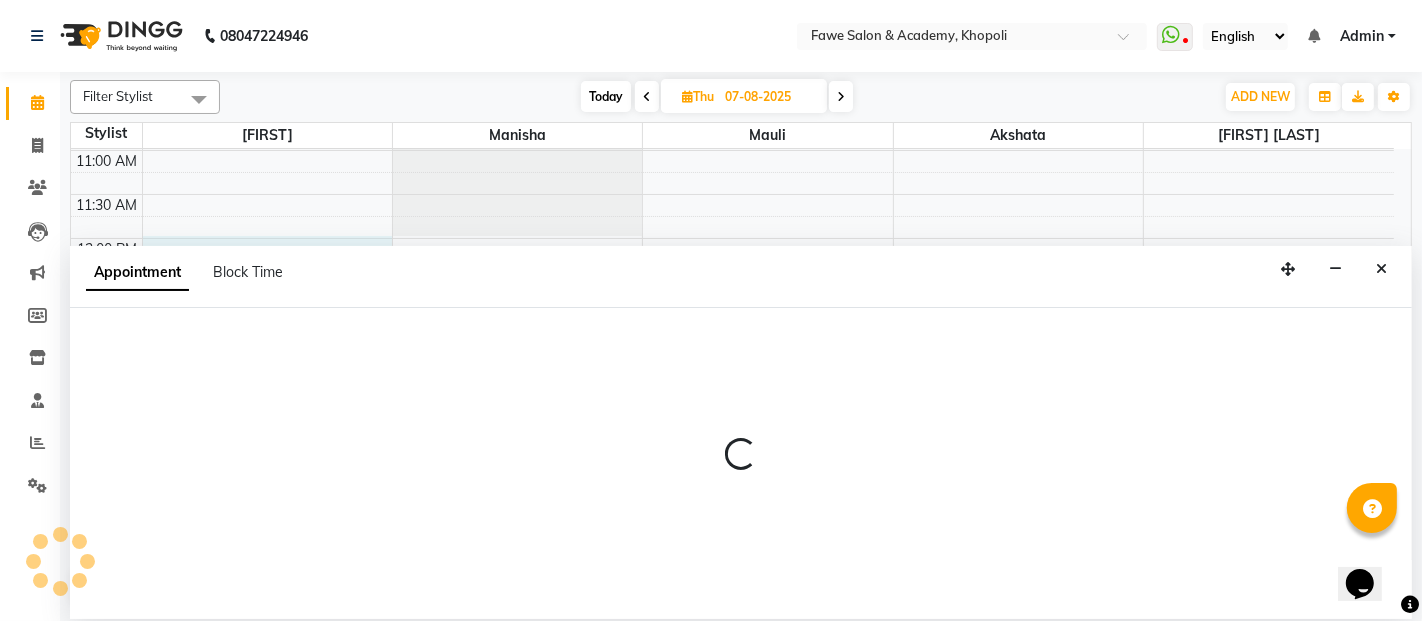 select on "14303" 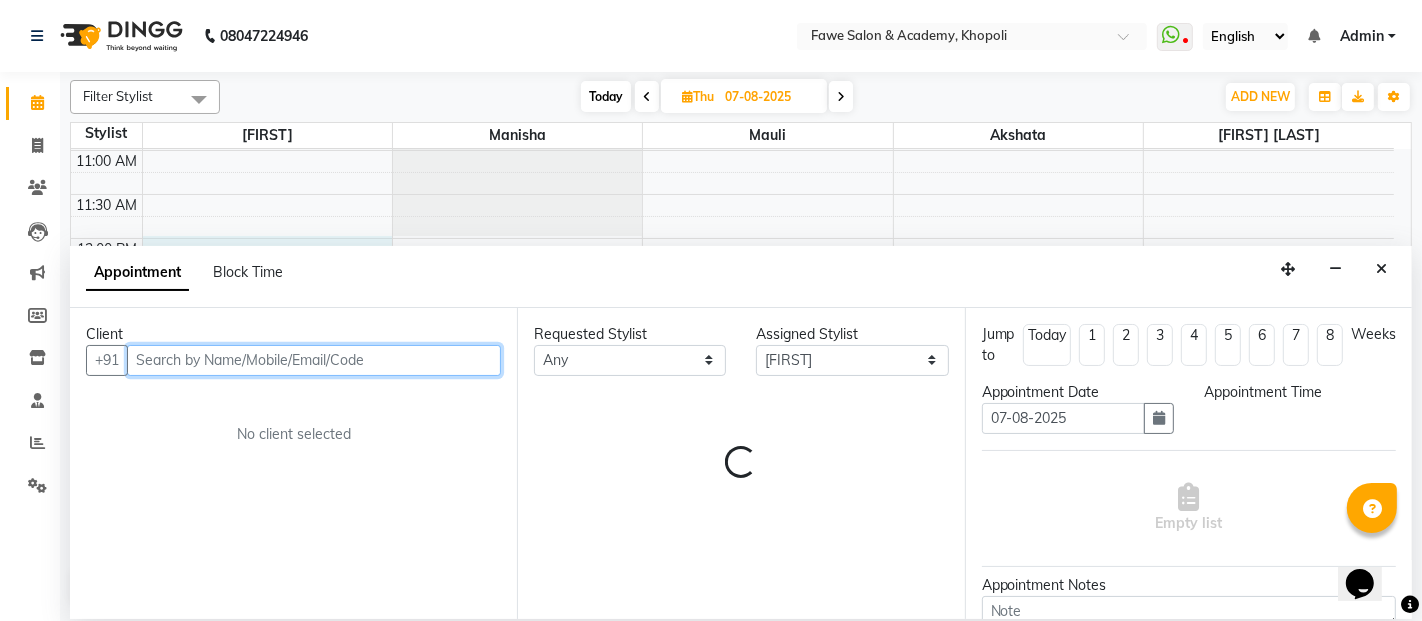 select on "720" 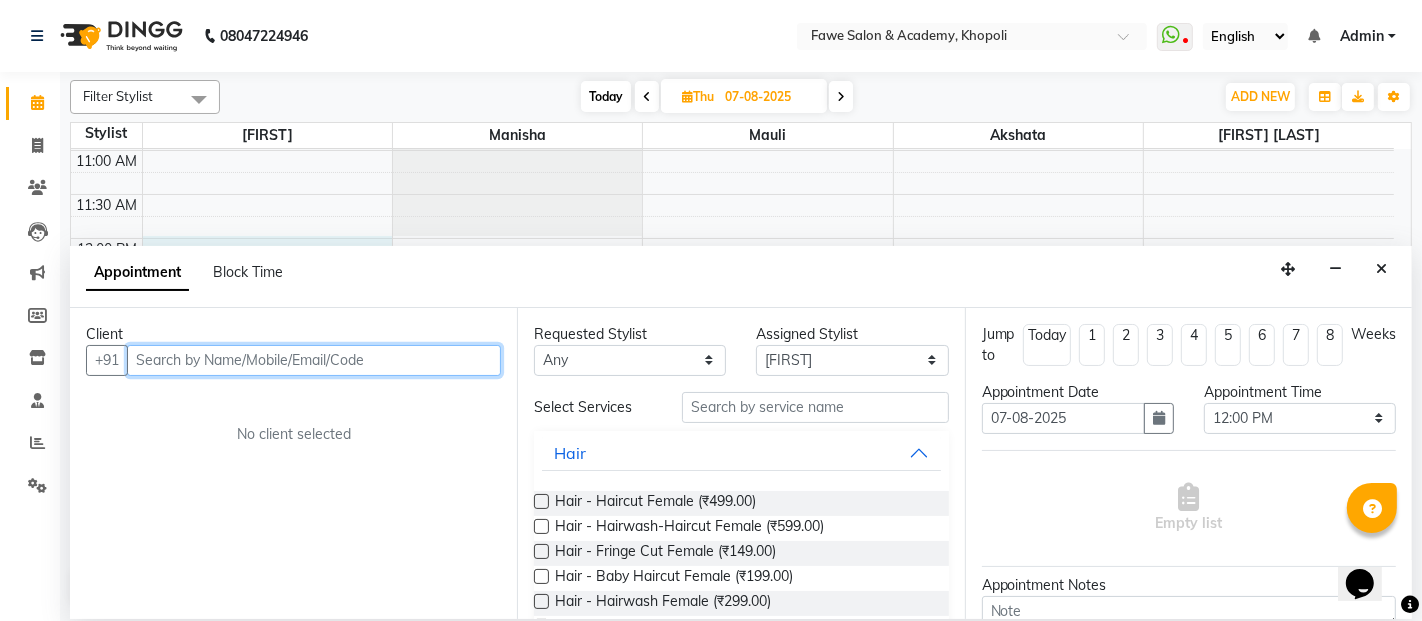 click at bounding box center [314, 360] 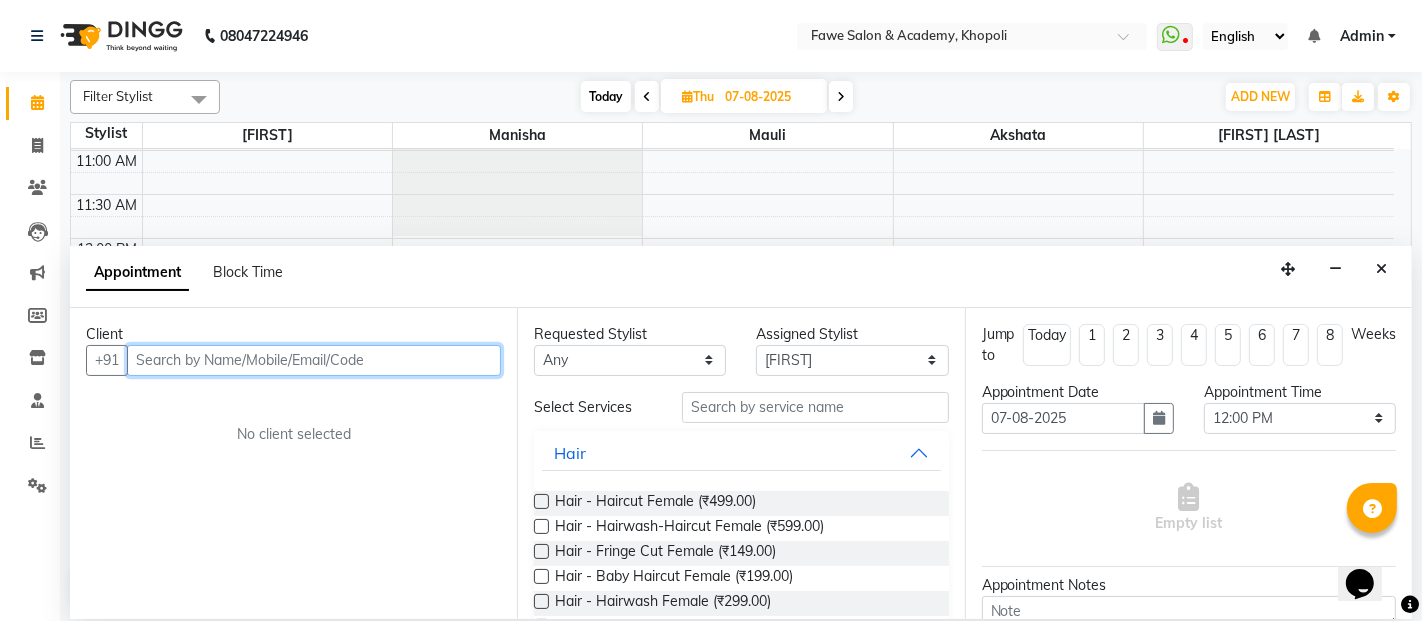 click at bounding box center (314, 360) 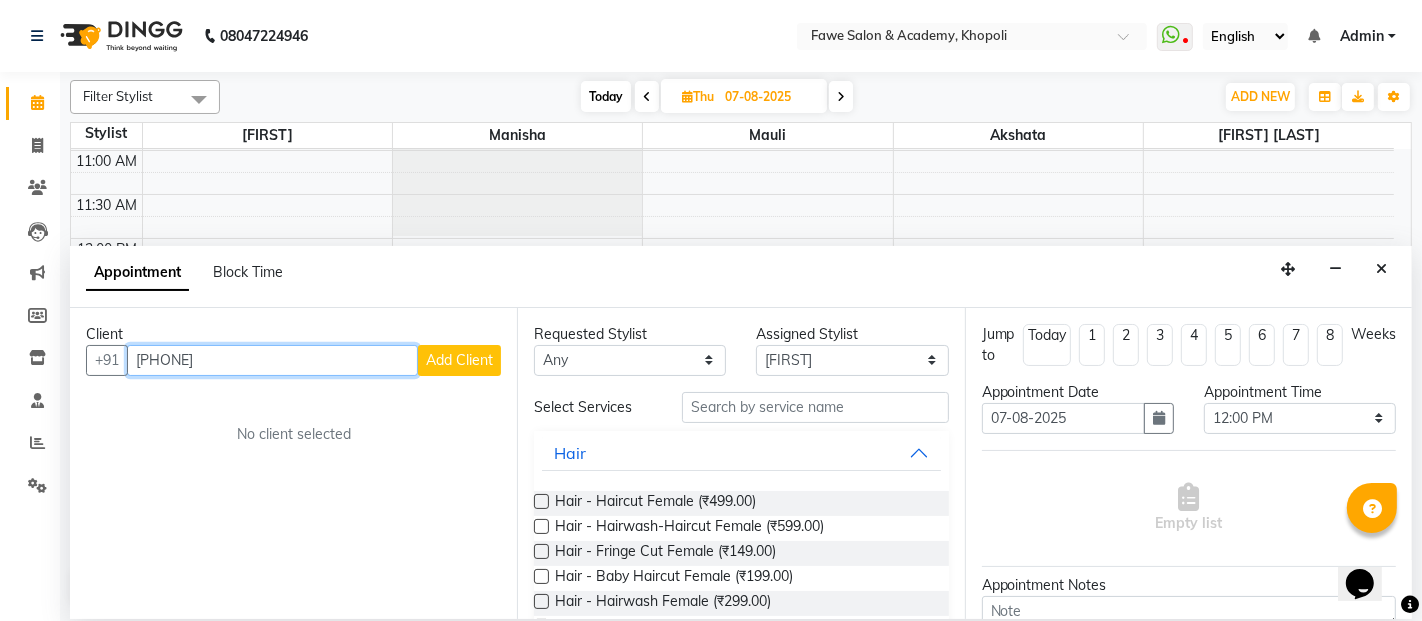 type on "[PHONE]" 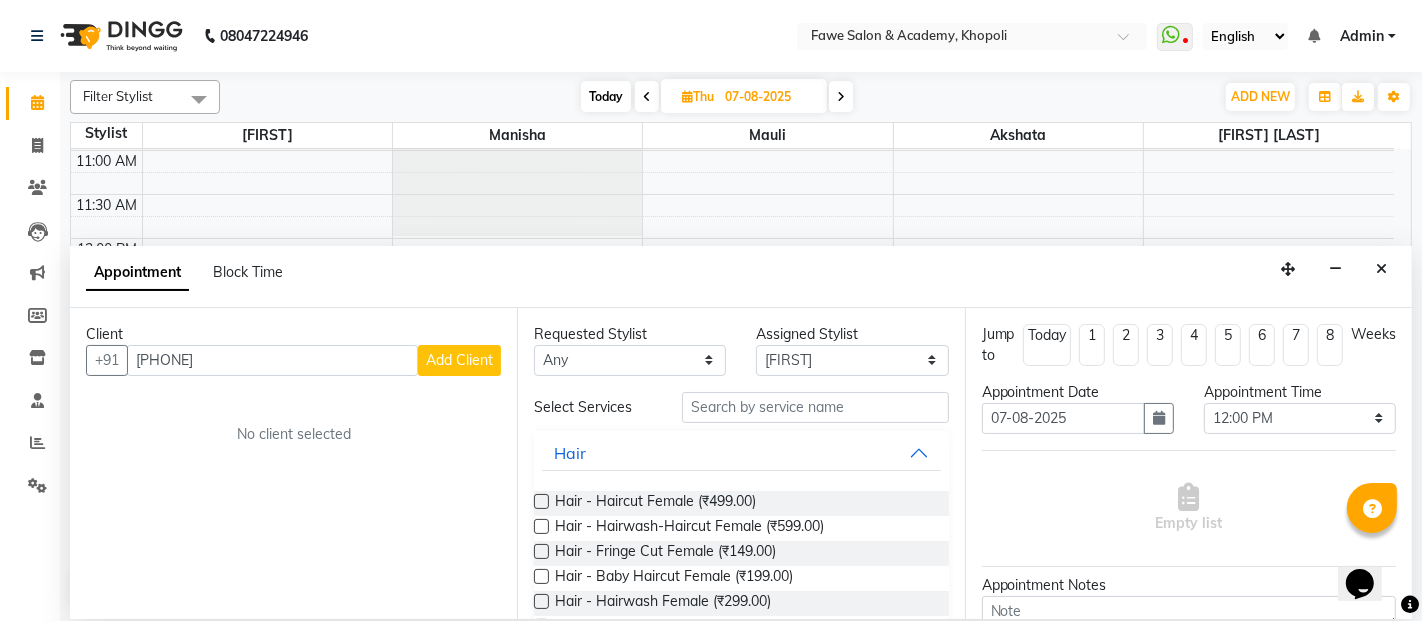 click on "Add Client" at bounding box center [459, 360] 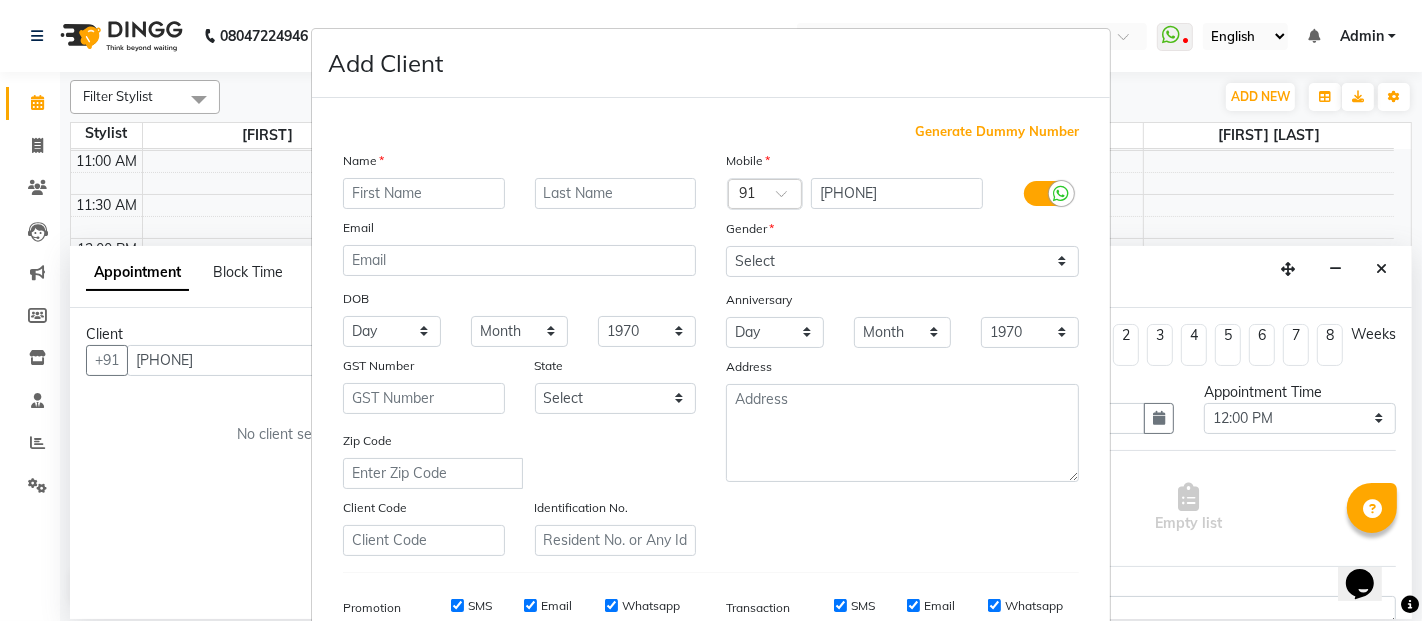 click at bounding box center (424, 193) 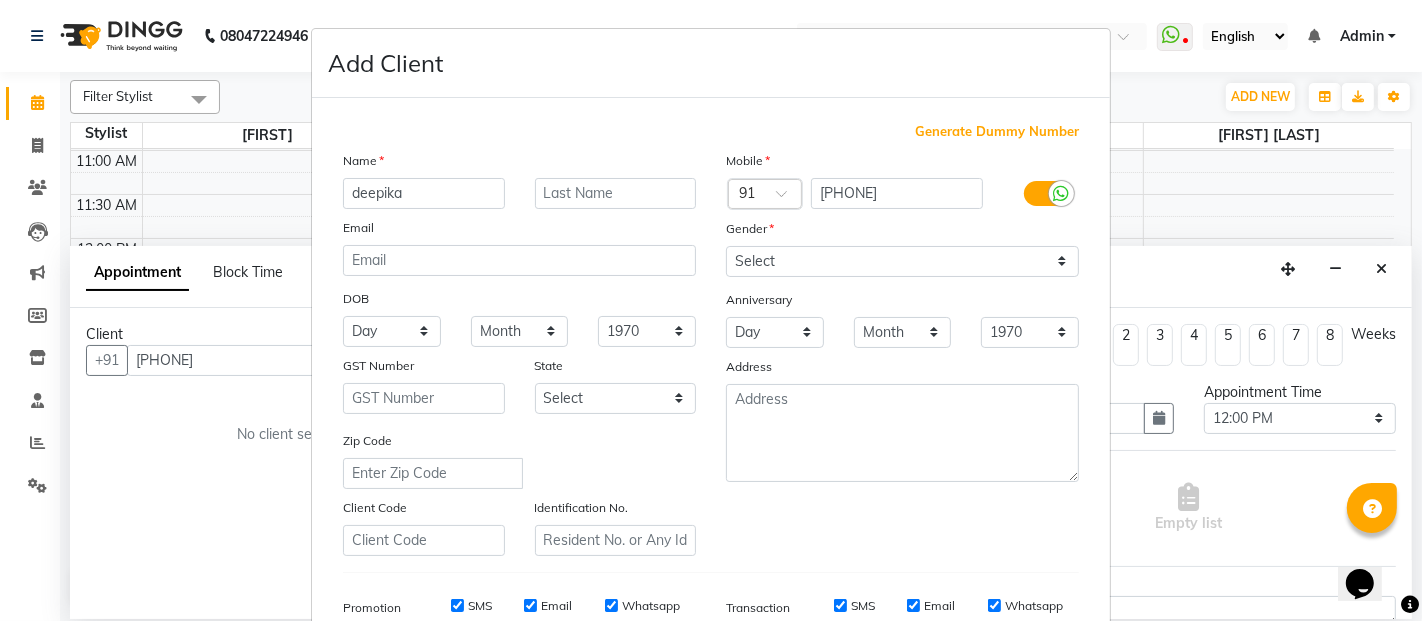 type on "deepika" 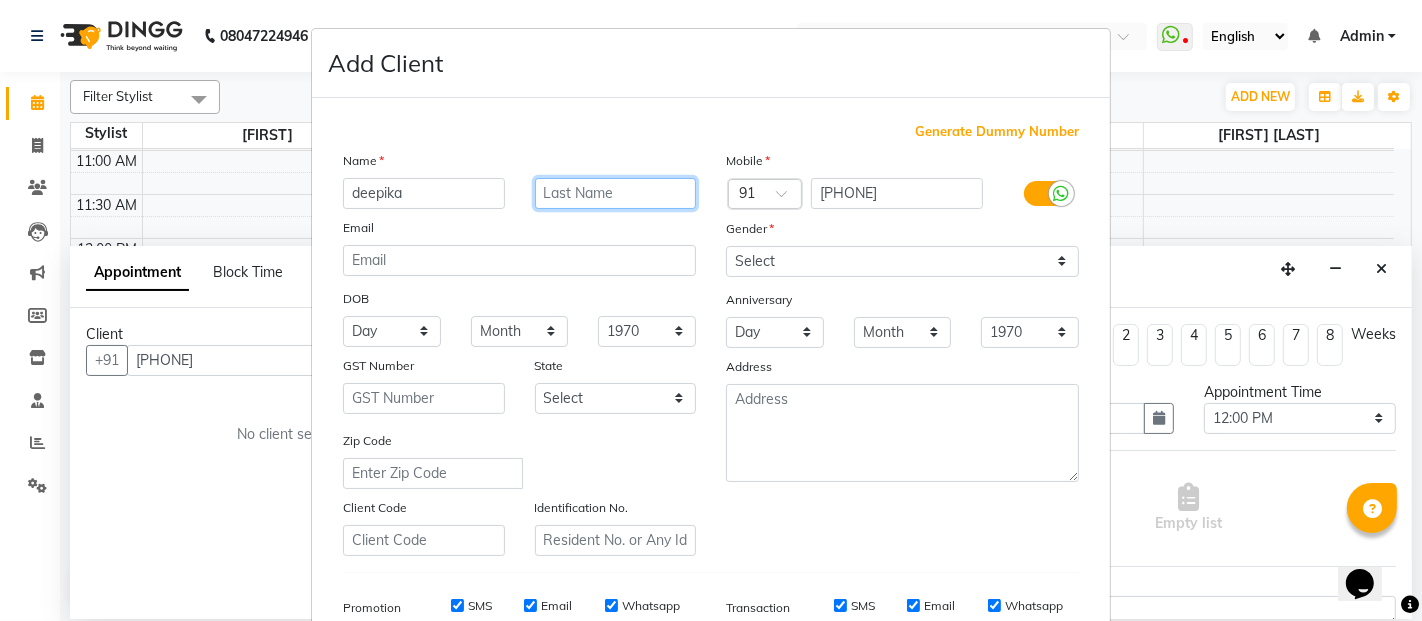 click at bounding box center [616, 193] 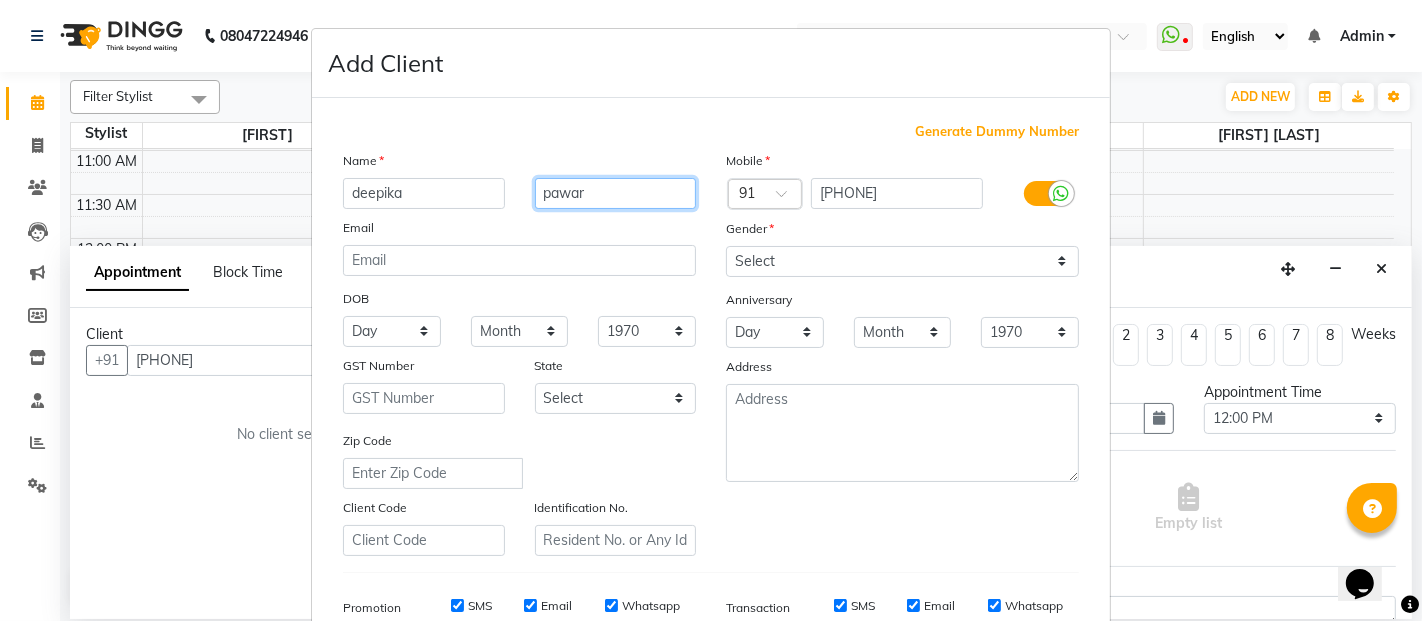 type on "pawar" 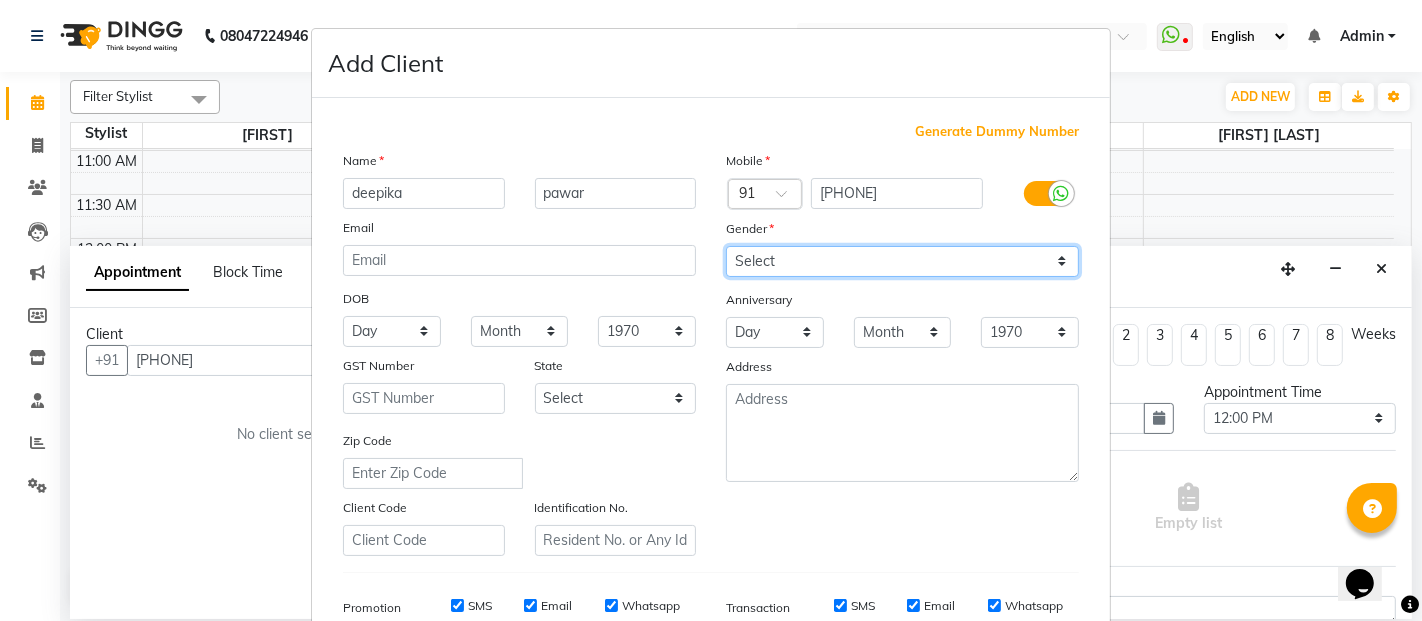 click on "Select Male Female Other Prefer Not To Say" at bounding box center (902, 261) 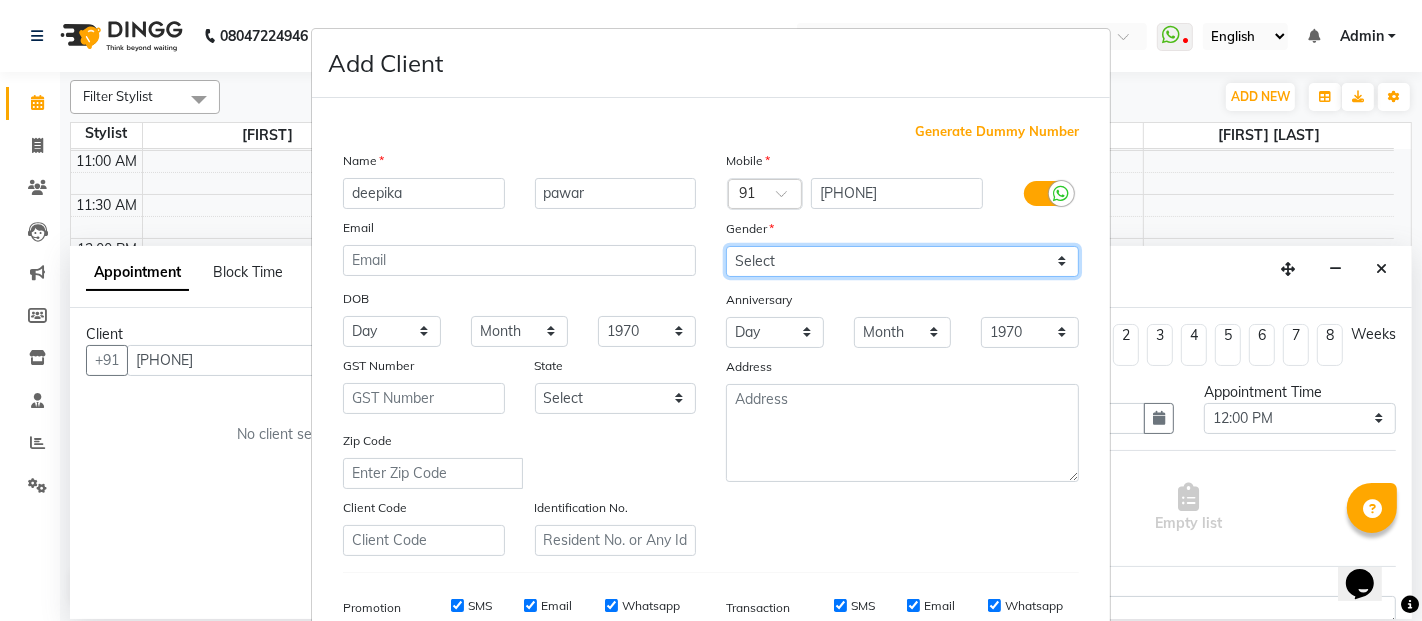 select on "female" 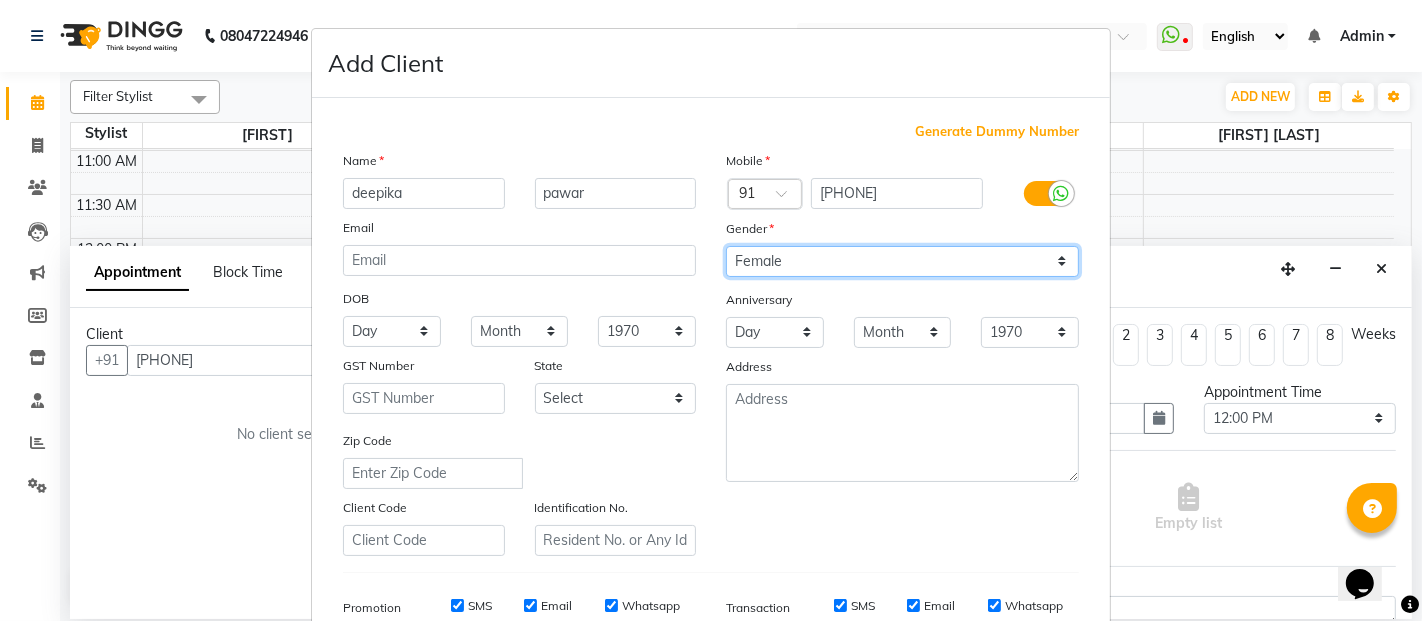 click on "Select Male Female Other Prefer Not To Say" at bounding box center (902, 261) 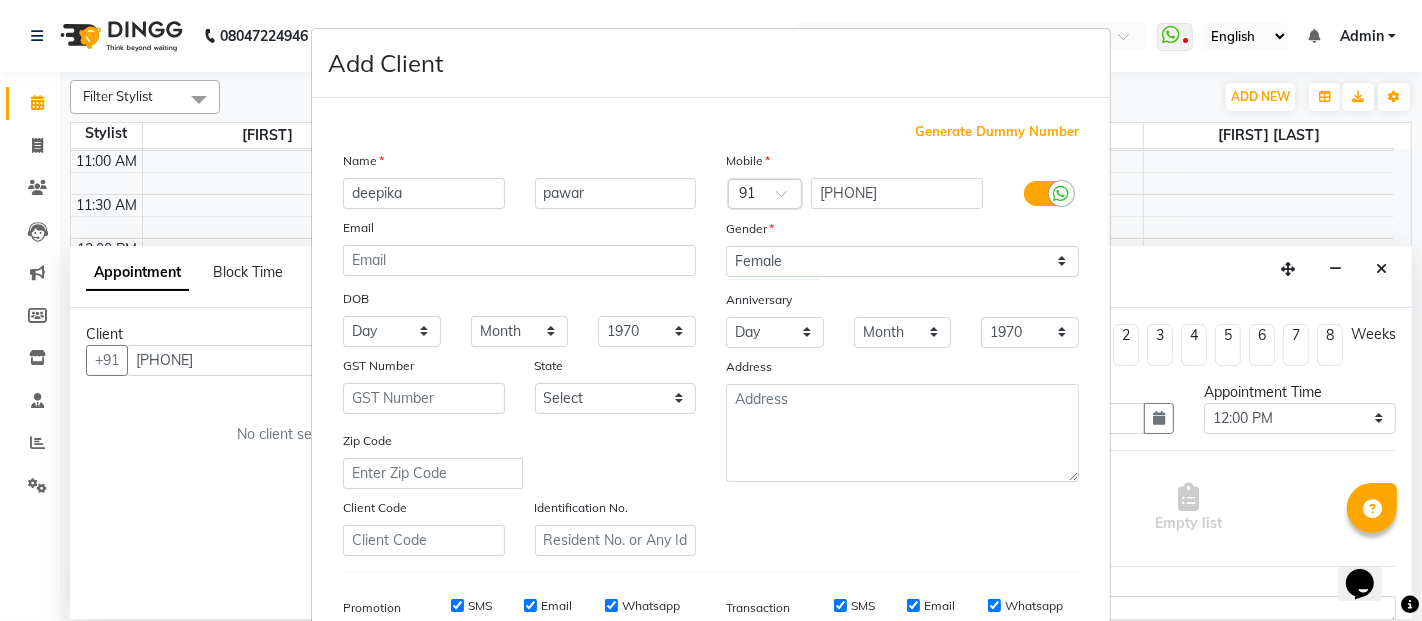 scroll, scrollTop: 300, scrollLeft: 0, axis: vertical 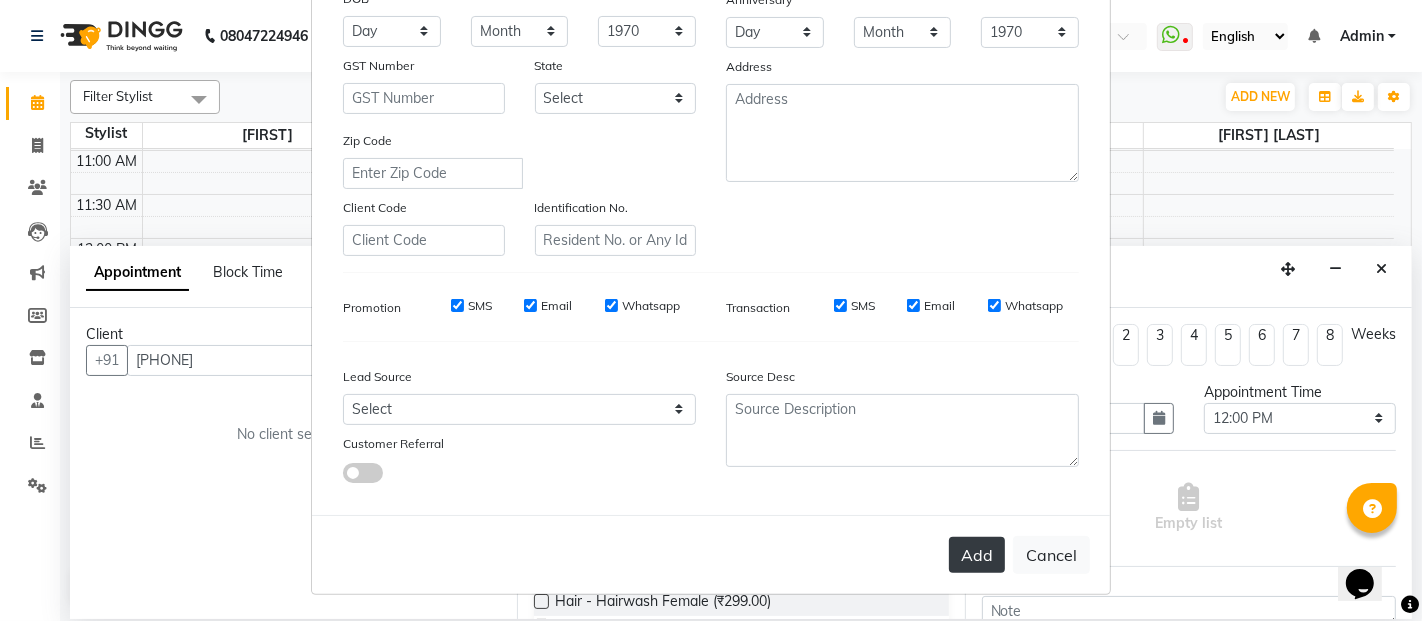 click on "Add" at bounding box center (977, 555) 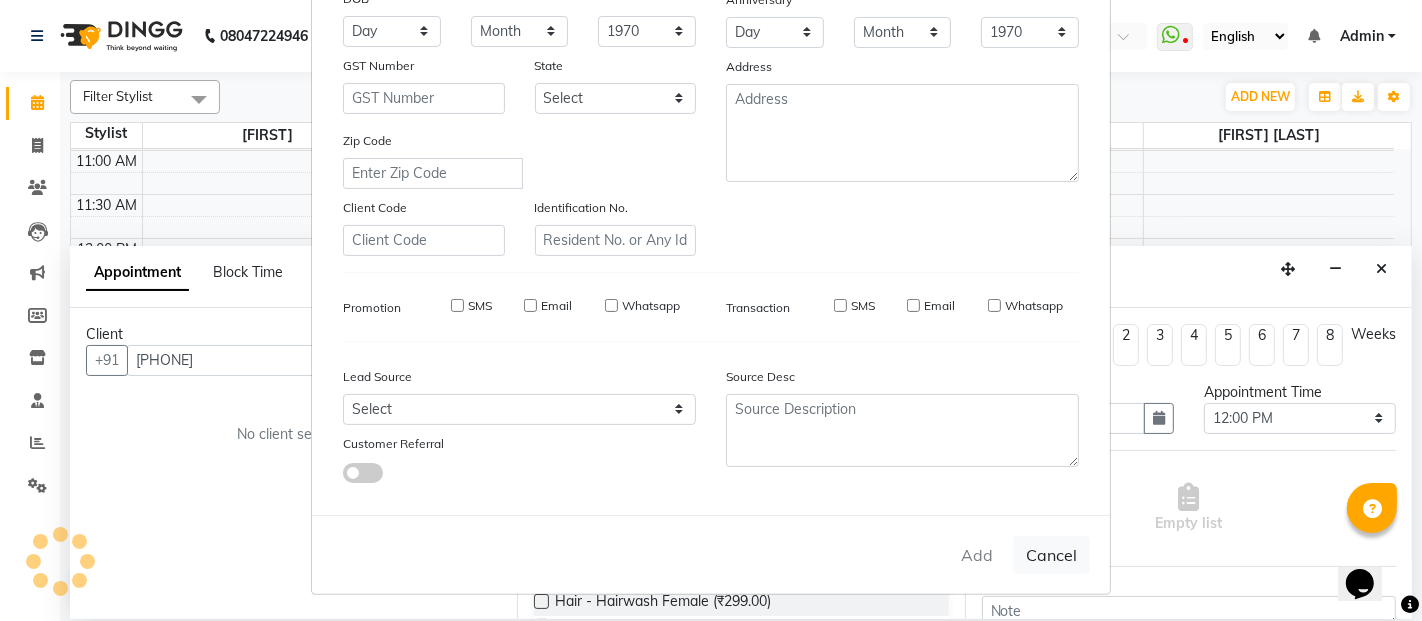 type 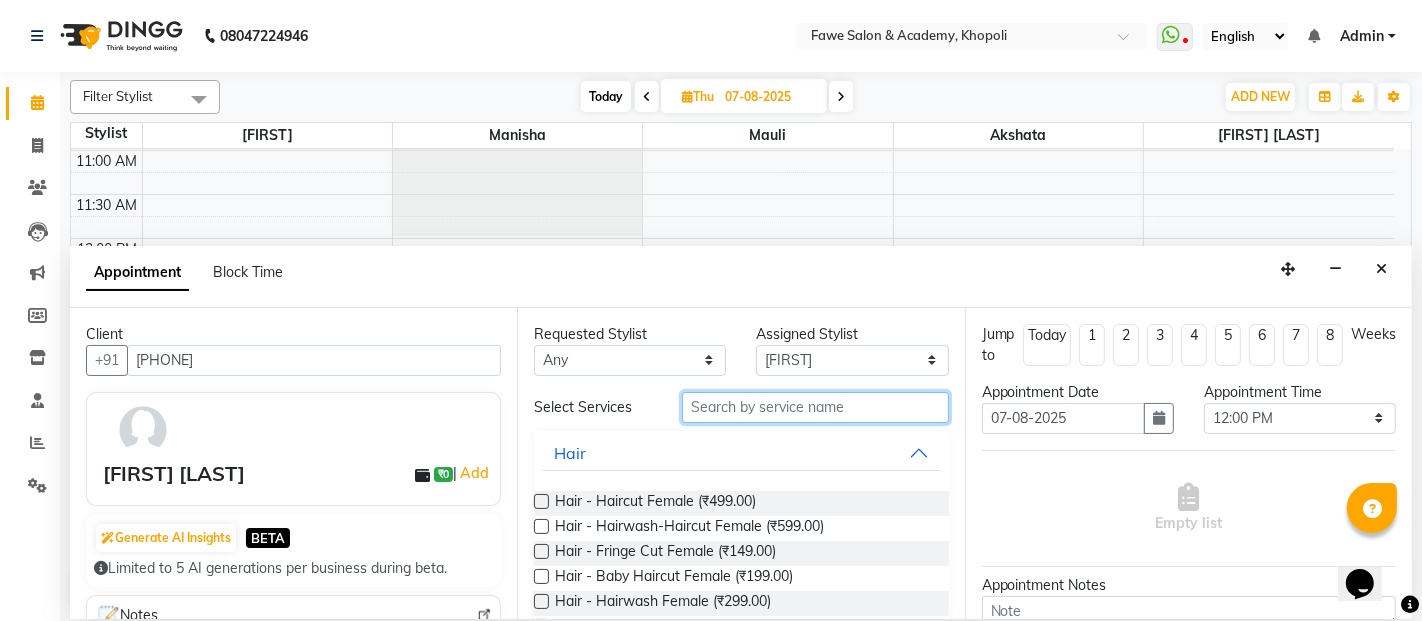 click at bounding box center (815, 407) 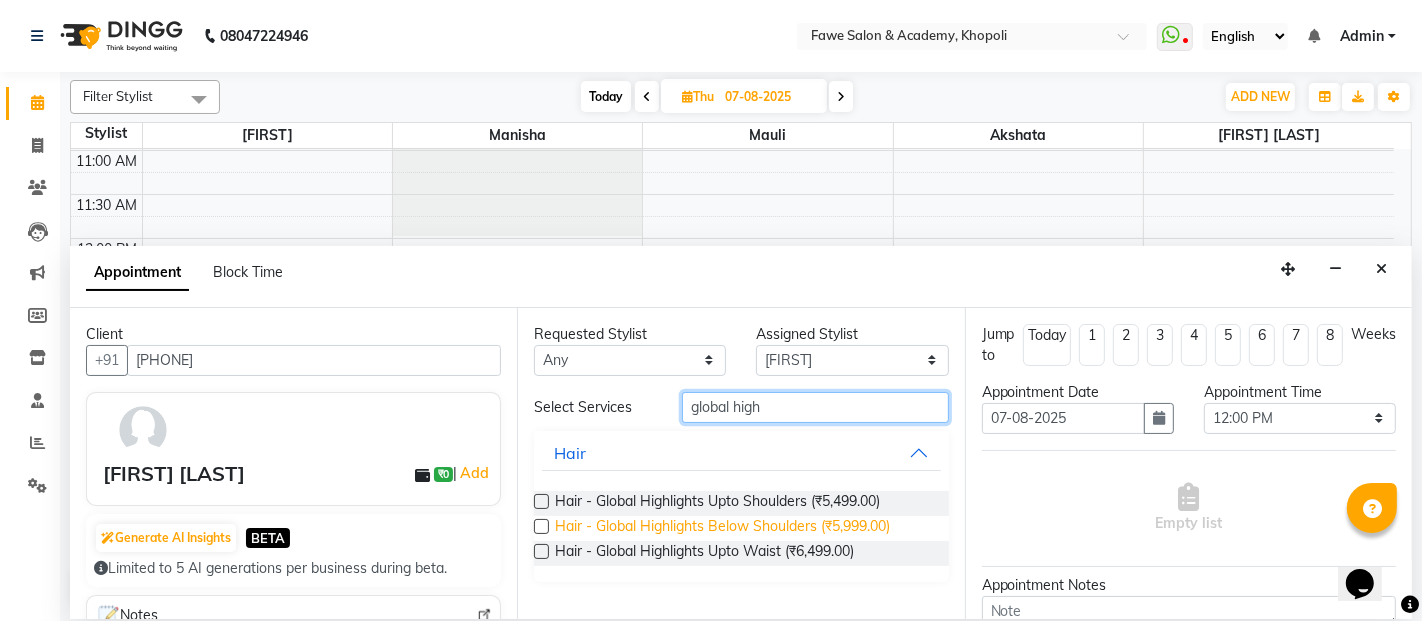 type on "global high" 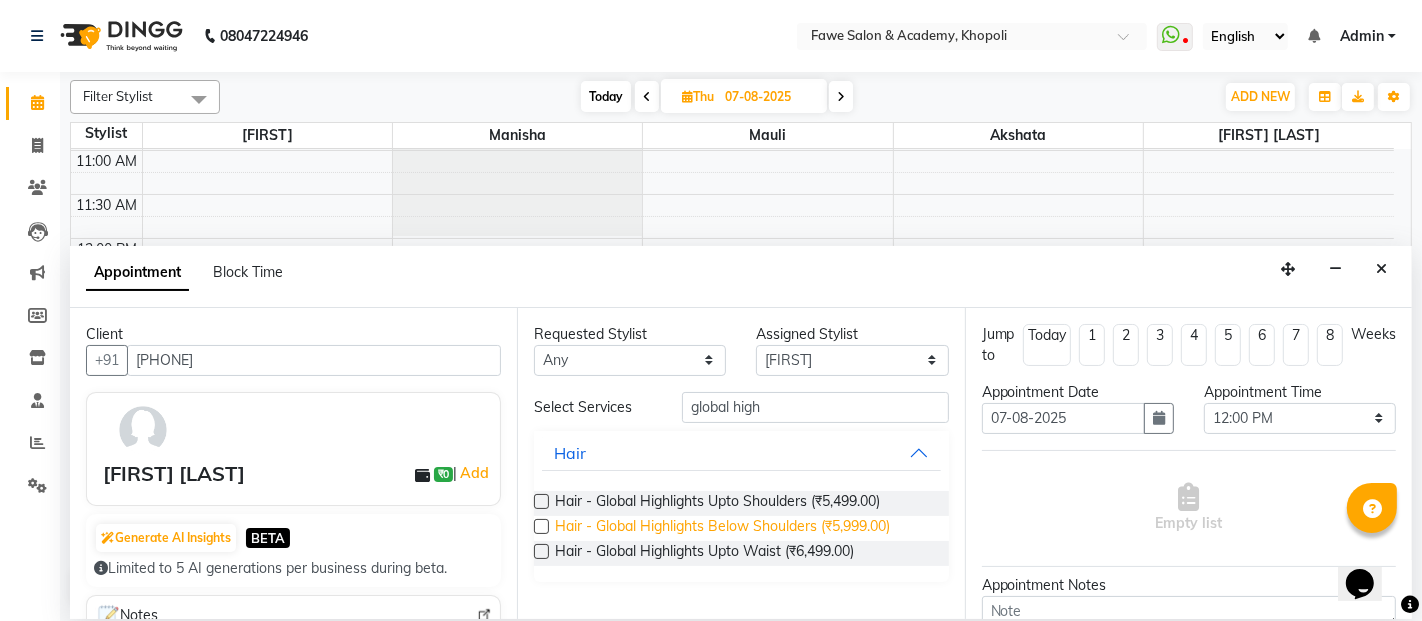 click on "Hair - Global Highlights Below Shoulders (₹5,999.00)" at bounding box center [722, 528] 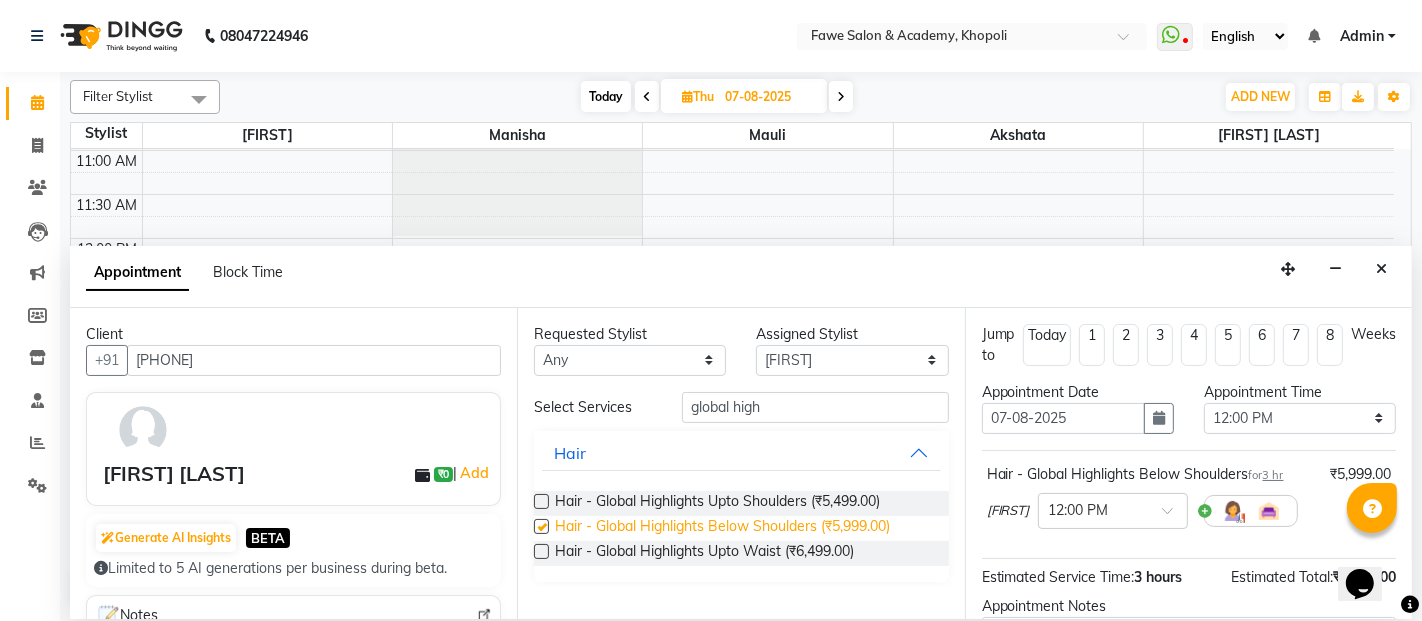 checkbox on "false" 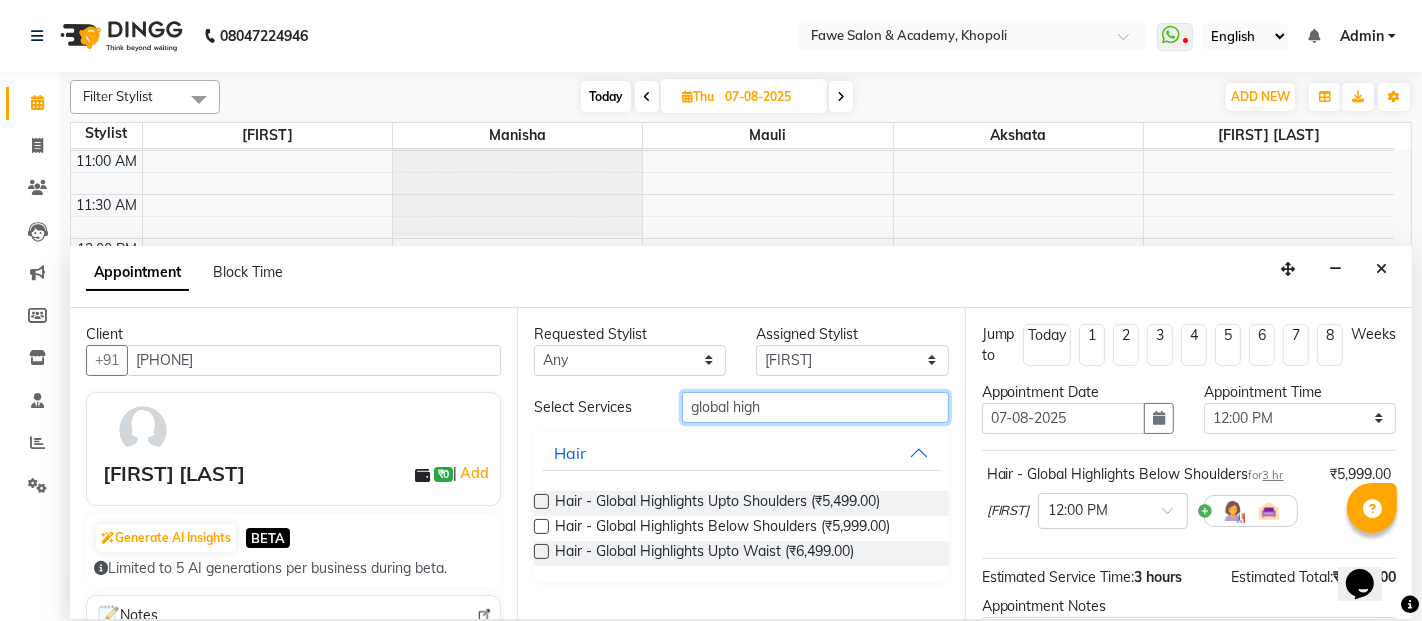 click on "global high" at bounding box center (815, 407) 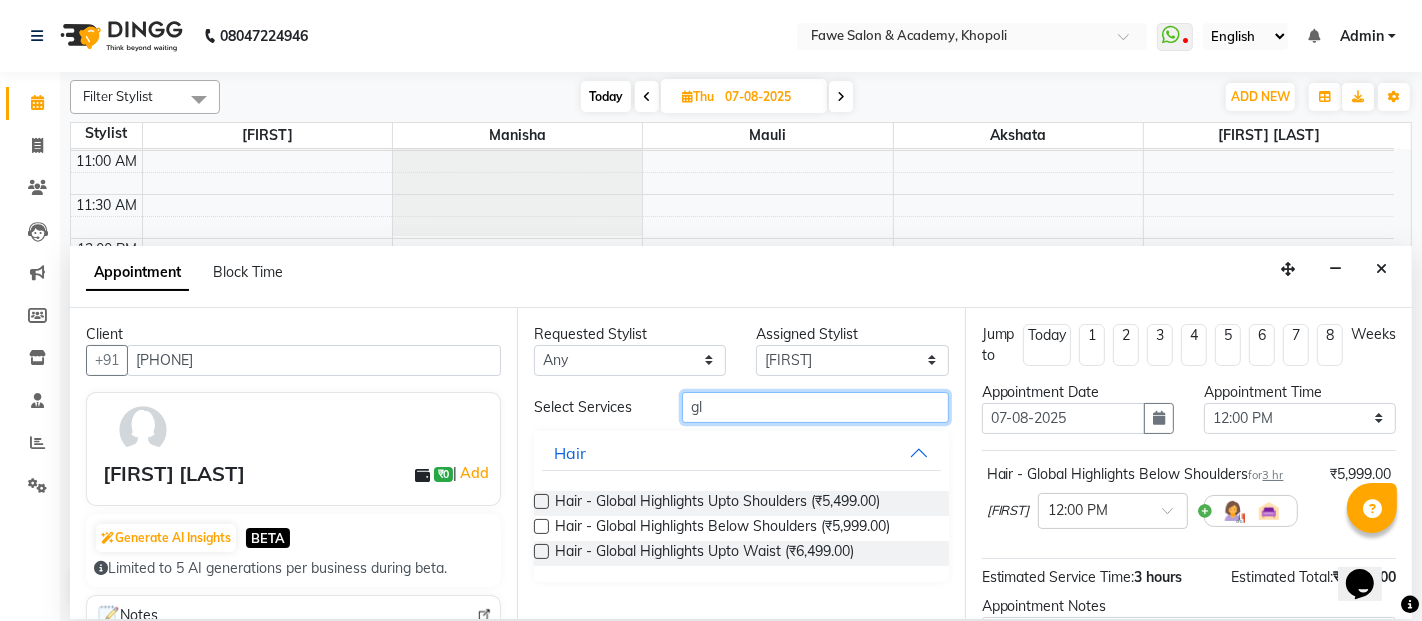 type on "g" 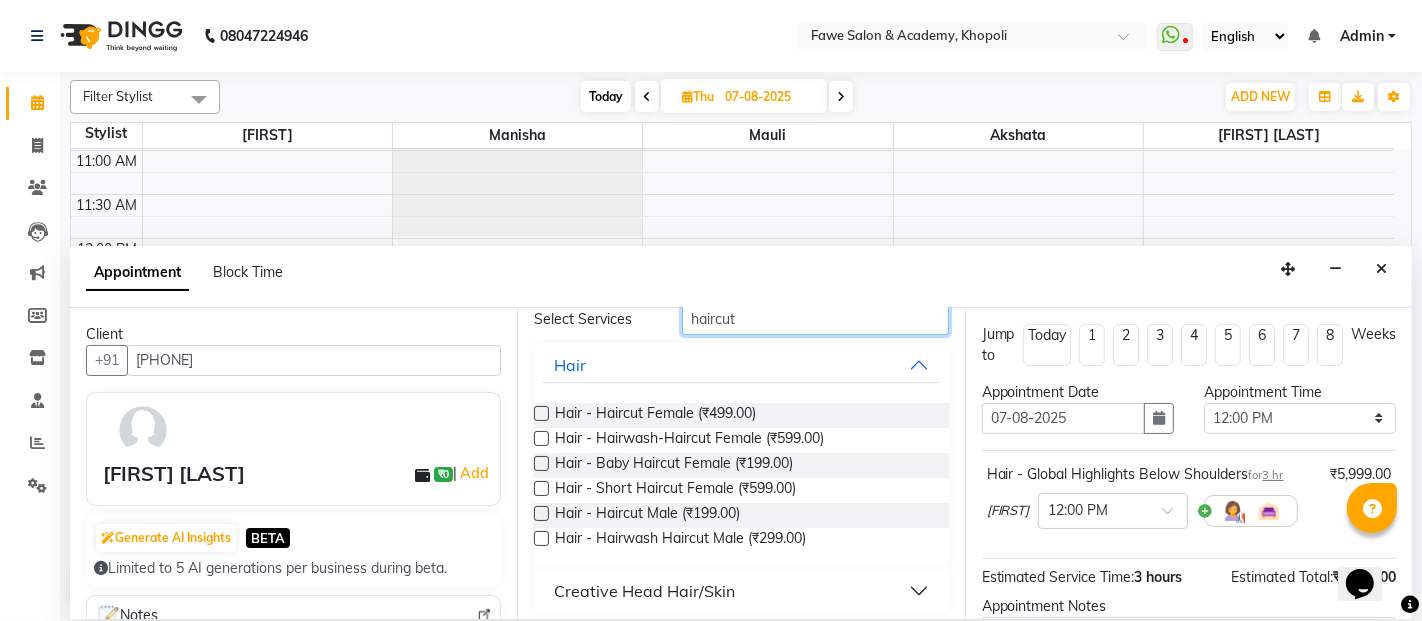 scroll, scrollTop: 97, scrollLeft: 0, axis: vertical 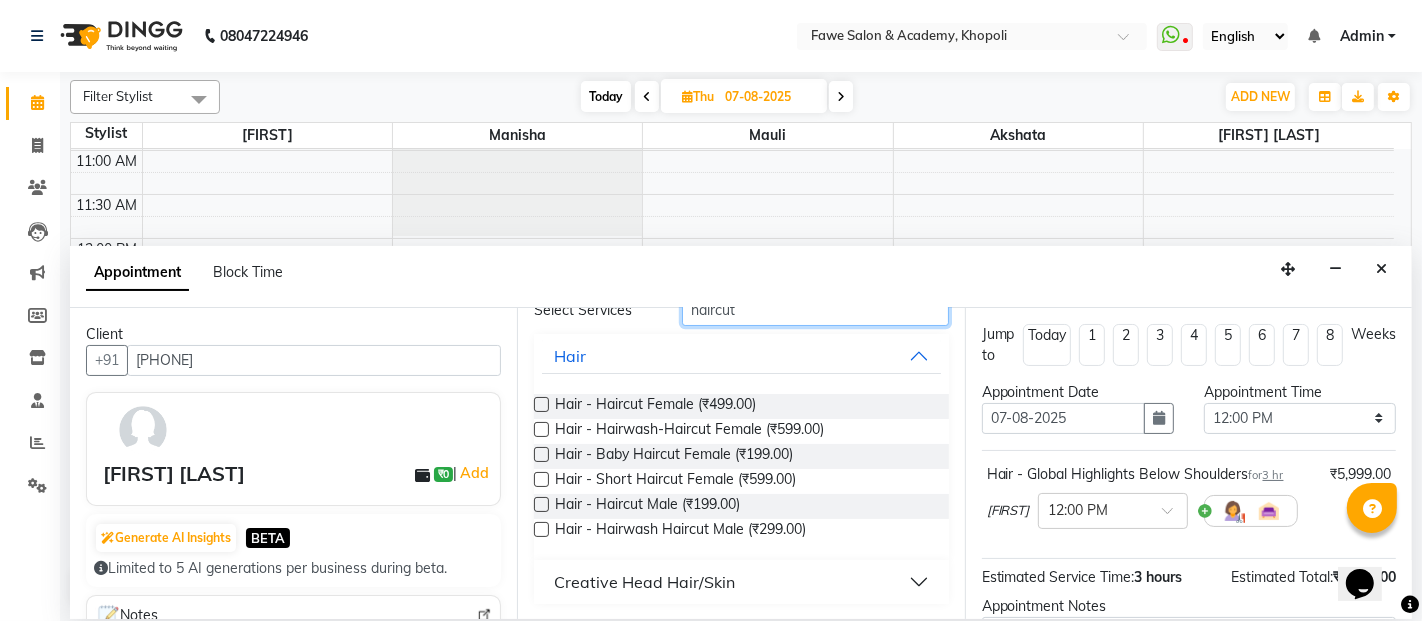 type on "haircut" 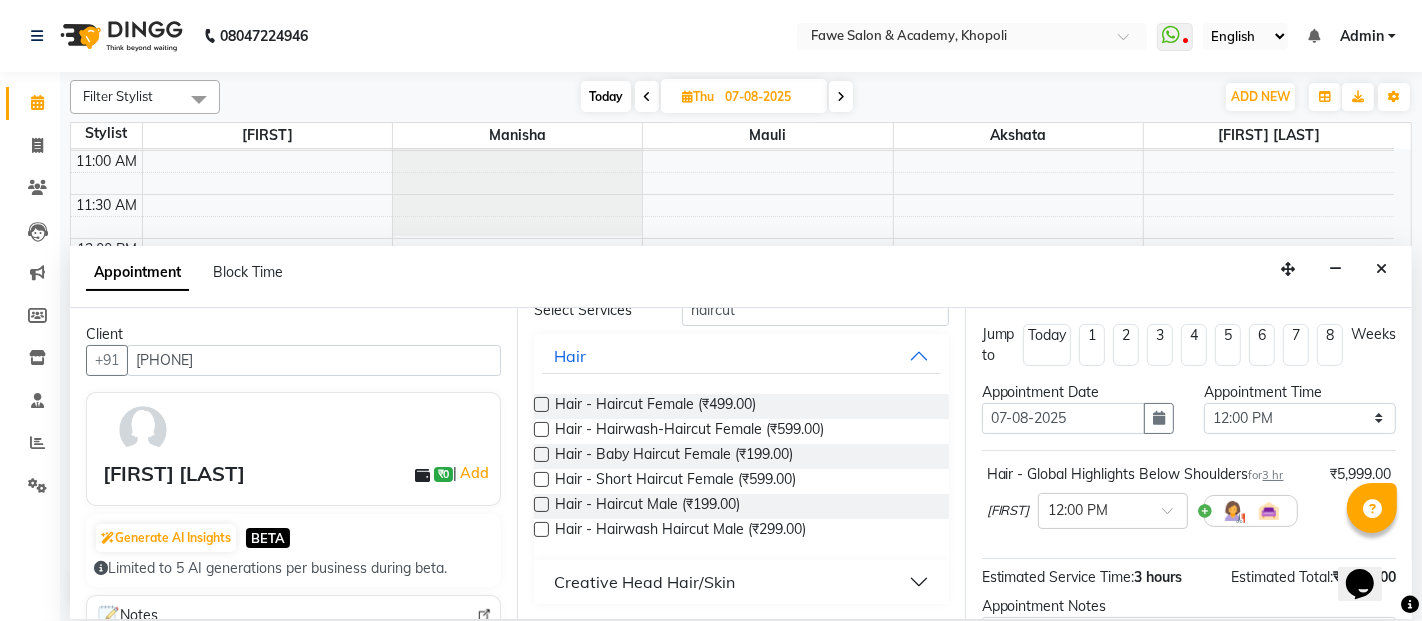 click on "Creative Head  Hair/Skin" at bounding box center [741, 582] 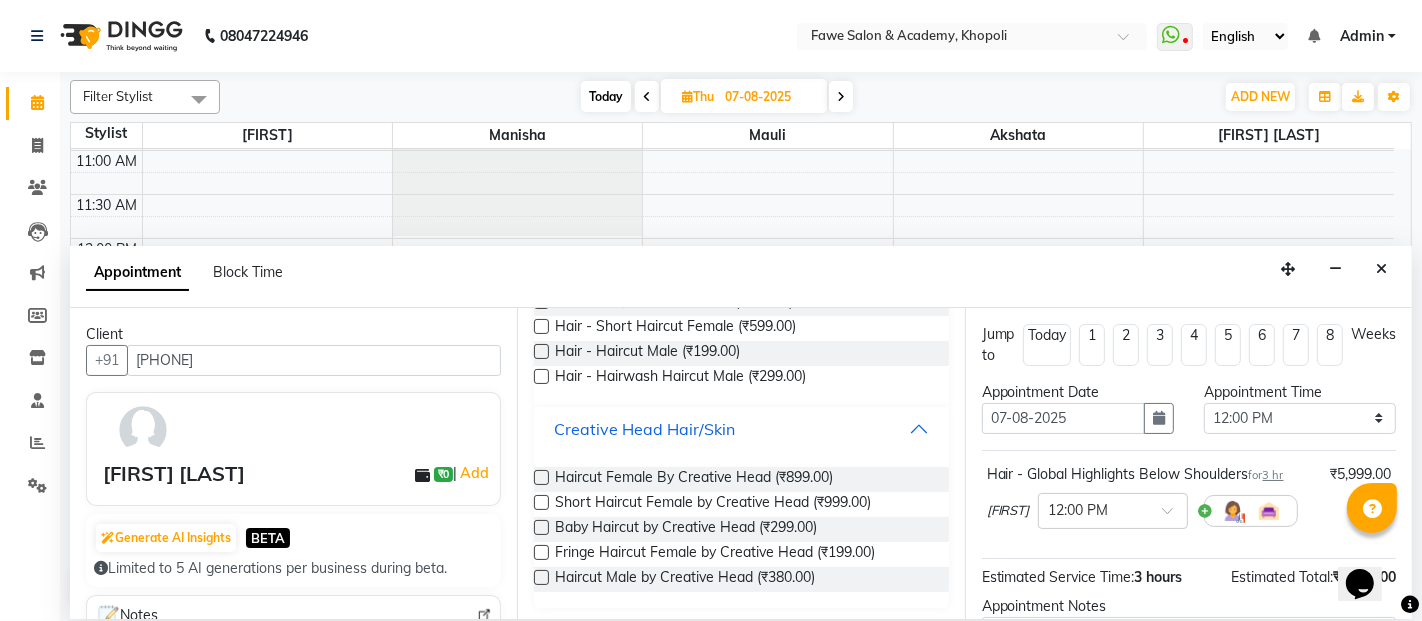 scroll, scrollTop: 254, scrollLeft: 0, axis: vertical 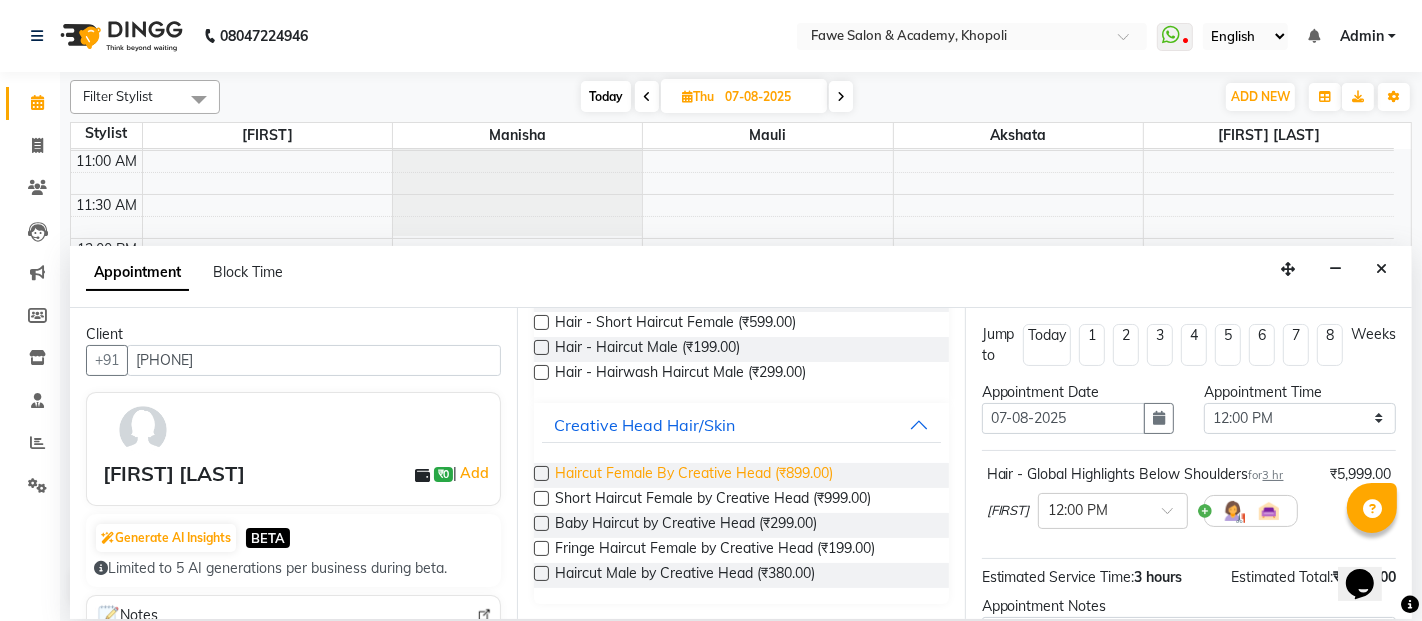 click on "Haircut Female By Creative Head (₹899.00)" at bounding box center [694, 475] 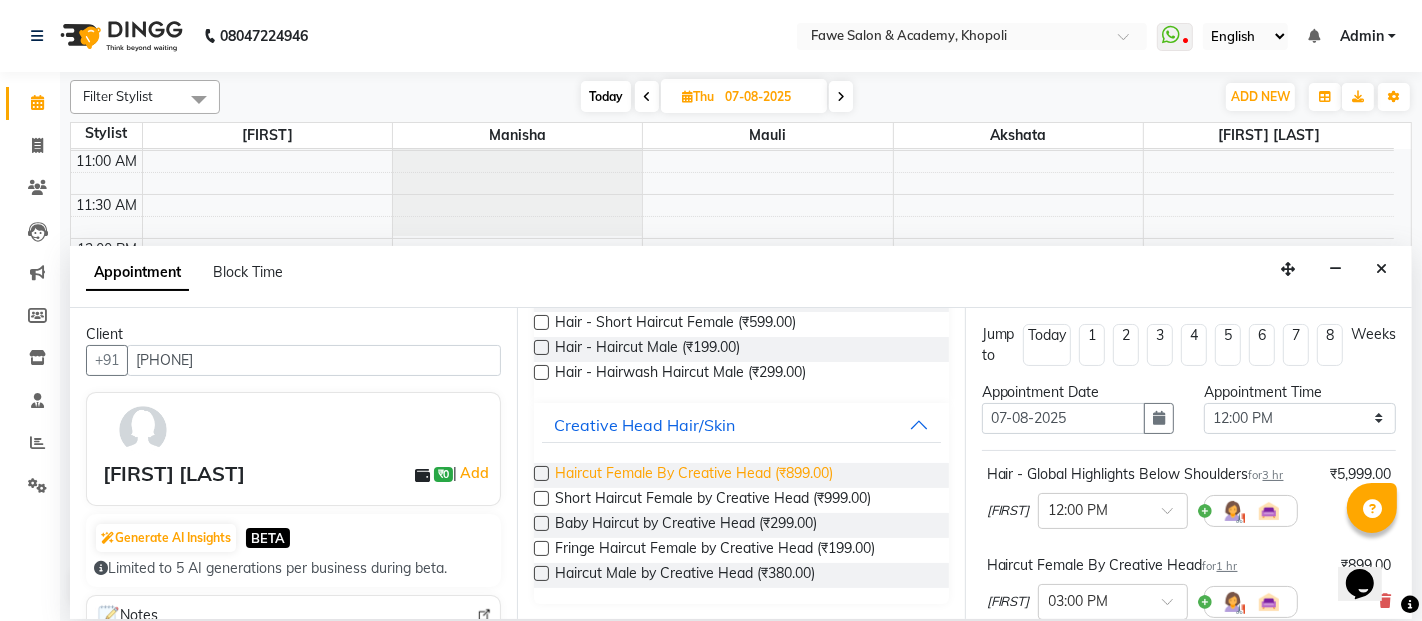 click on "Haircut Female By Creative Head (₹899.00)" at bounding box center [694, 475] 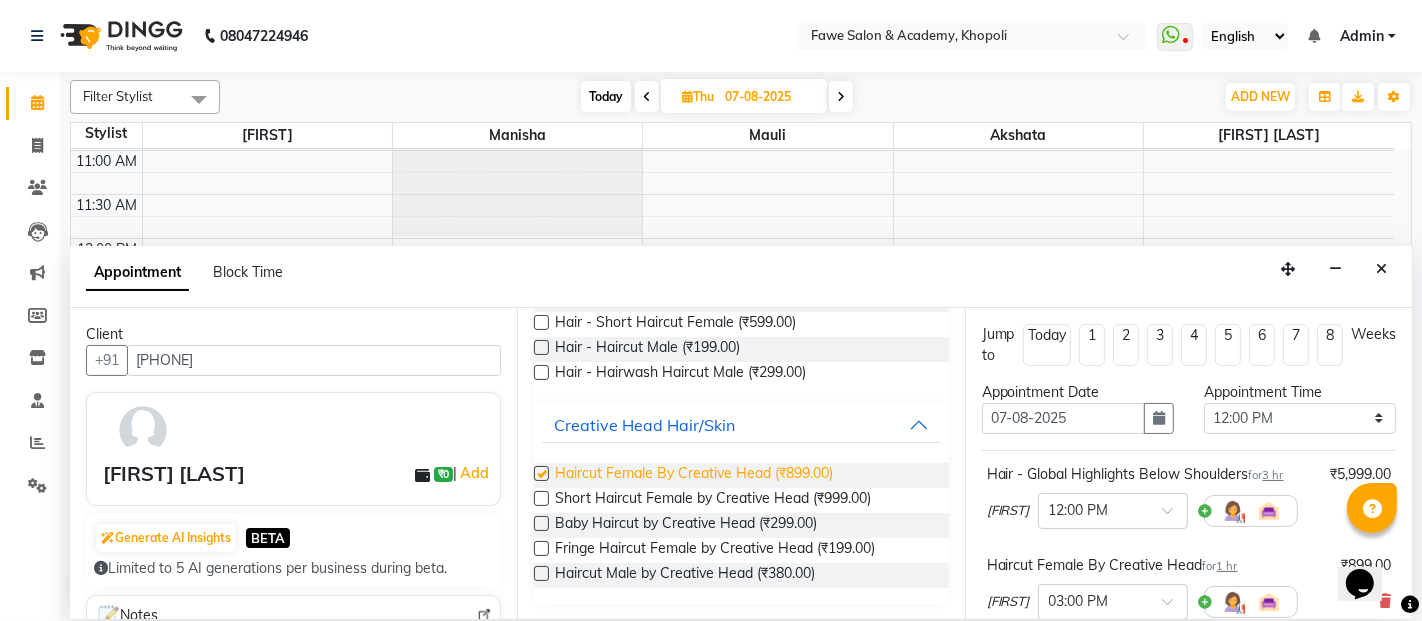 checkbox on "false" 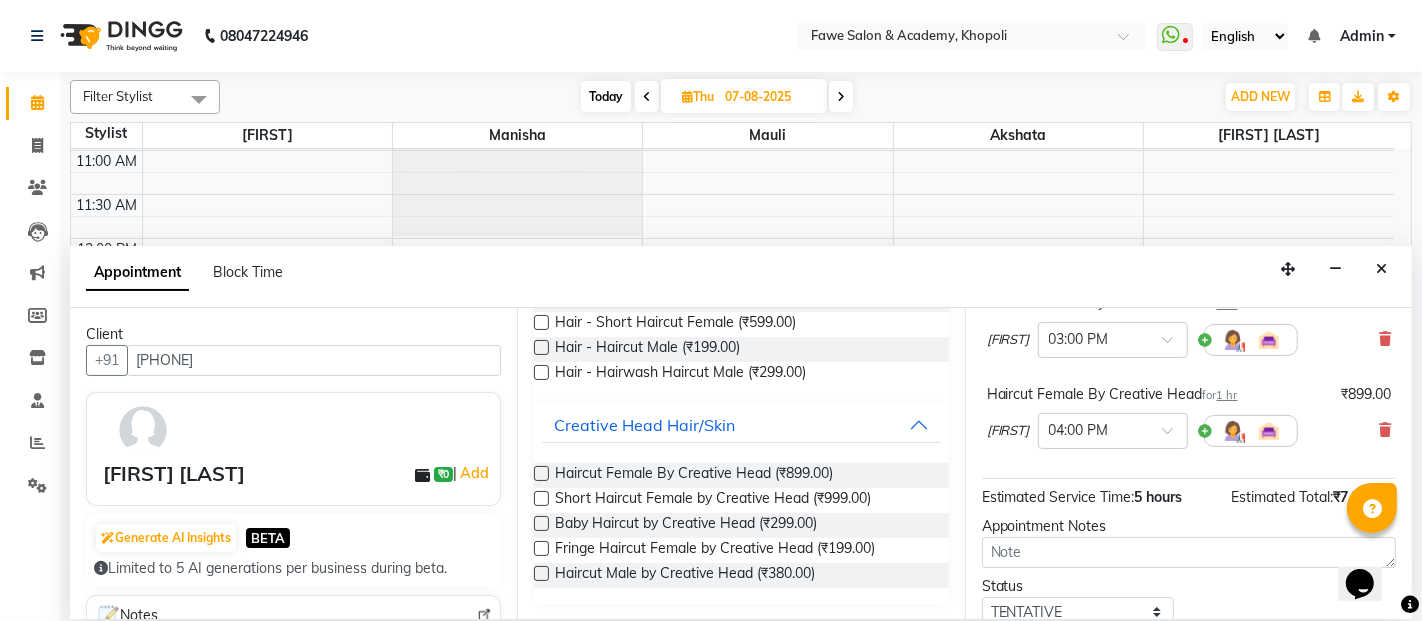 scroll, scrollTop: 272, scrollLeft: 0, axis: vertical 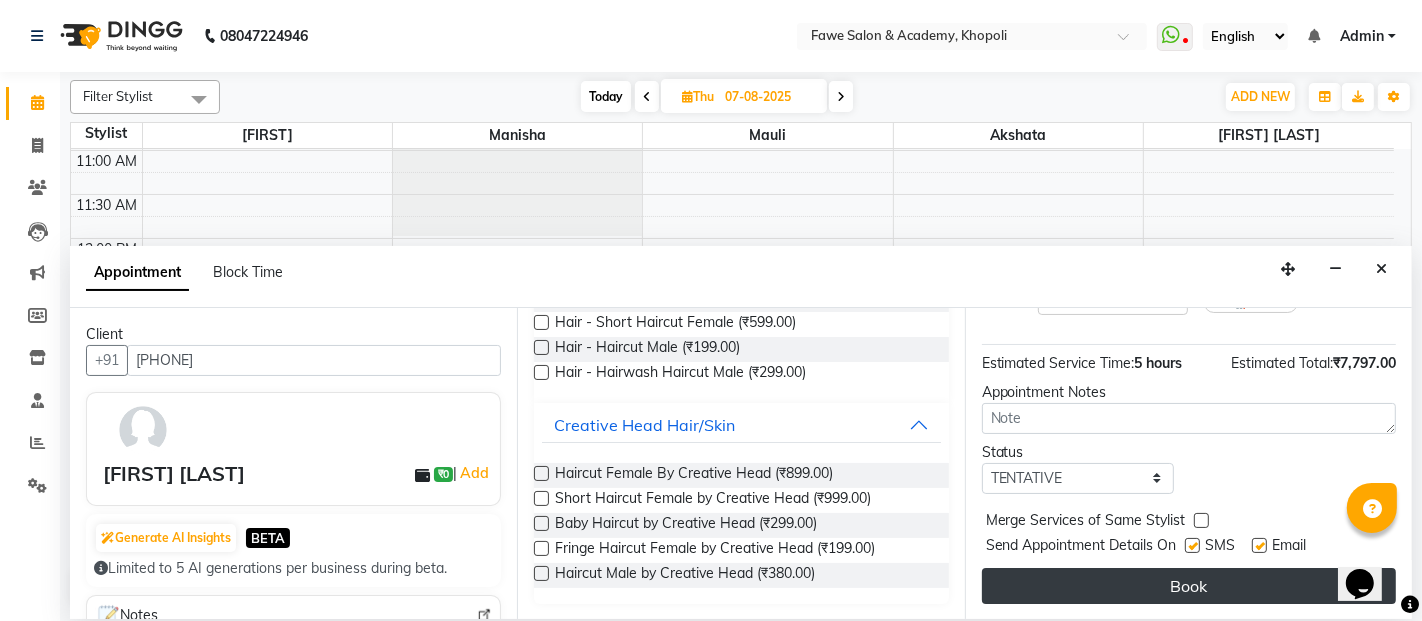 click on "Book" at bounding box center [1189, 586] 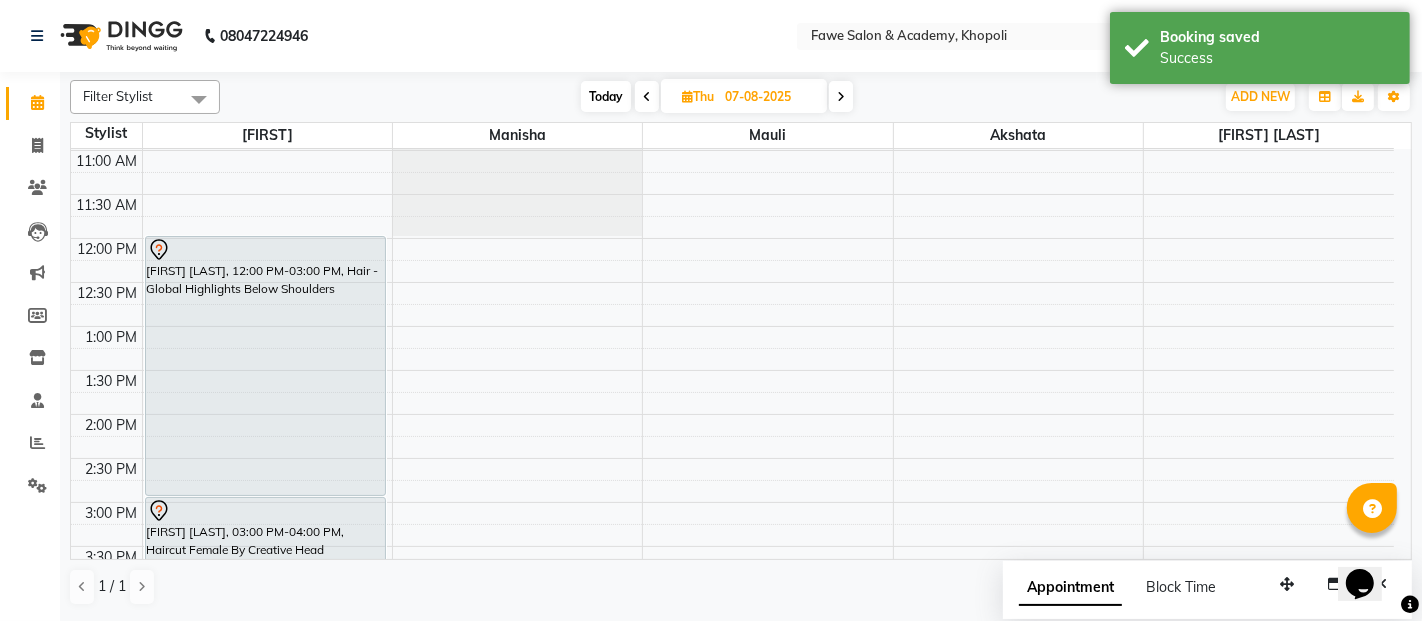 click at bounding box center (647, 96) 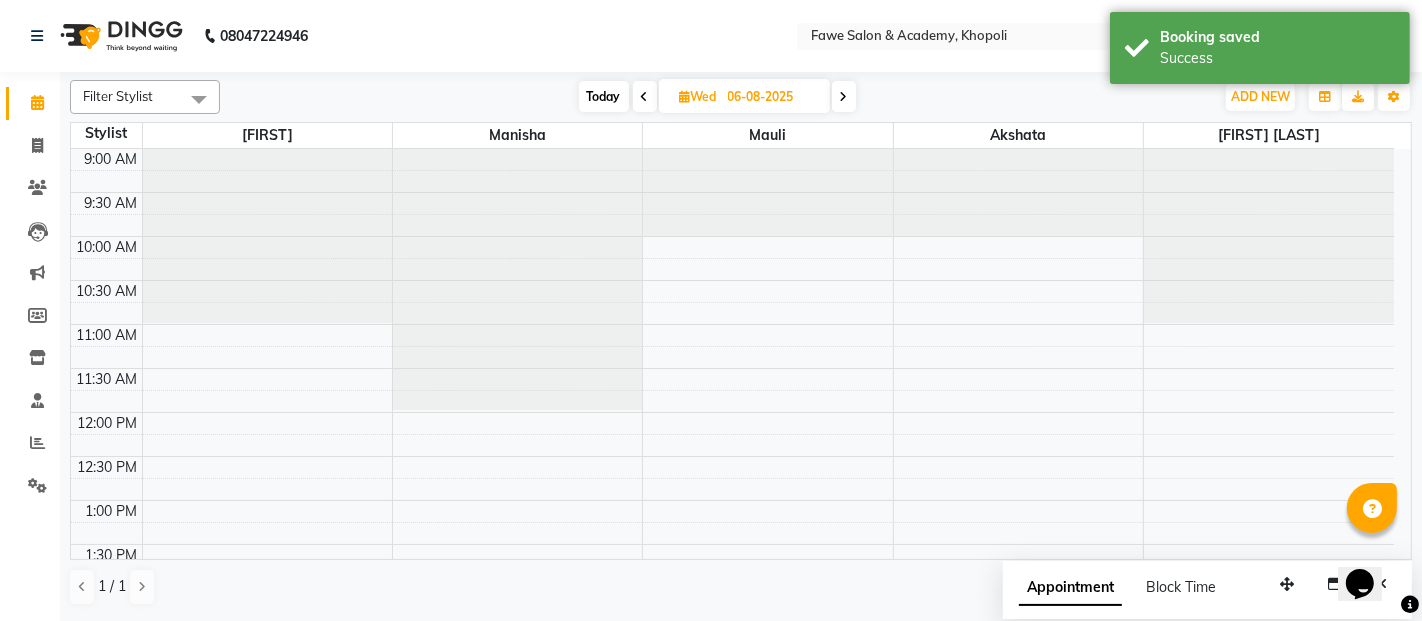scroll, scrollTop: 174, scrollLeft: 0, axis: vertical 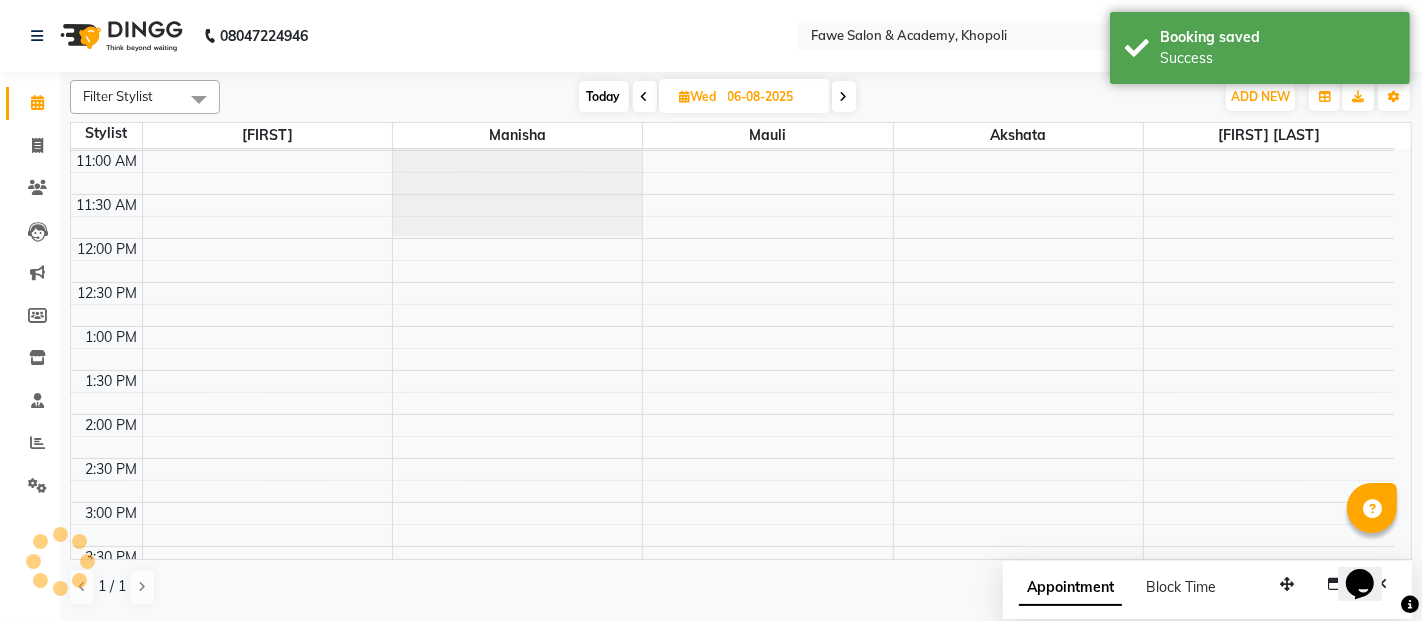 click at bounding box center [645, 96] 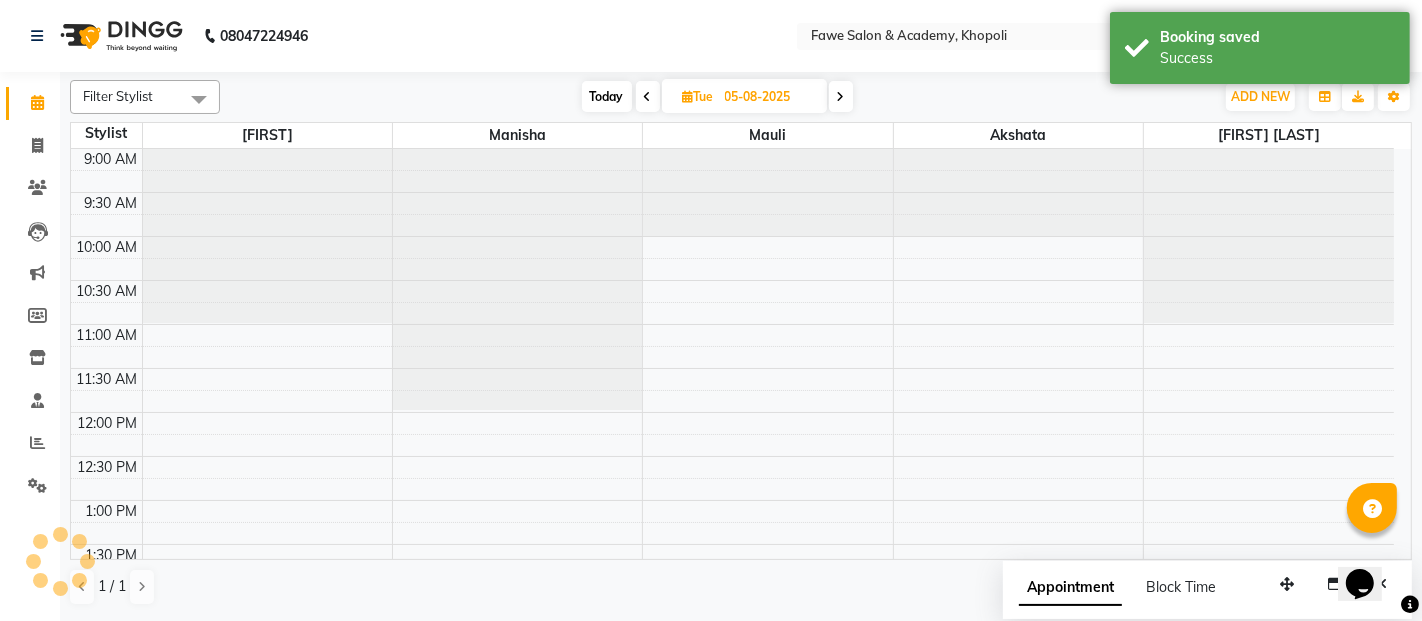 click at bounding box center [648, 96] 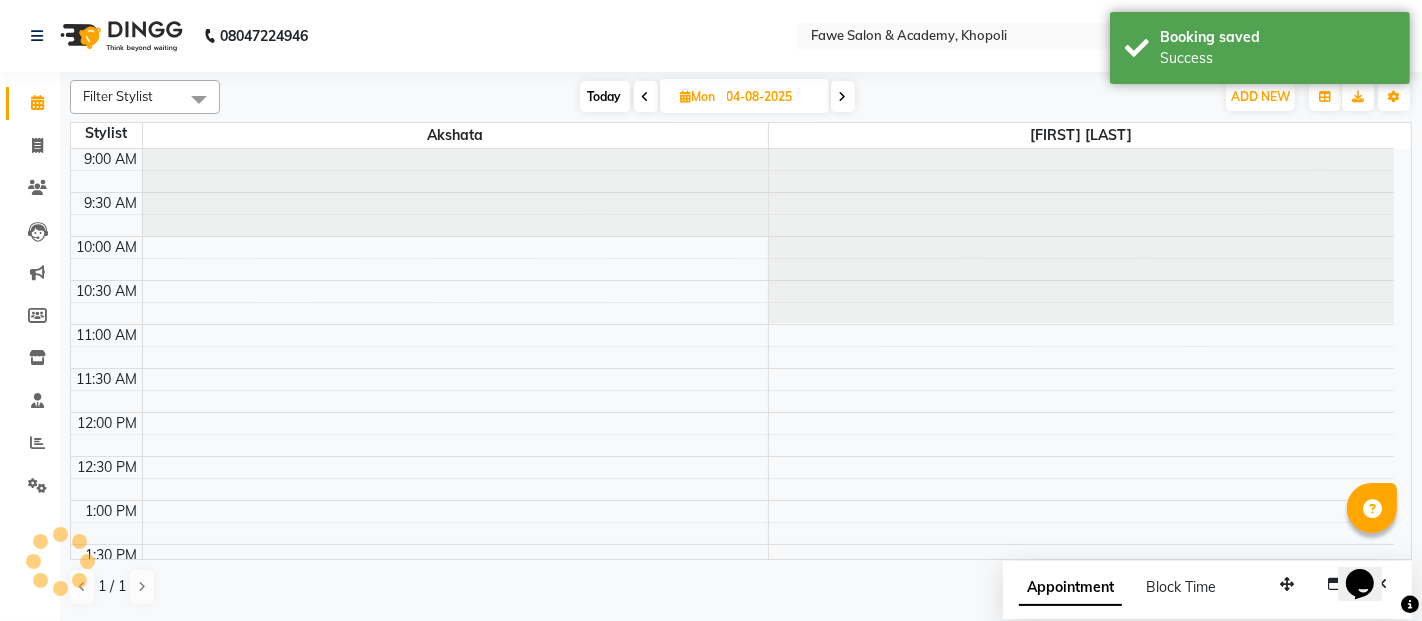 scroll, scrollTop: 174, scrollLeft: 0, axis: vertical 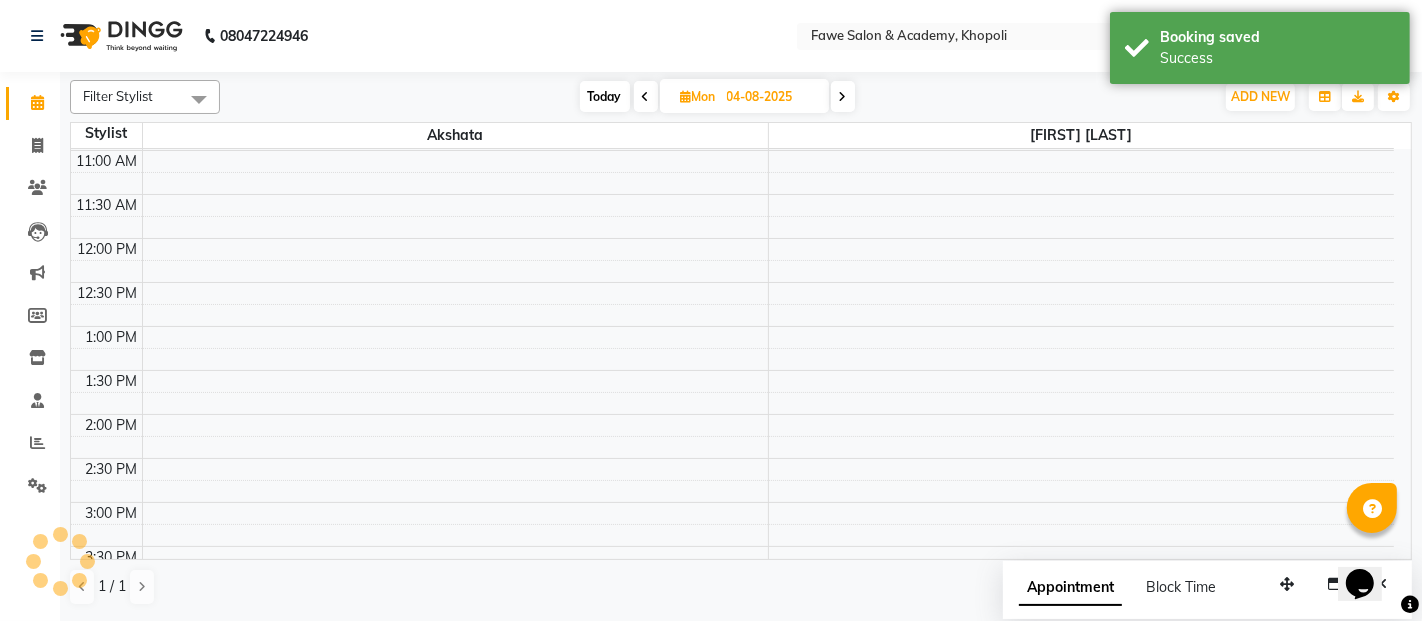click at bounding box center [646, 96] 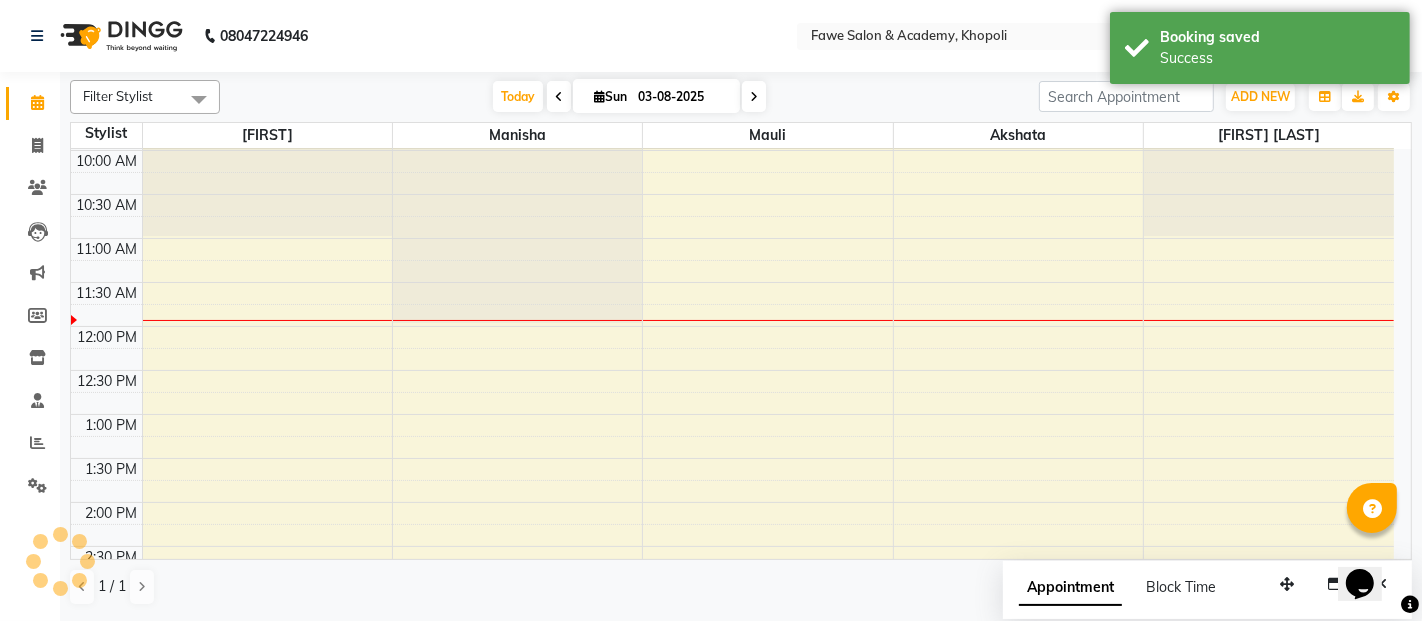 scroll, scrollTop: 262, scrollLeft: 0, axis: vertical 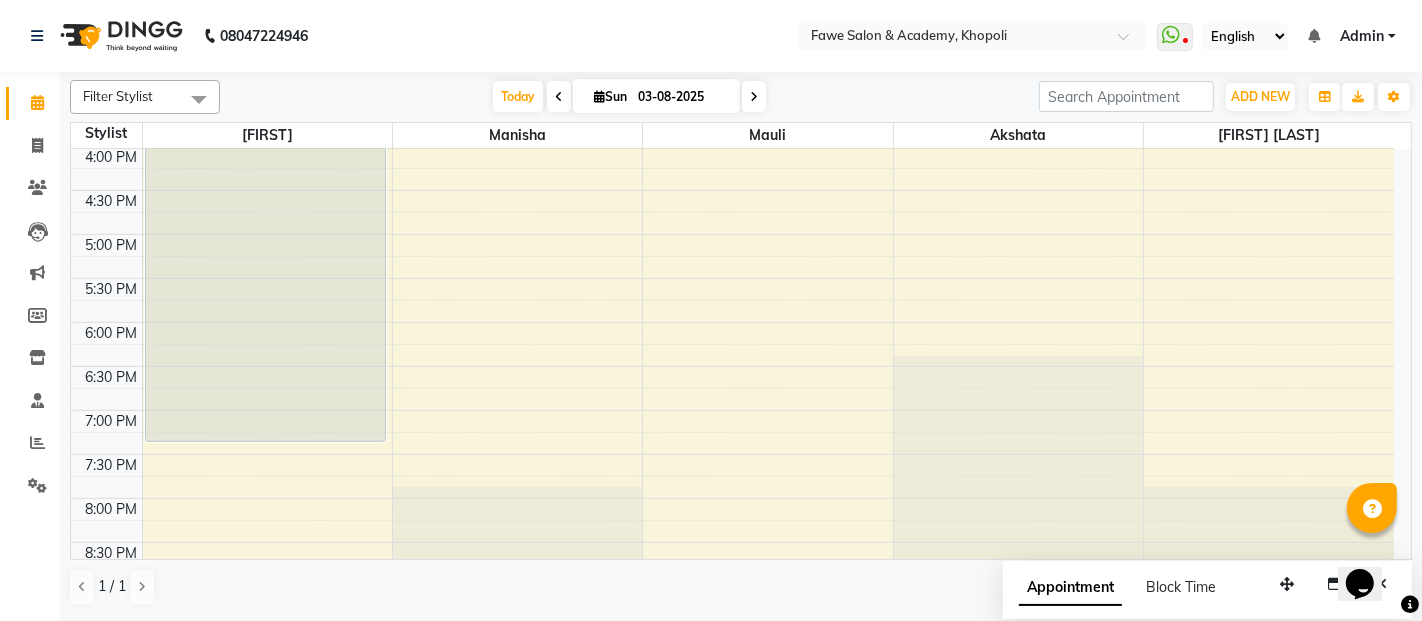 click on "8:00 AM 8:30 AM 9:00 AM 9:30 AM 10:00 AM 10:30 AM 11:00 AM 11:30 AM 12:00 PM 12:30 PM 1:00 PM 1:30 PM 2:00 PM 2:30 PM 3:00 PM 3:30 PM 4:00 PM 4:30 PM 5:00 PM 5:30 PM 6:00 PM 6:30 PM 7:00 PM 7:30 PM 8:00 PM 8:30 PM 9:00 PM 9:30 PM 10:00 PM 10:30 PM             [FIRST] [LAST], TK01, 11:30 AM-12:15 PM, Haircut Male by  Creative Head             [FIRST] [LAST], TK02, 12:30 PM-01:15 PM, Haircut Male by  Creative Head             [FIRST] [LAST], TK02, 01:15 PM-01:35 PM, Beard by Creative Head             [FIRST] [LAST], TK03, 02:00 PM-07:30 PM, Color Transformation Below Shoulder             [FIRST] [LAST], TK05, 01:00 PM-01:10 PM, Eyebrows By Creative Head     dummy number, TK04, 10:05 AM-10:35 AM, Skin - Eyebrows             [FIRST] [LAST], TK05, 12:30 PM-01:00 PM, Skin - Full Arms +Under Arms Rica" at bounding box center [732, 102] 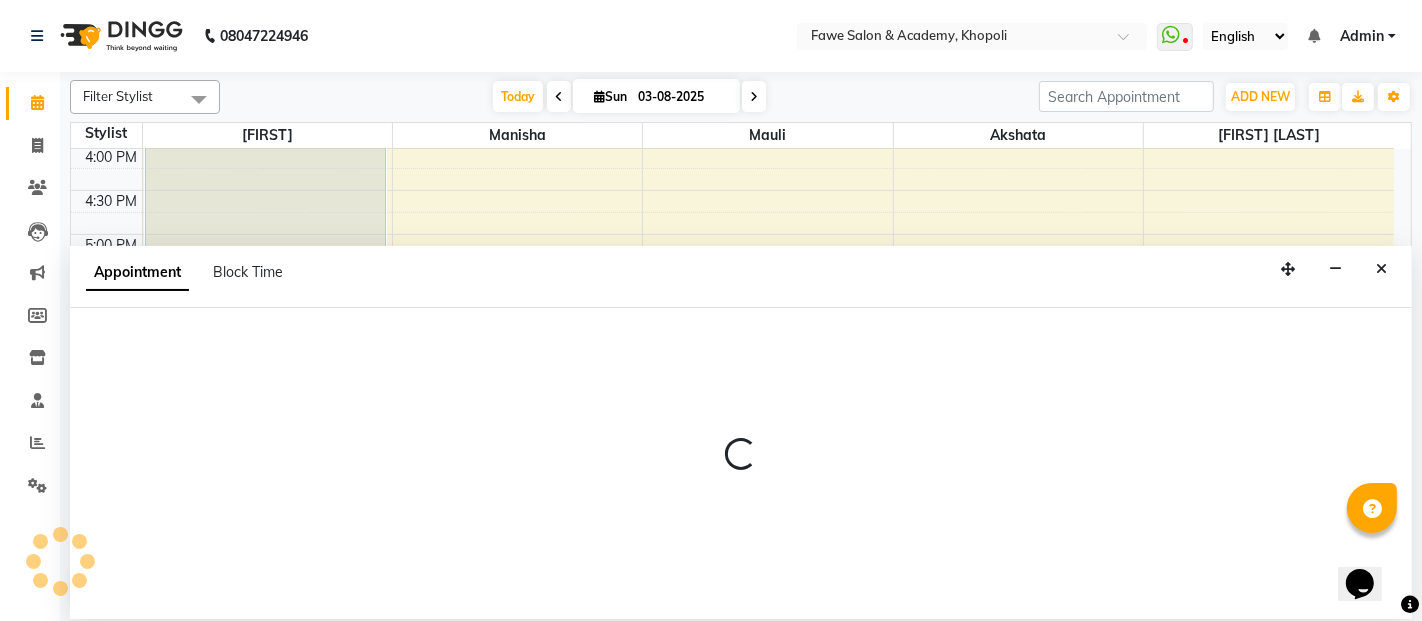 select on "14303" 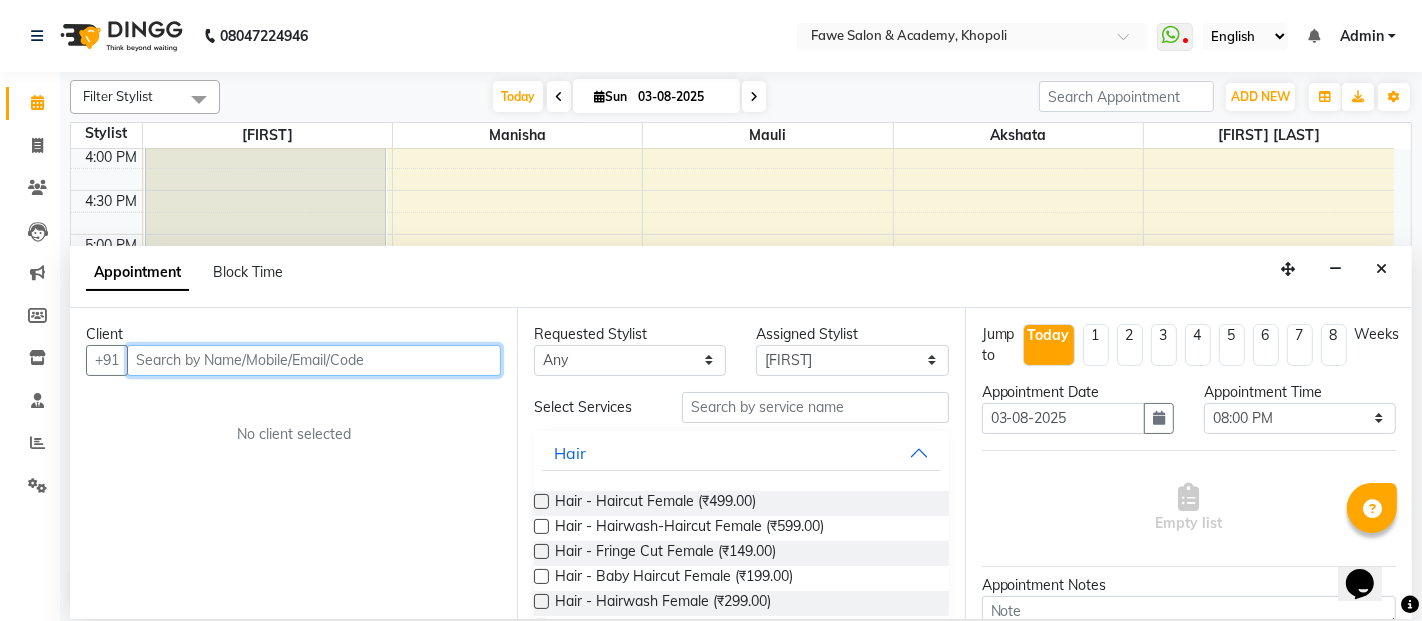 click at bounding box center (314, 360) 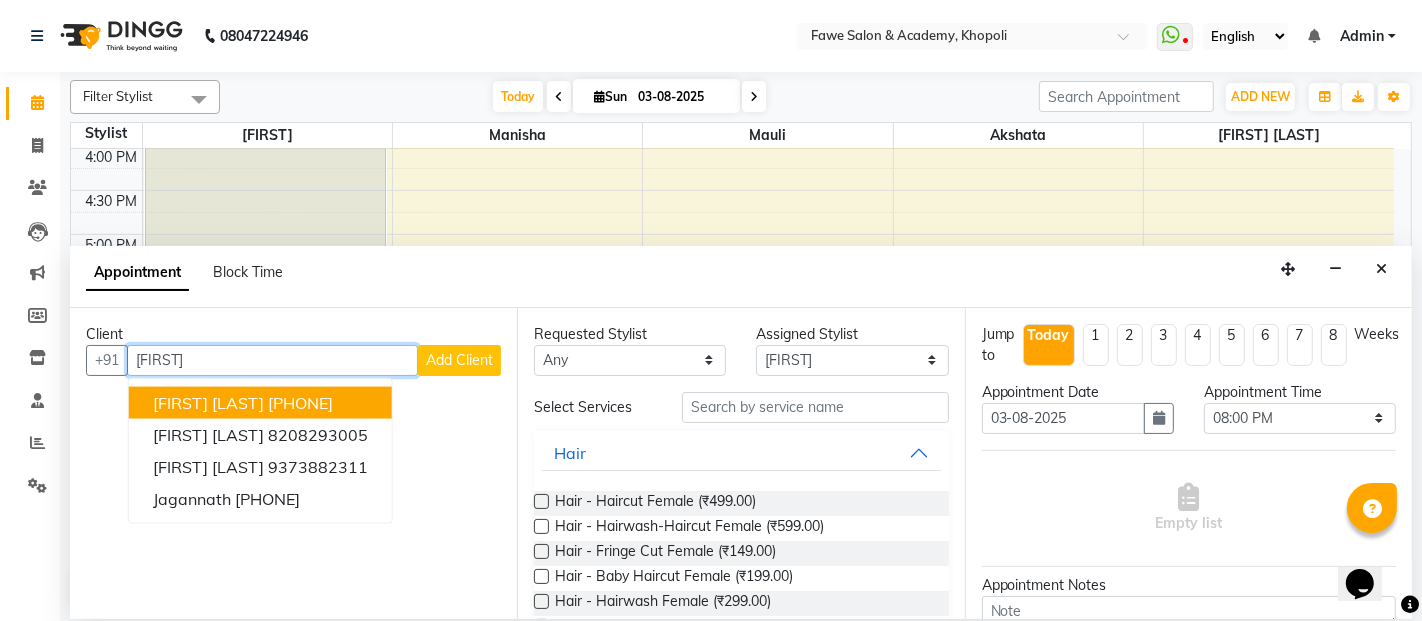 click on "[PHONE]" at bounding box center [300, 403] 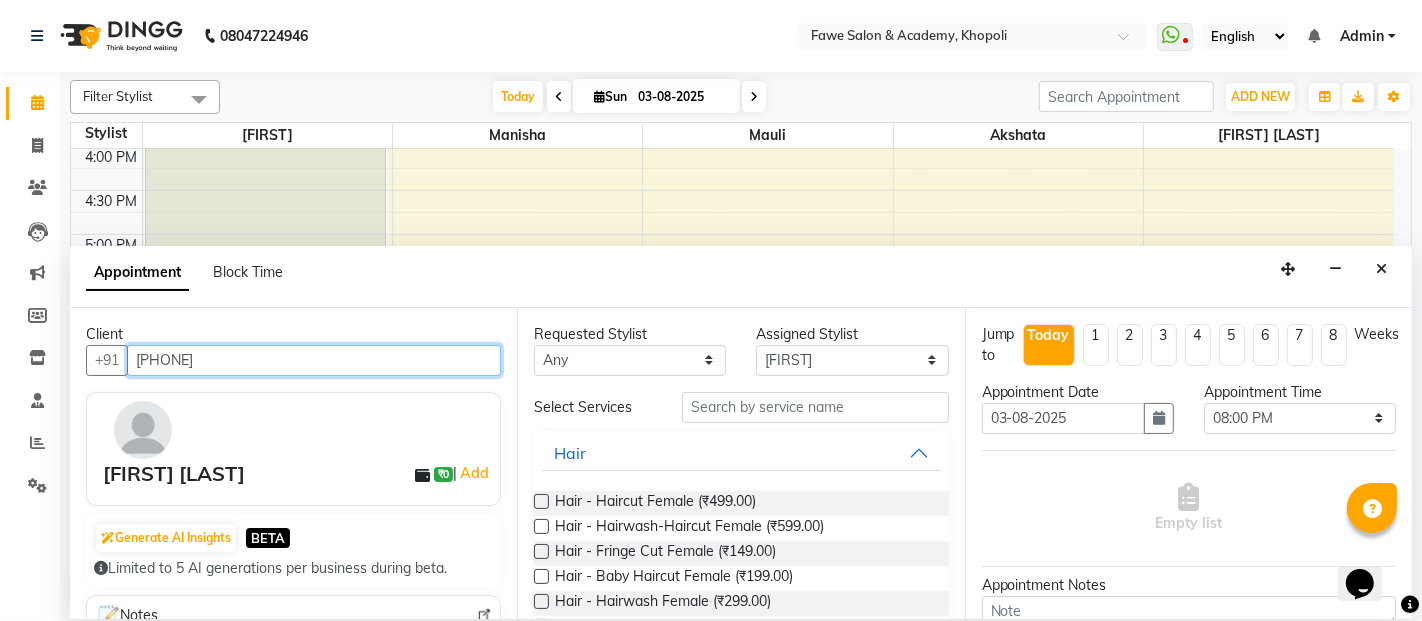 click on "[PHONE]" at bounding box center (314, 360) 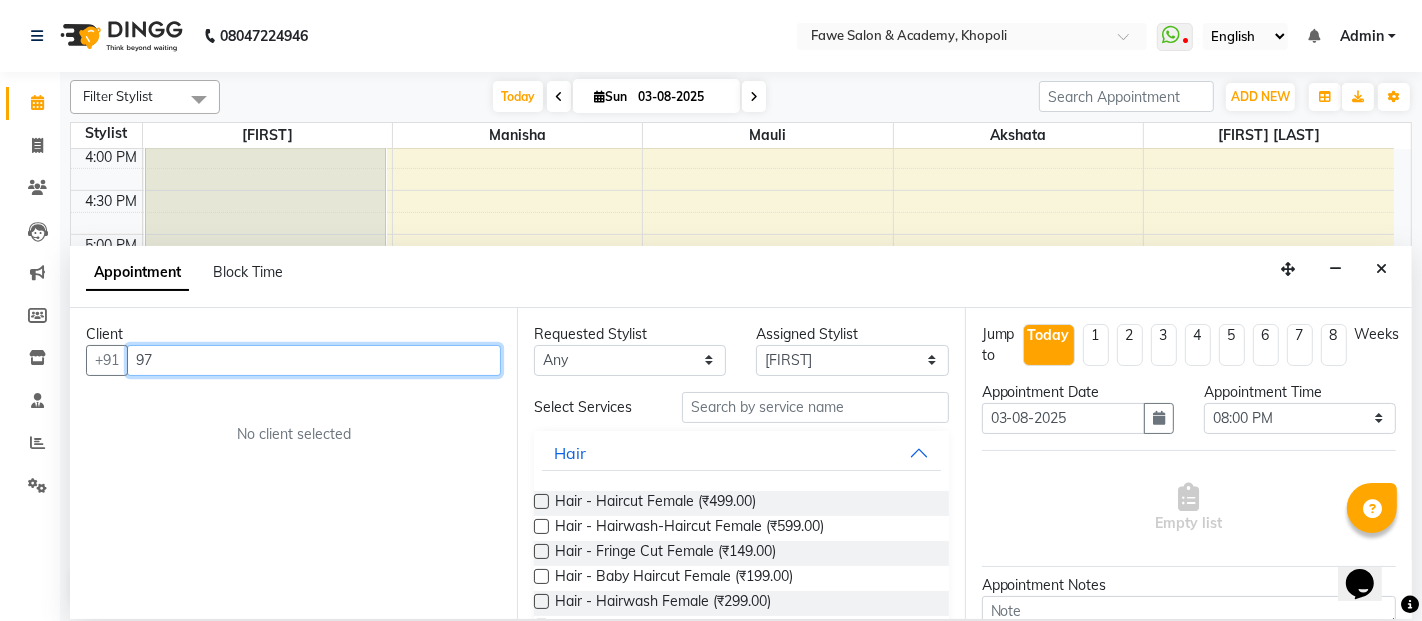 type on "9" 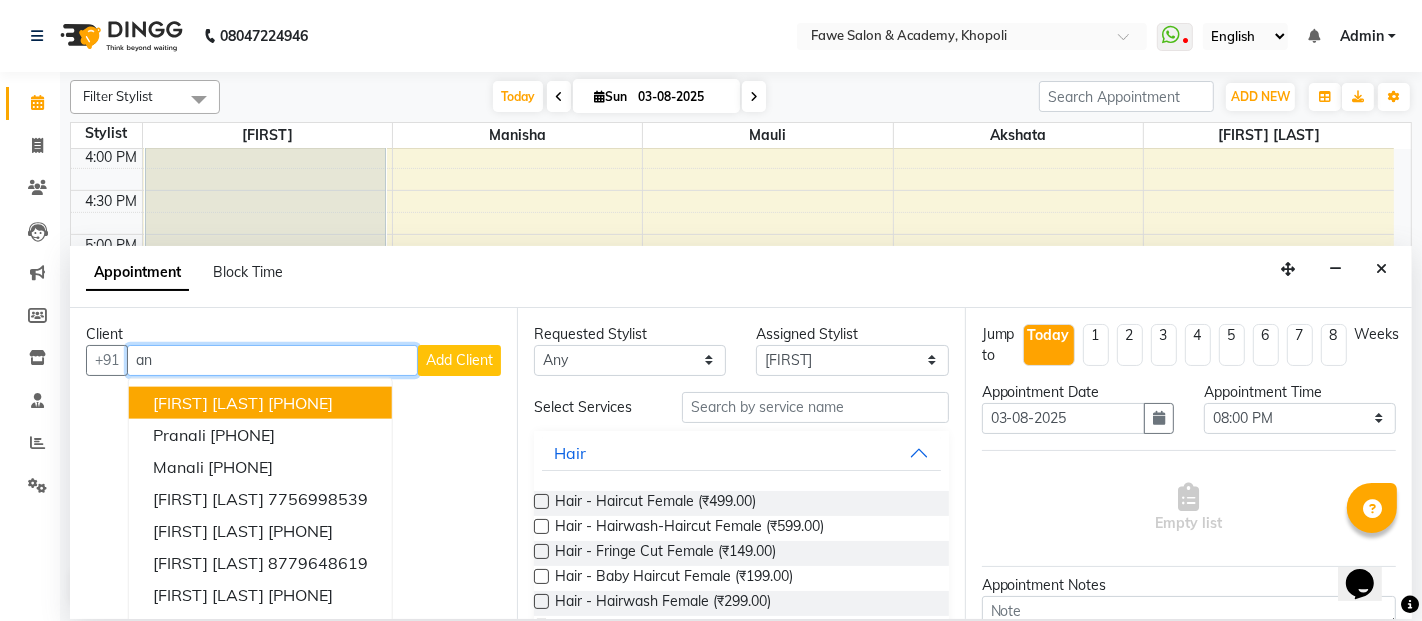 type on "a" 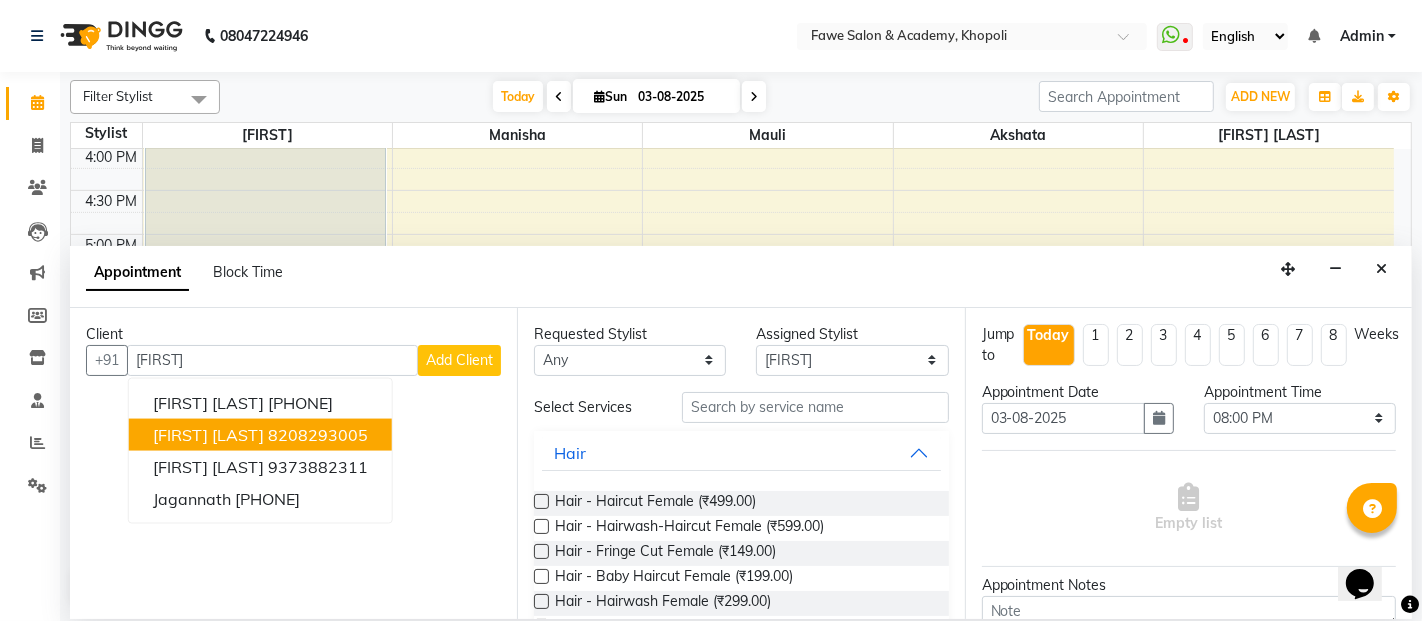 click on "Client +91 [FIRST] [LAST] [FIRST] [LAST] [PHONE] [FIRST] [LAST] [PHONE] Add Client  No client selected" at bounding box center (293, 463) 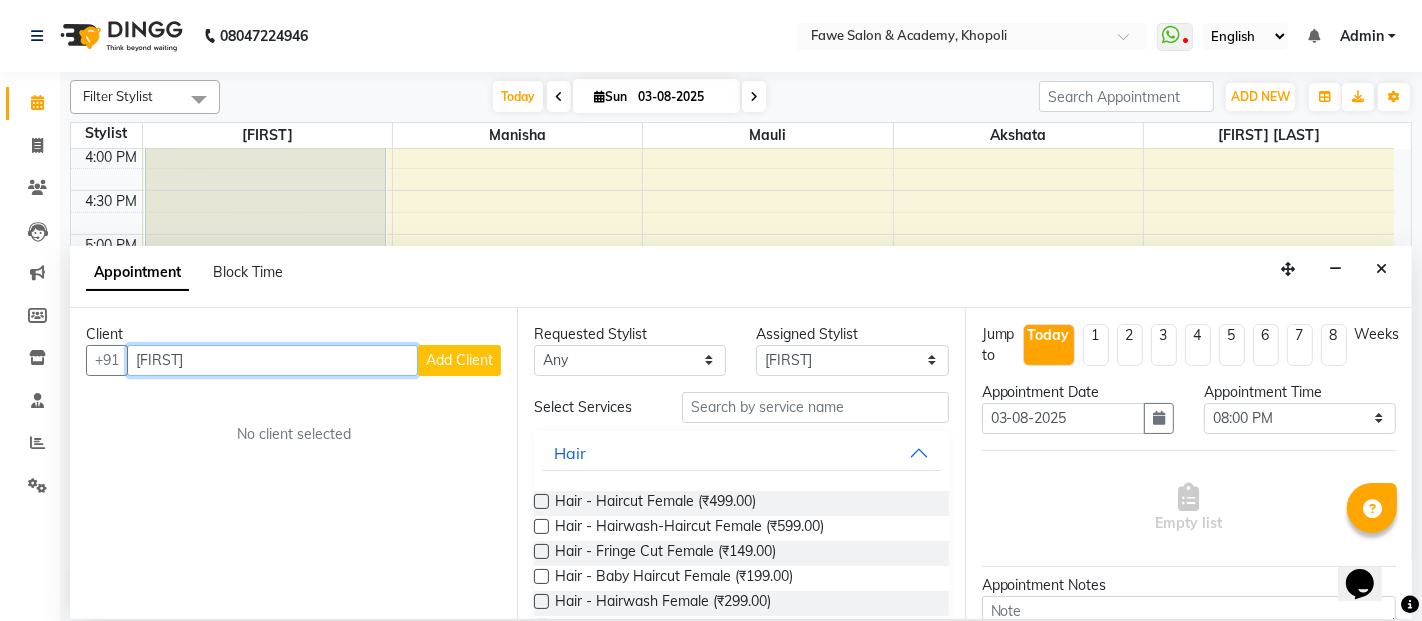 click on "[FIRST]" at bounding box center (272, 360) 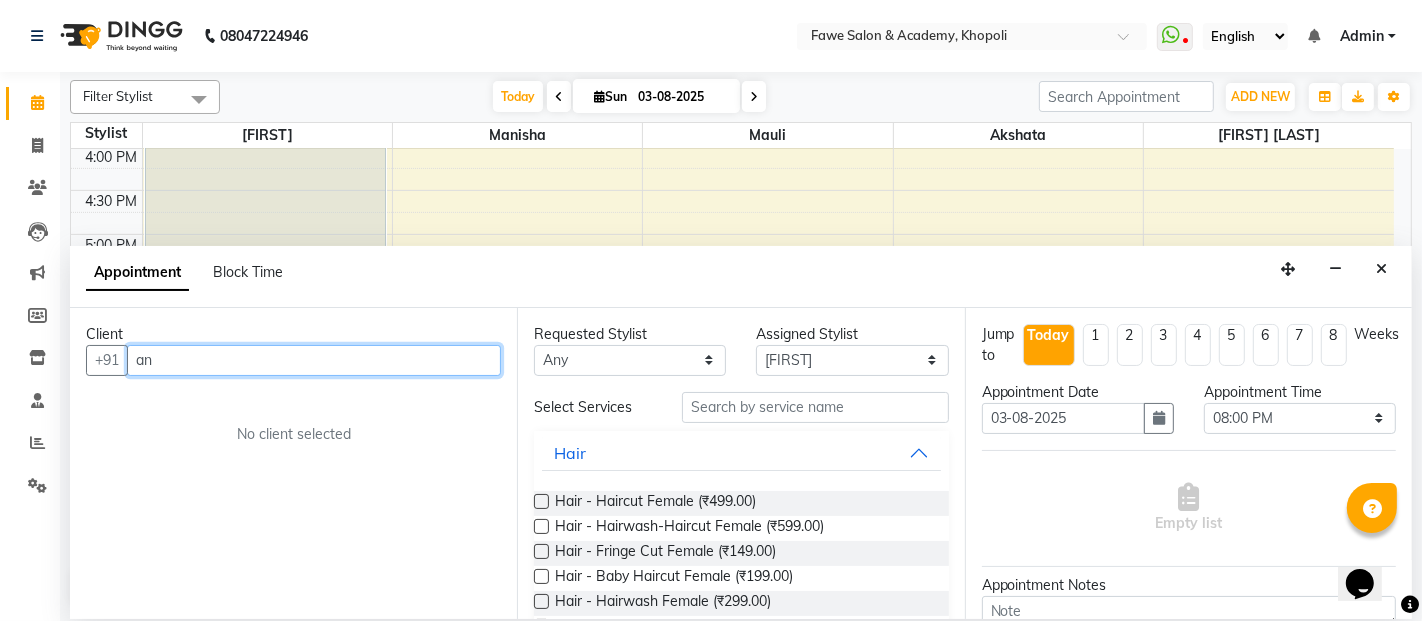 type on "a" 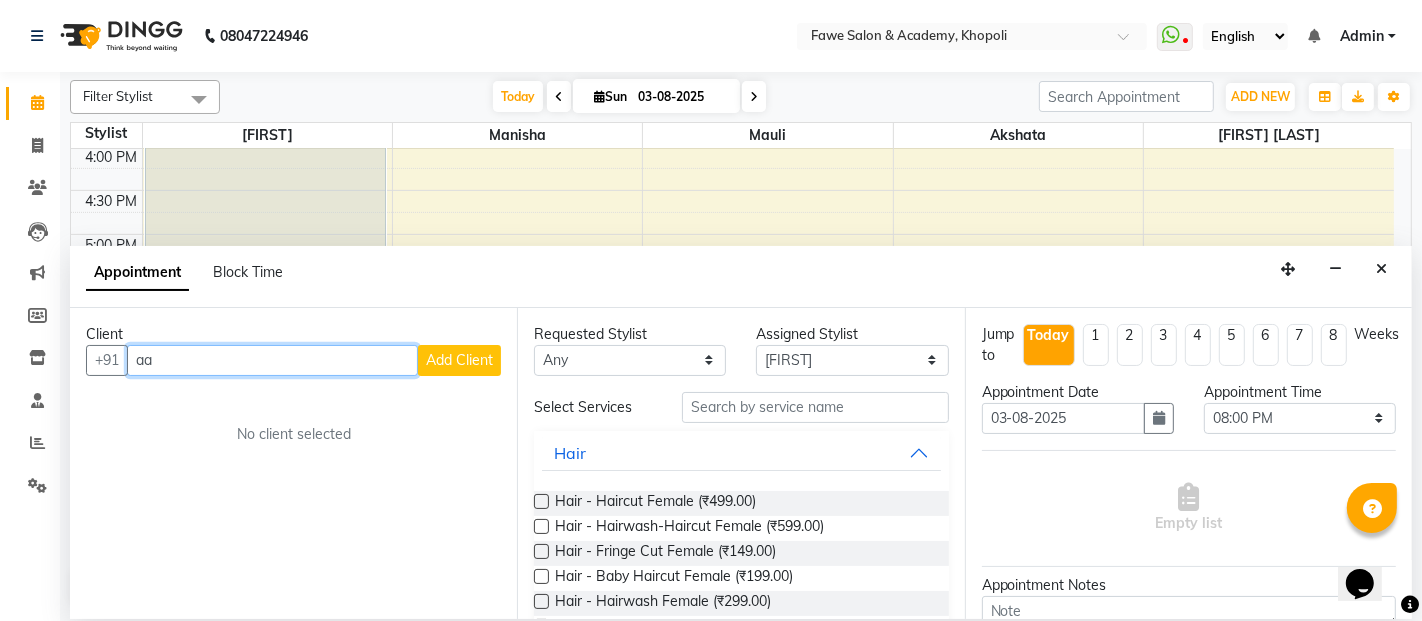 type on "a" 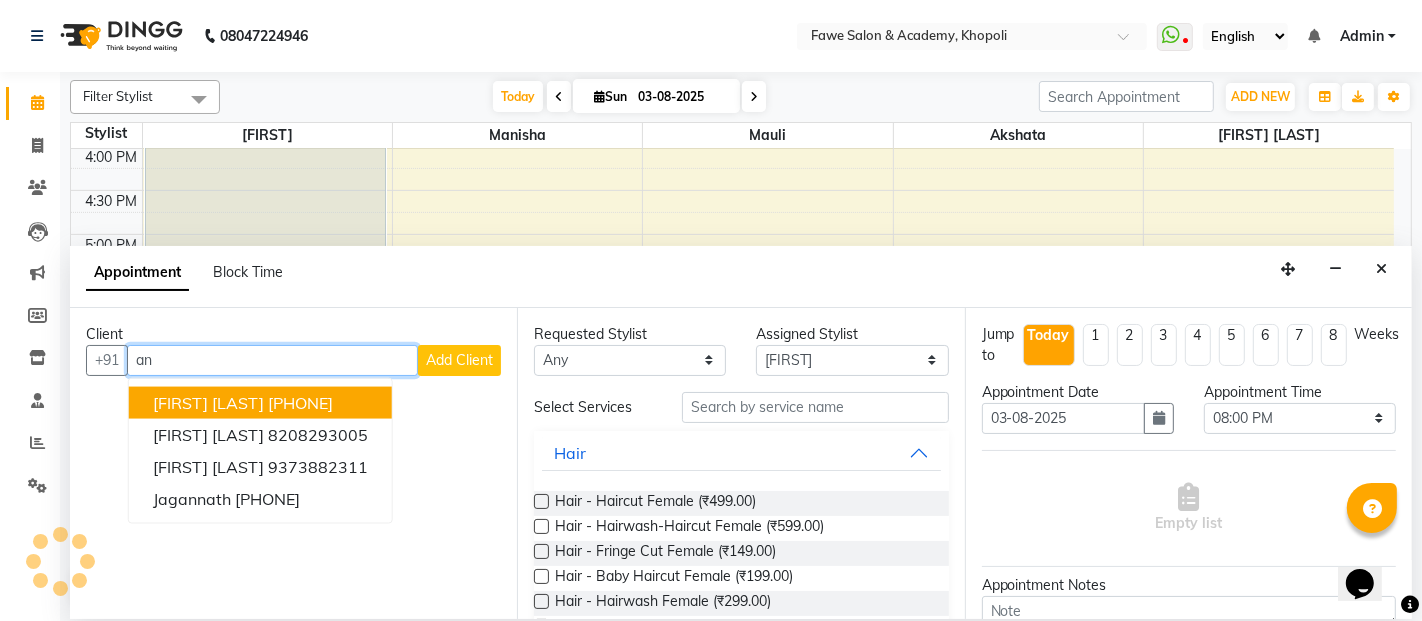 type on "a" 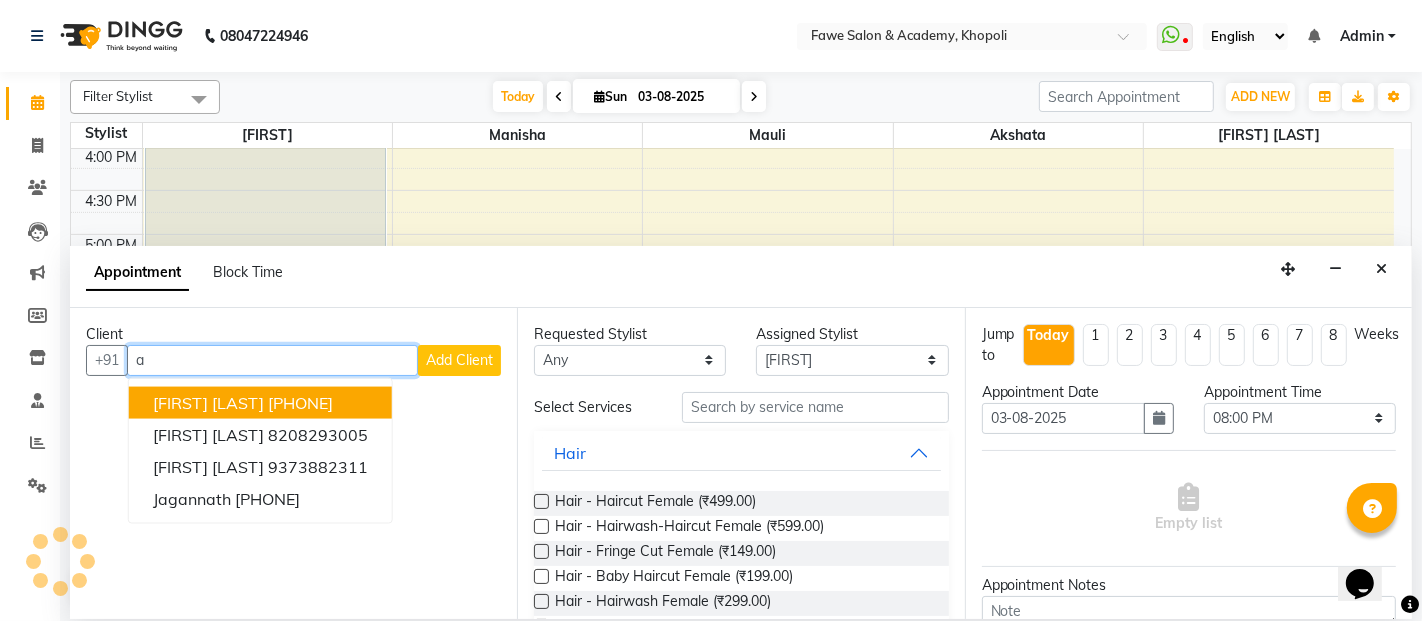 type 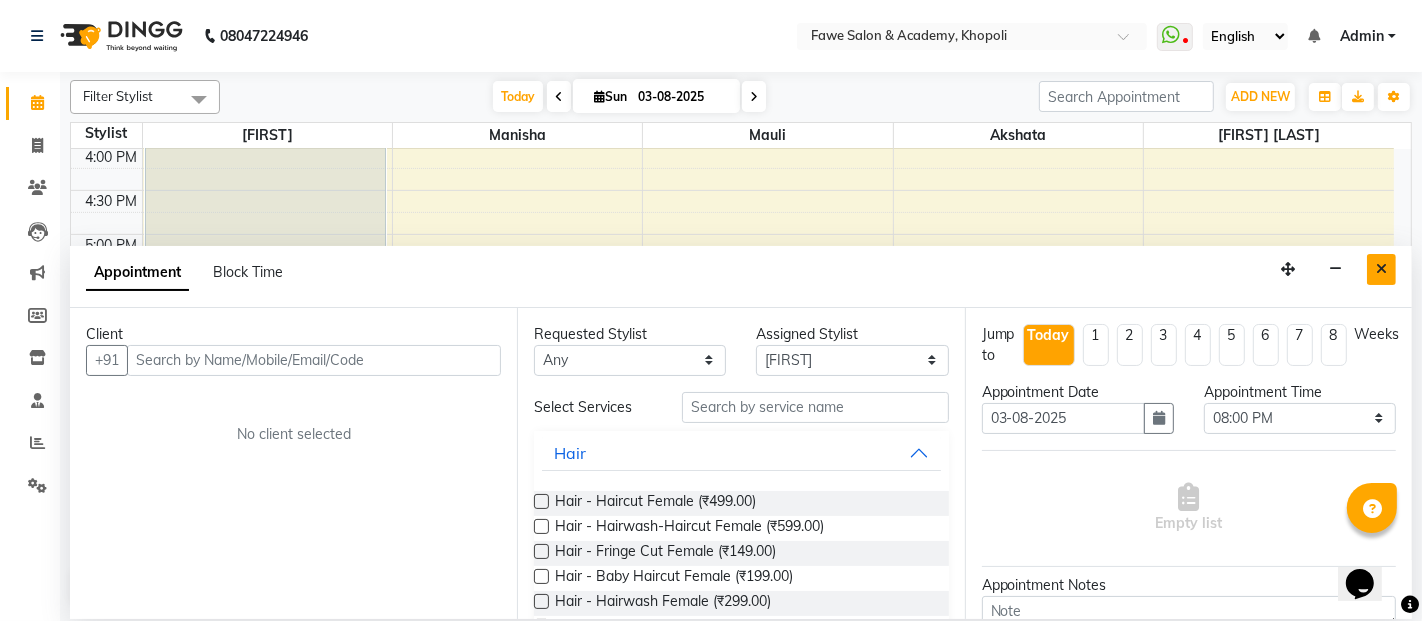 click at bounding box center (1381, 269) 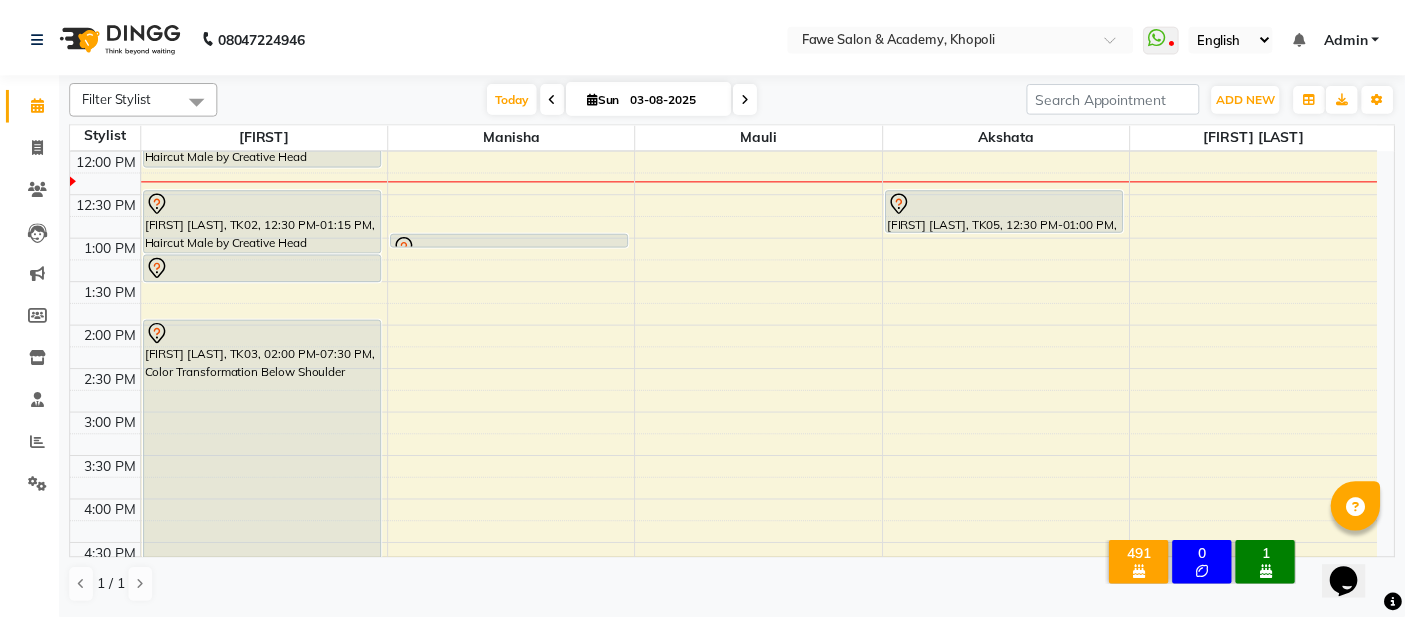 scroll, scrollTop: 306, scrollLeft: 0, axis: vertical 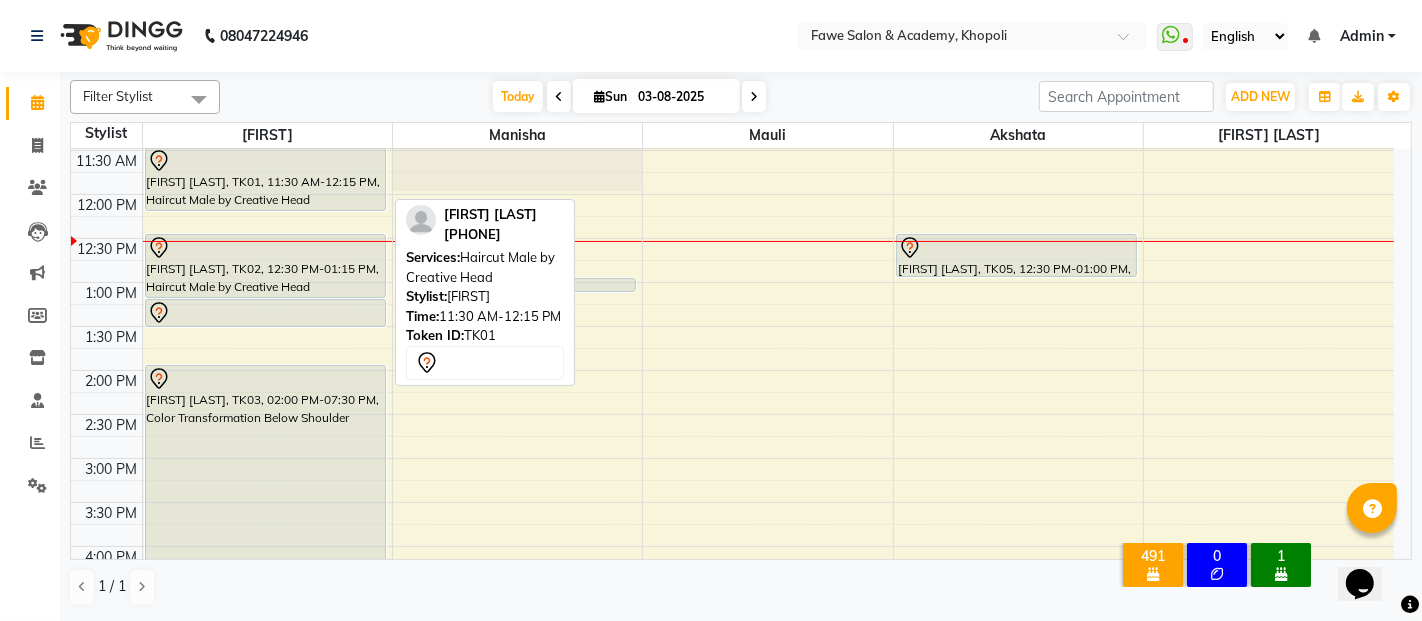 click at bounding box center (265, 161) 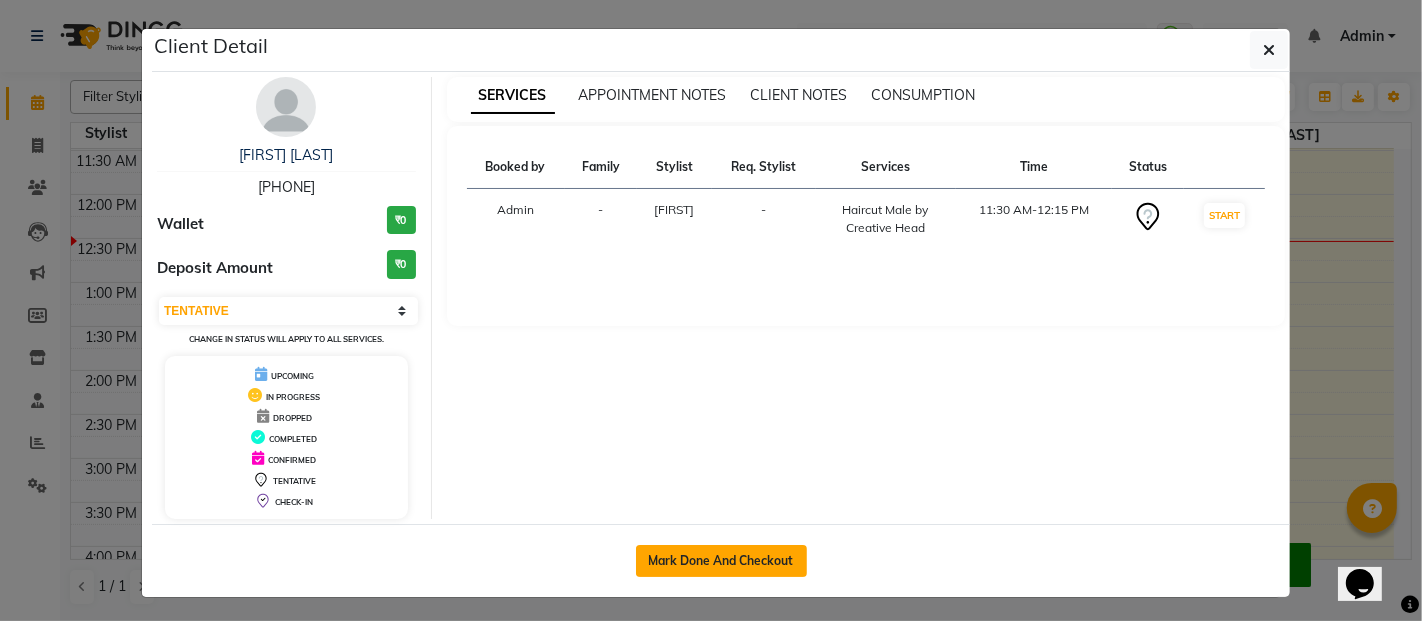 click on "Mark Done And Checkout" 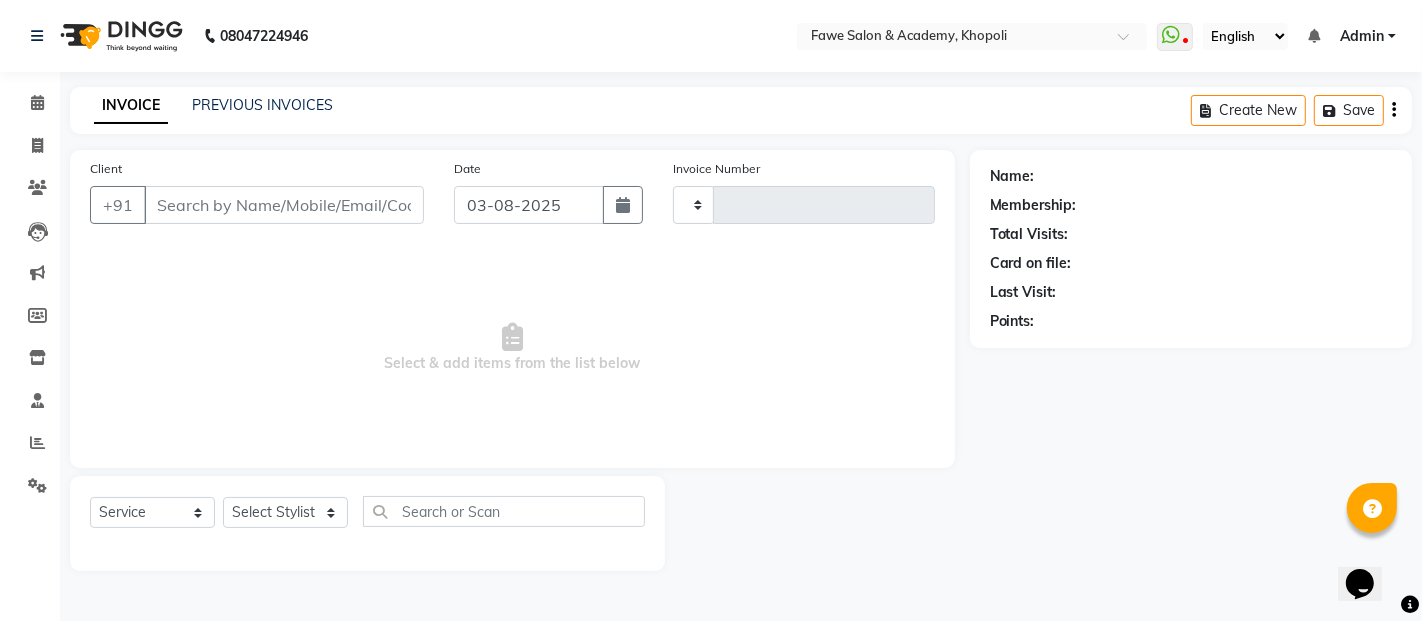 type on "0955" 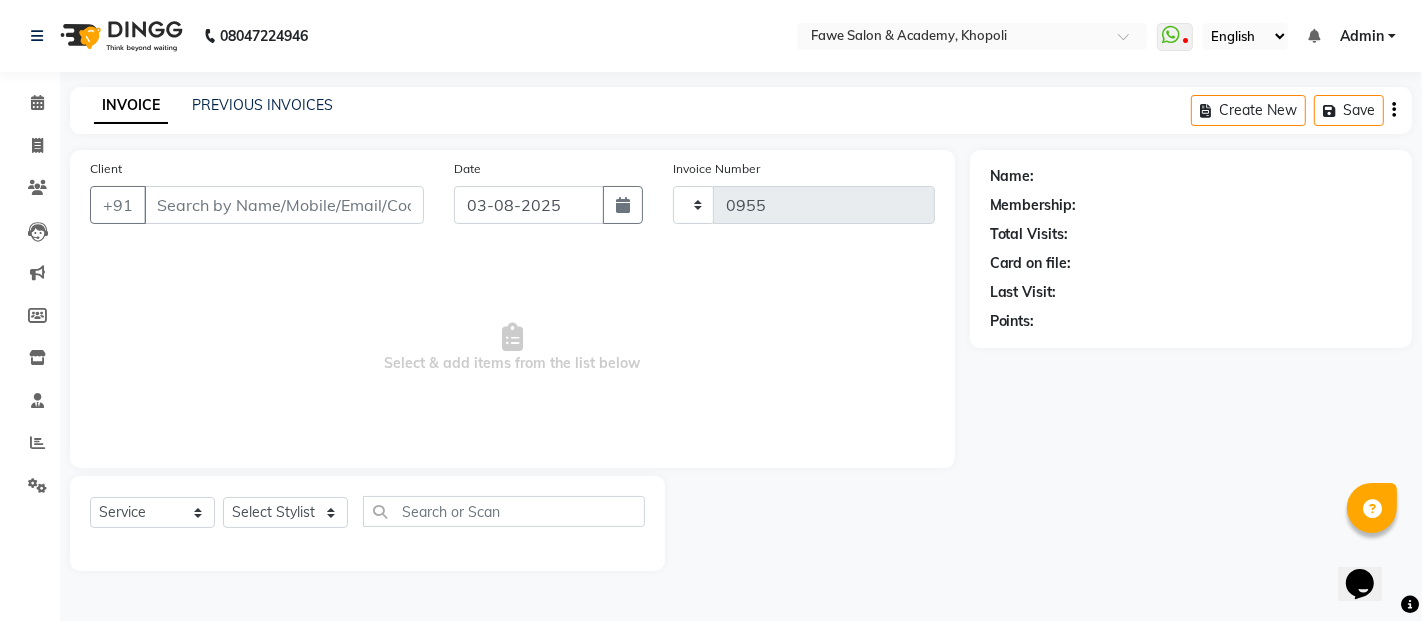 select on "879" 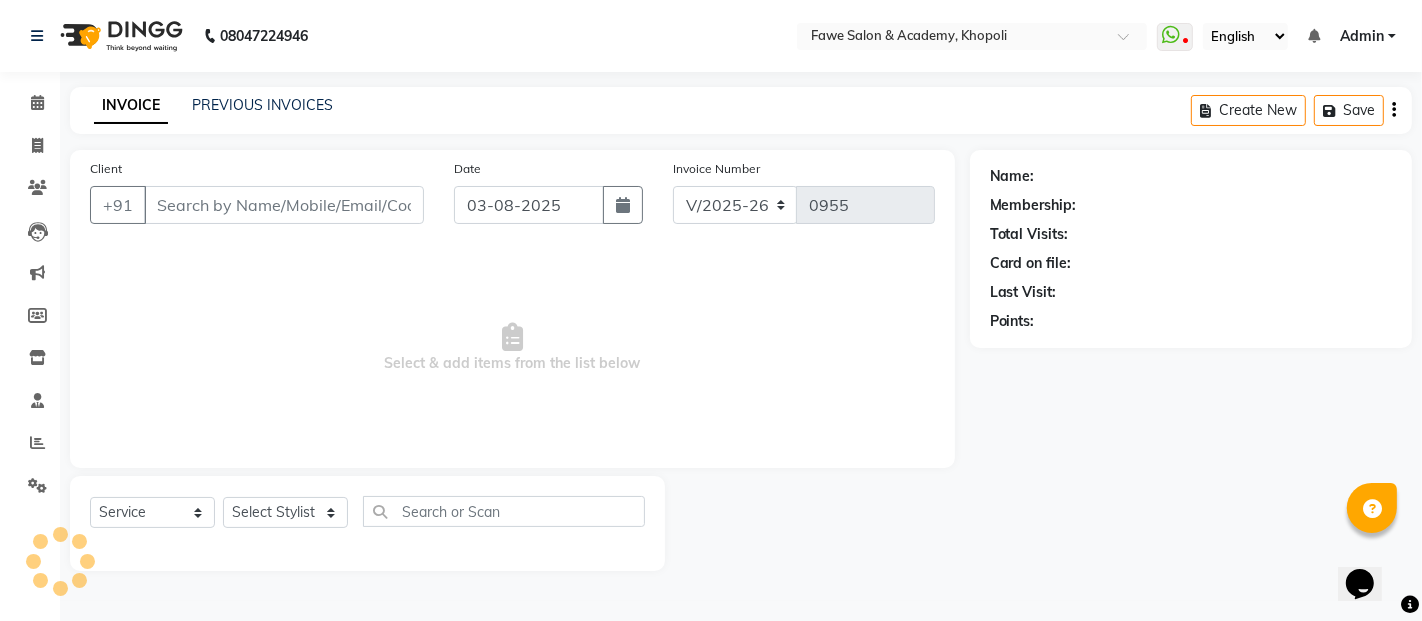 type on "[PHONE]" 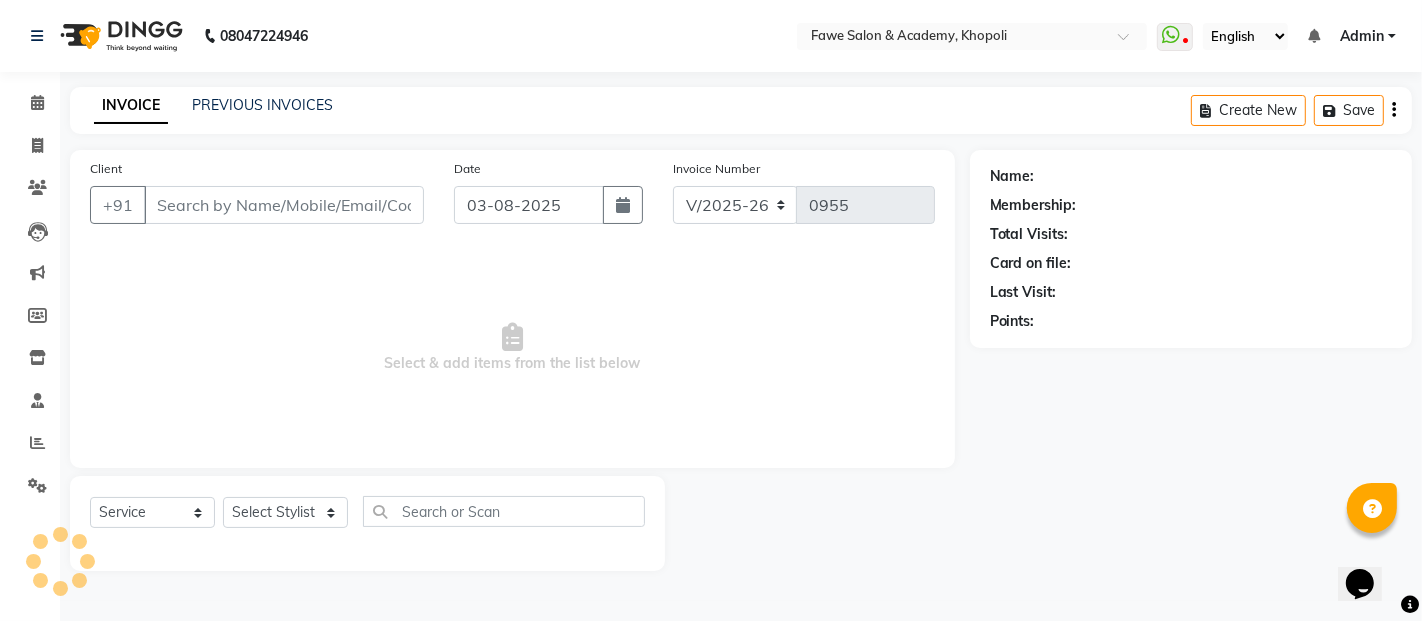 select on "14303" 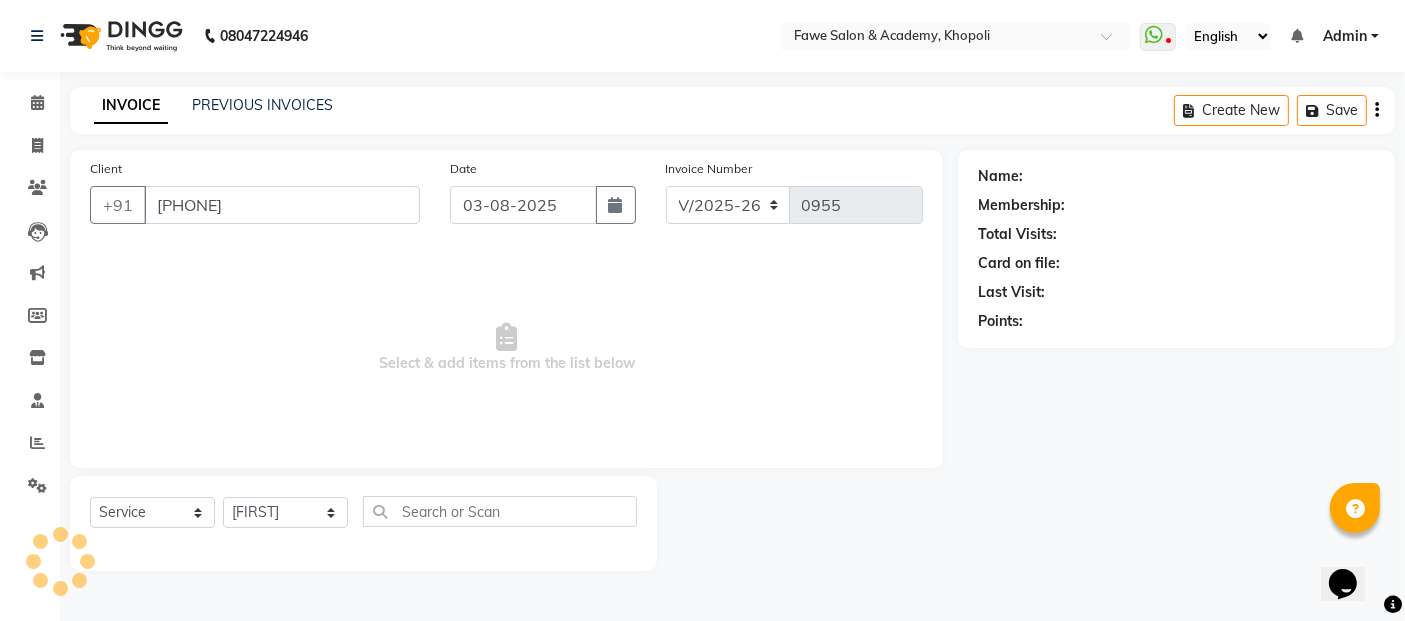 select on "1: Object" 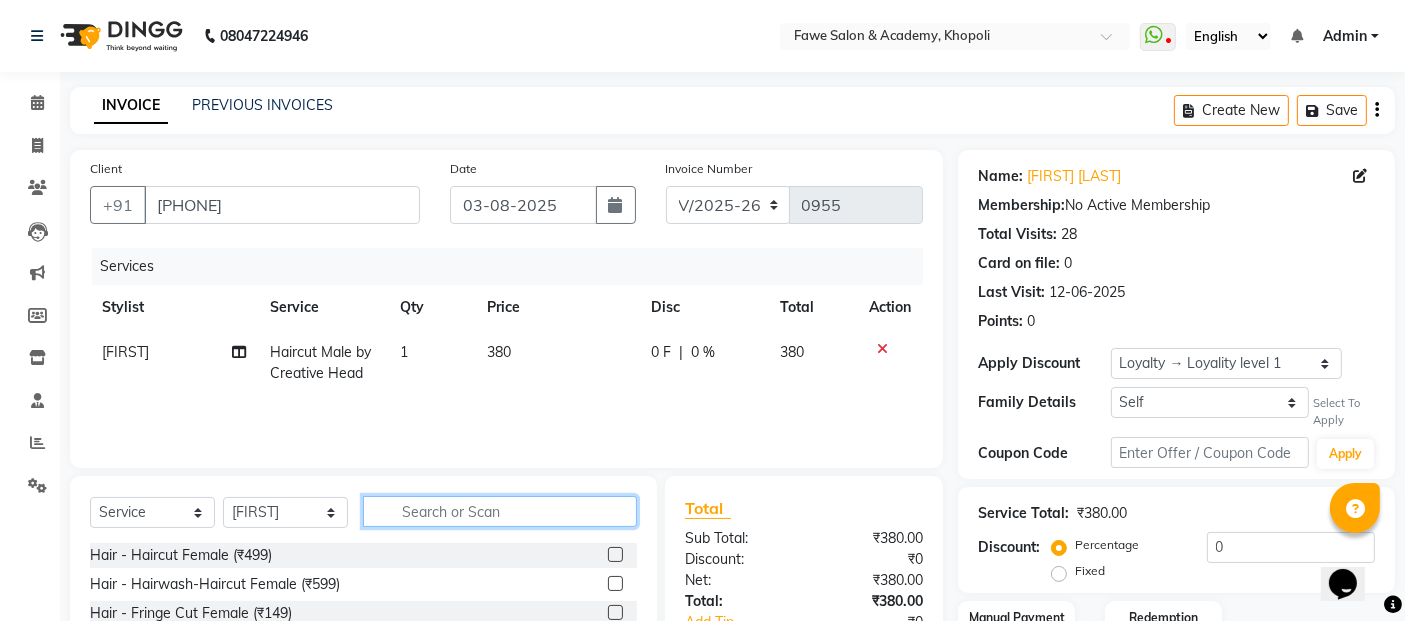 click 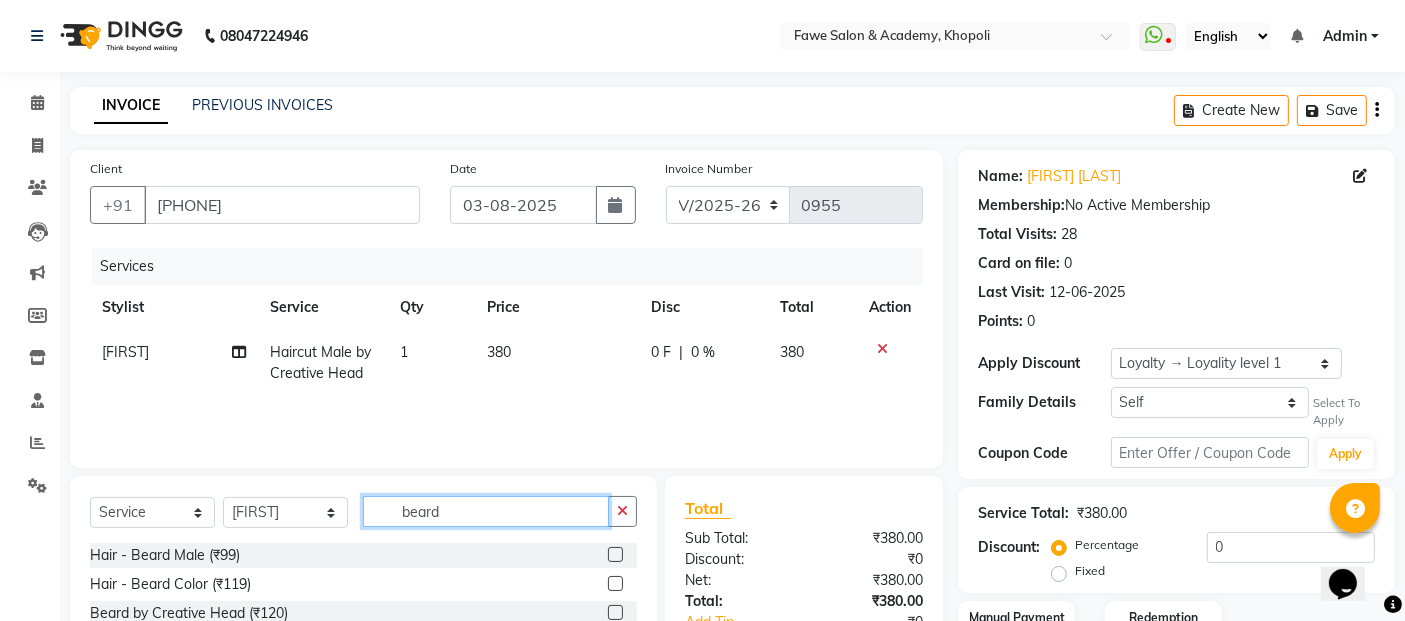 scroll, scrollTop: 145, scrollLeft: 0, axis: vertical 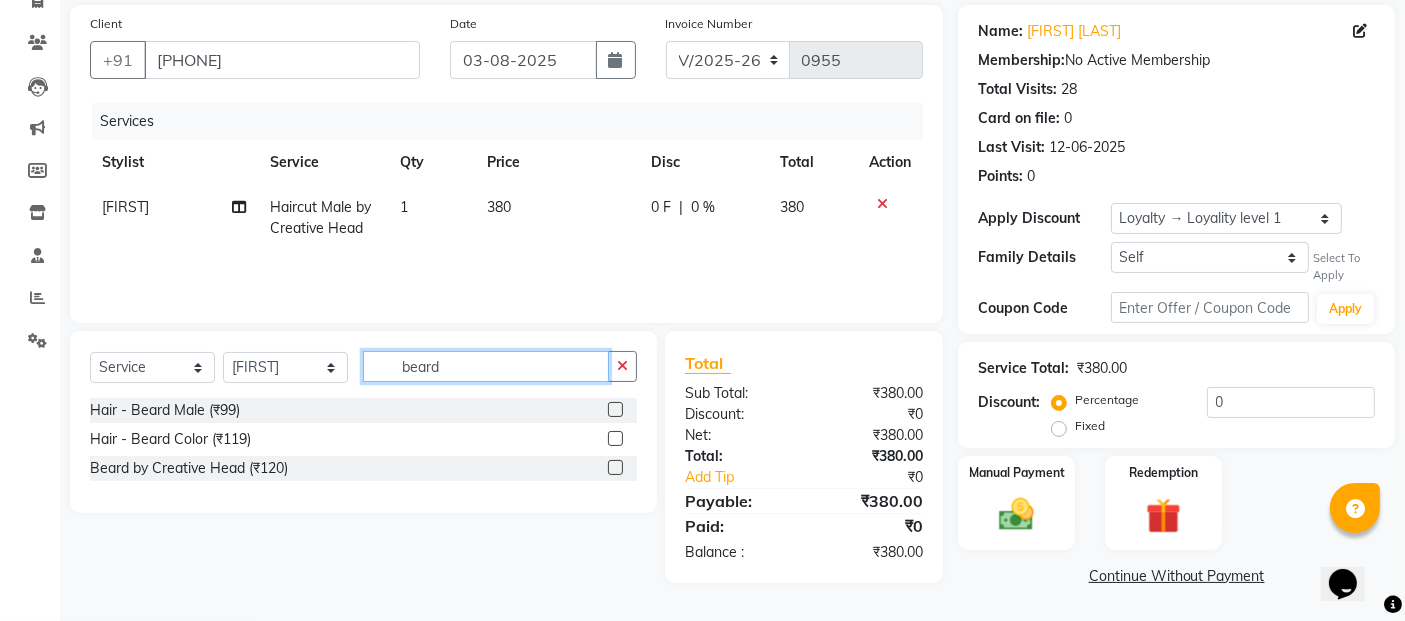 type on "beard" 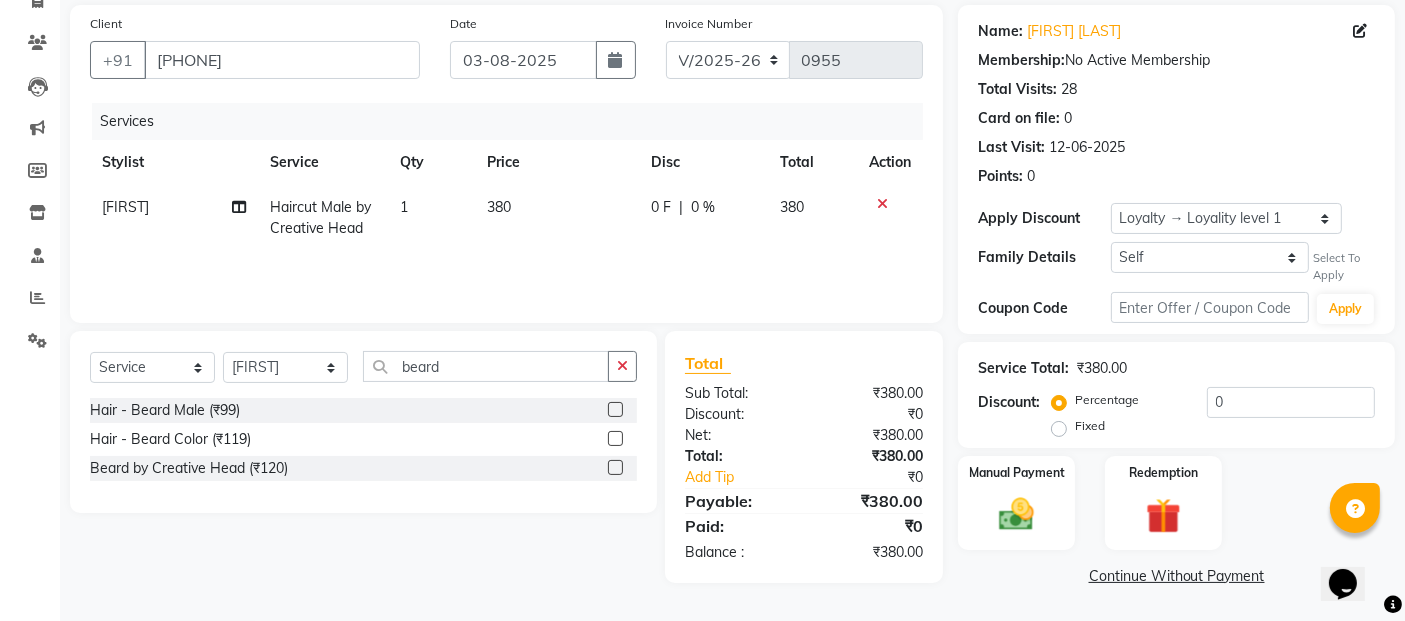 click 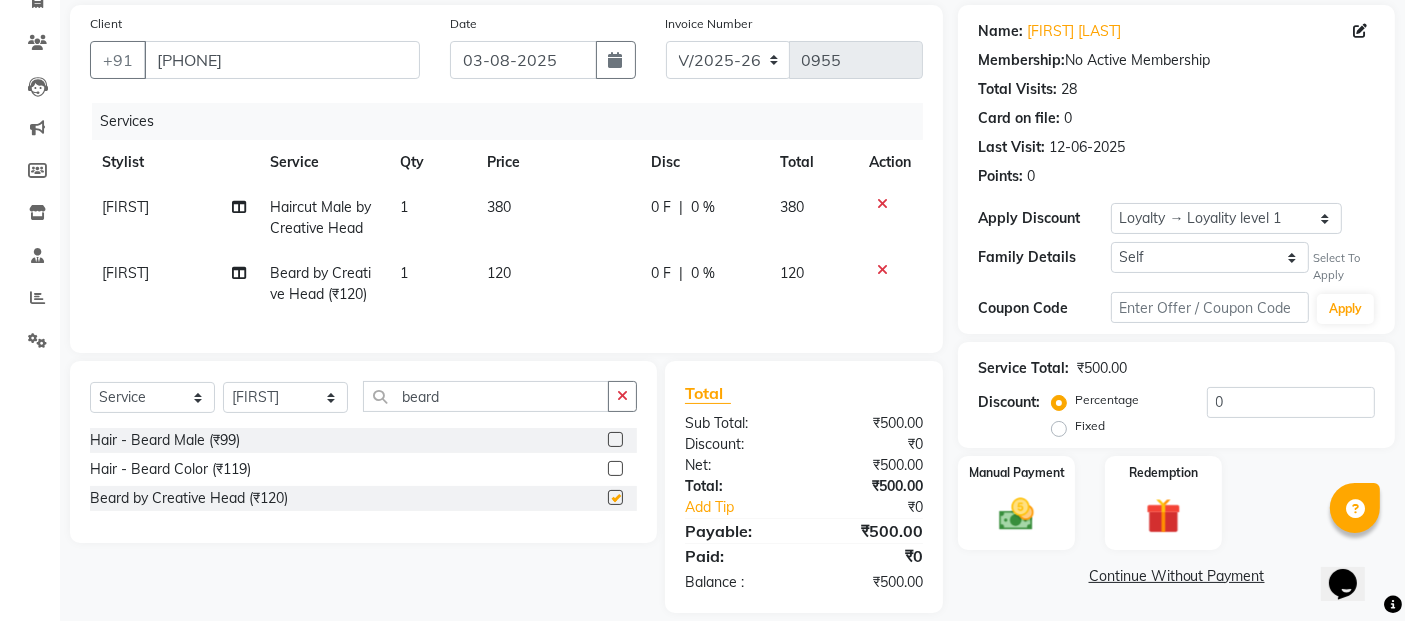 checkbox on "false" 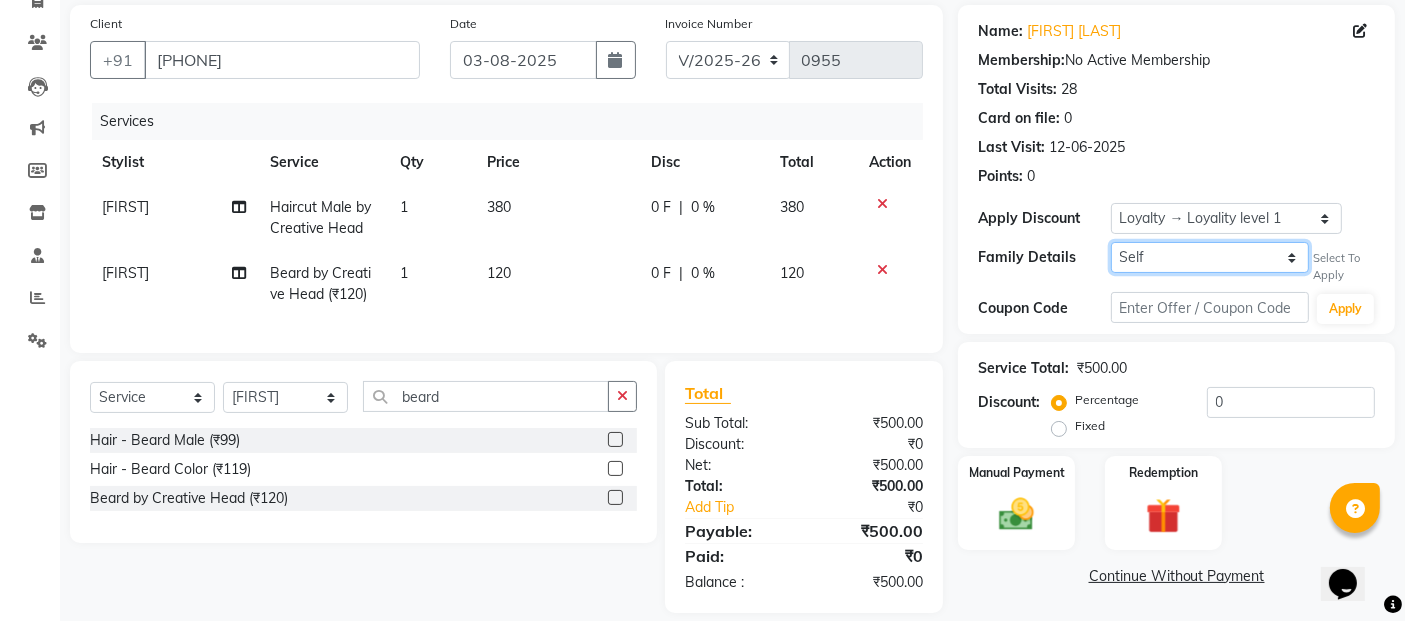click on "[FIRST] [LAST]" 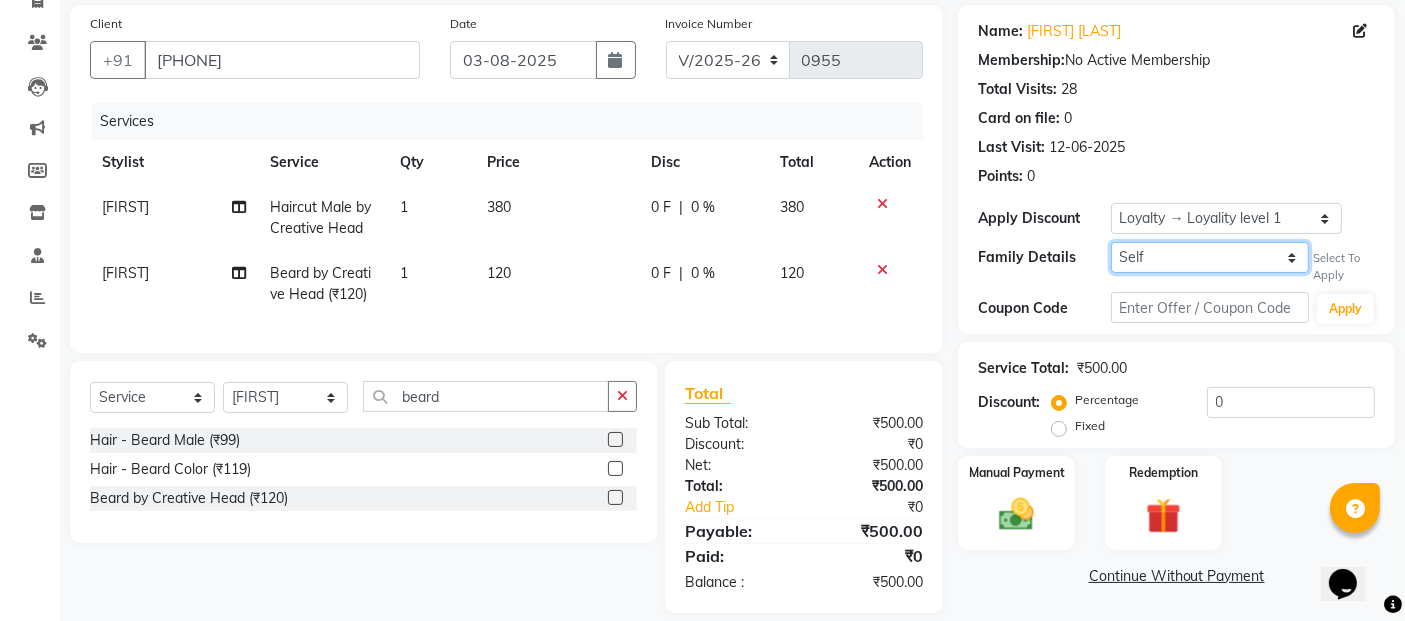 select on "1528660" 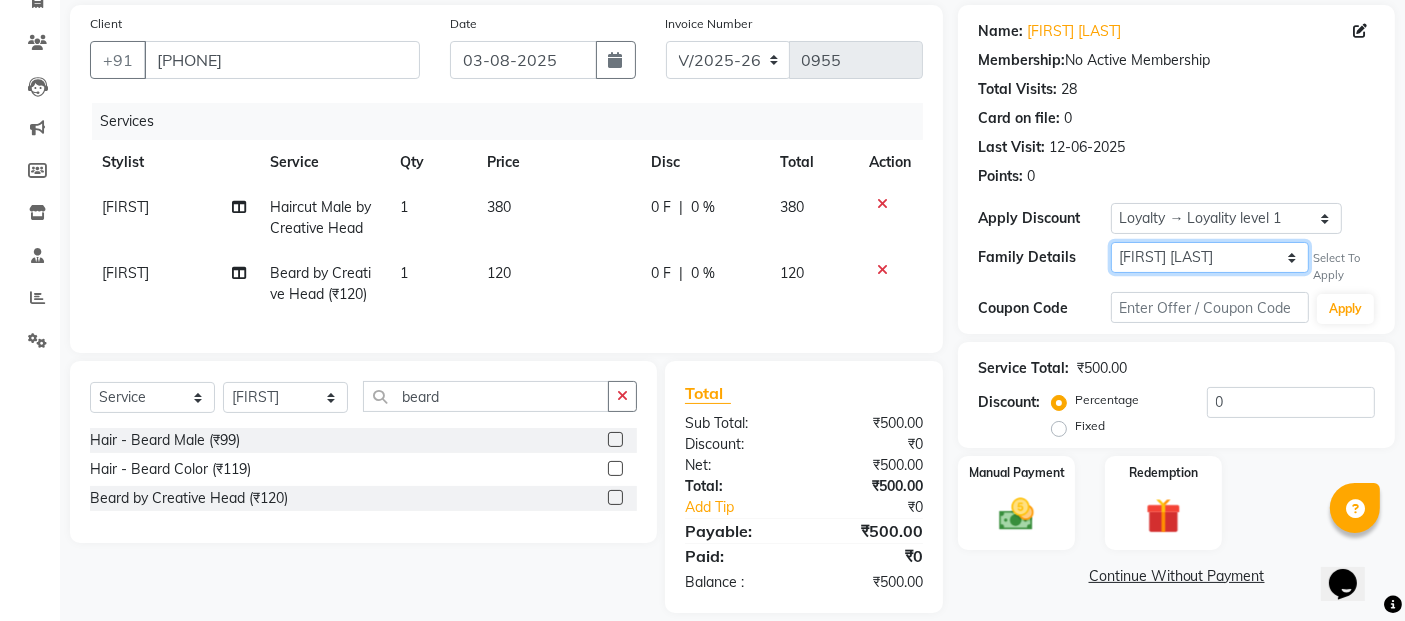 click on "[FIRST] [LAST]" 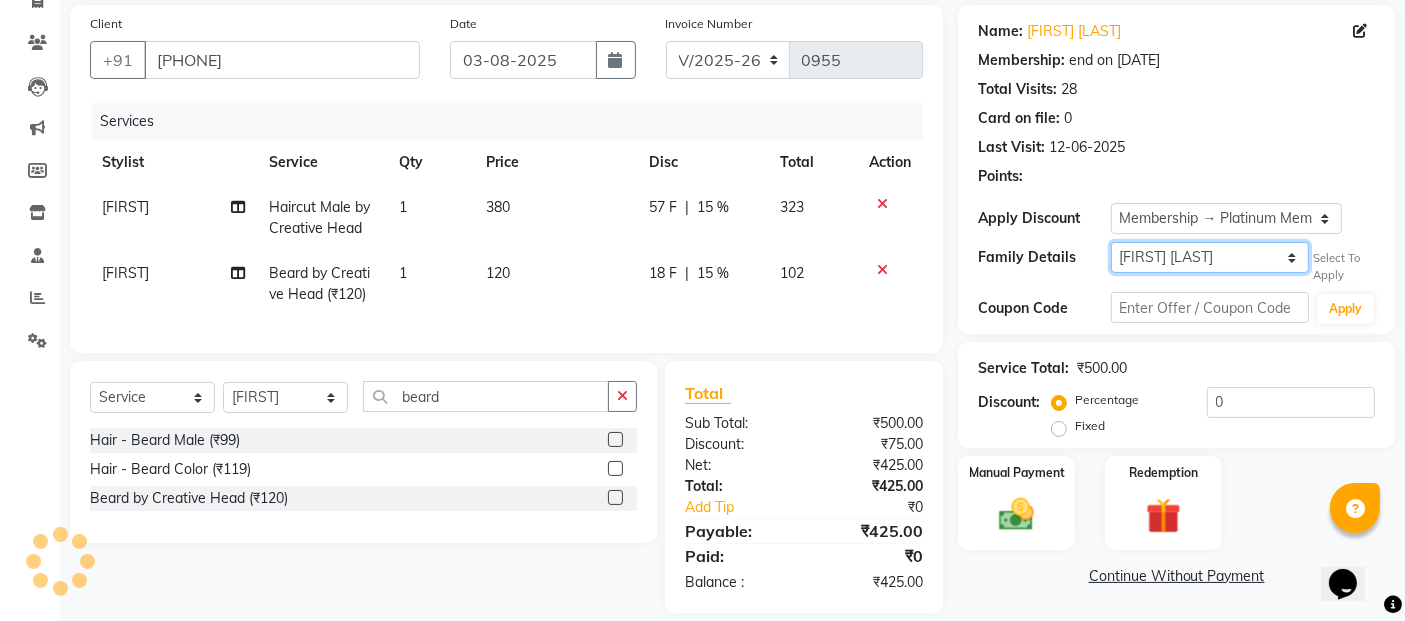 type on "15" 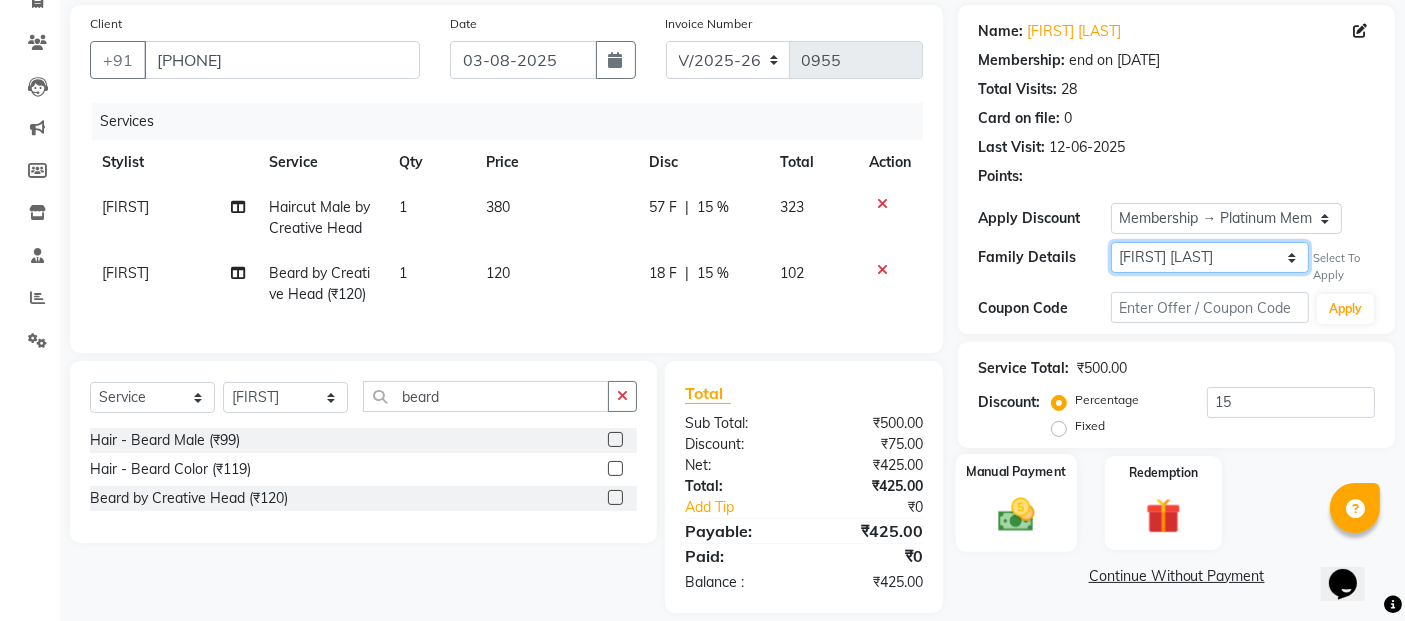 scroll, scrollTop: 182, scrollLeft: 0, axis: vertical 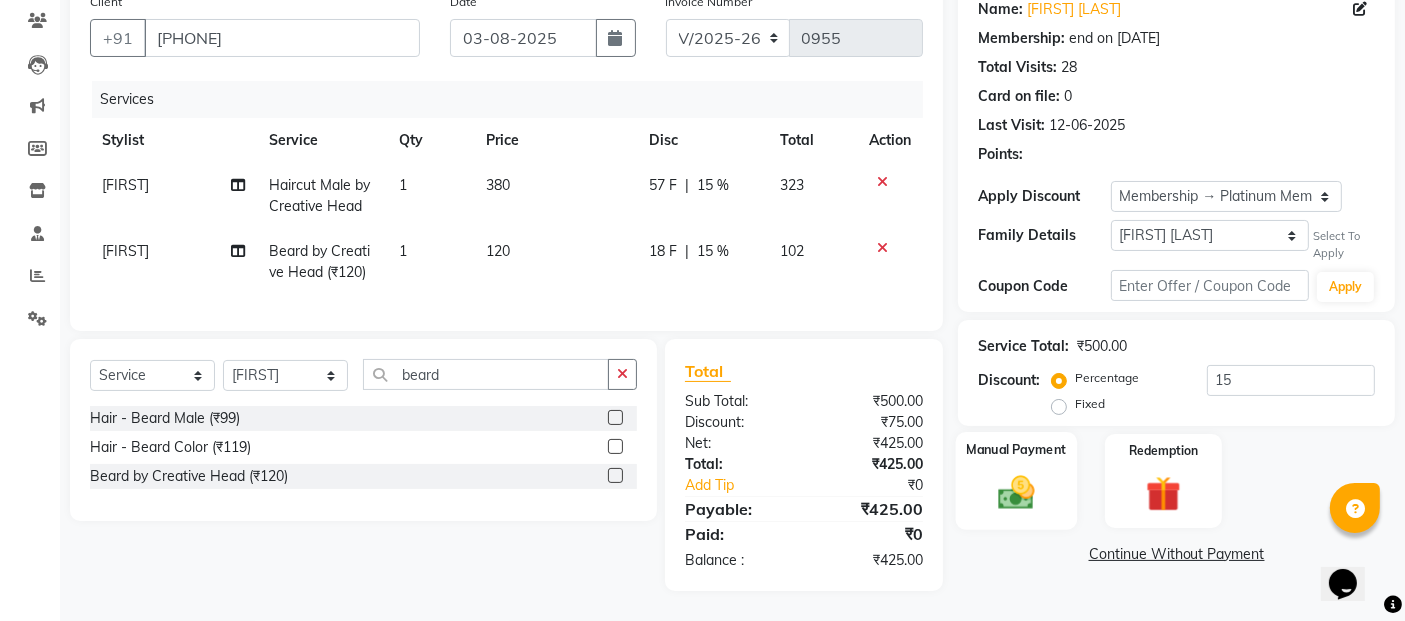 click 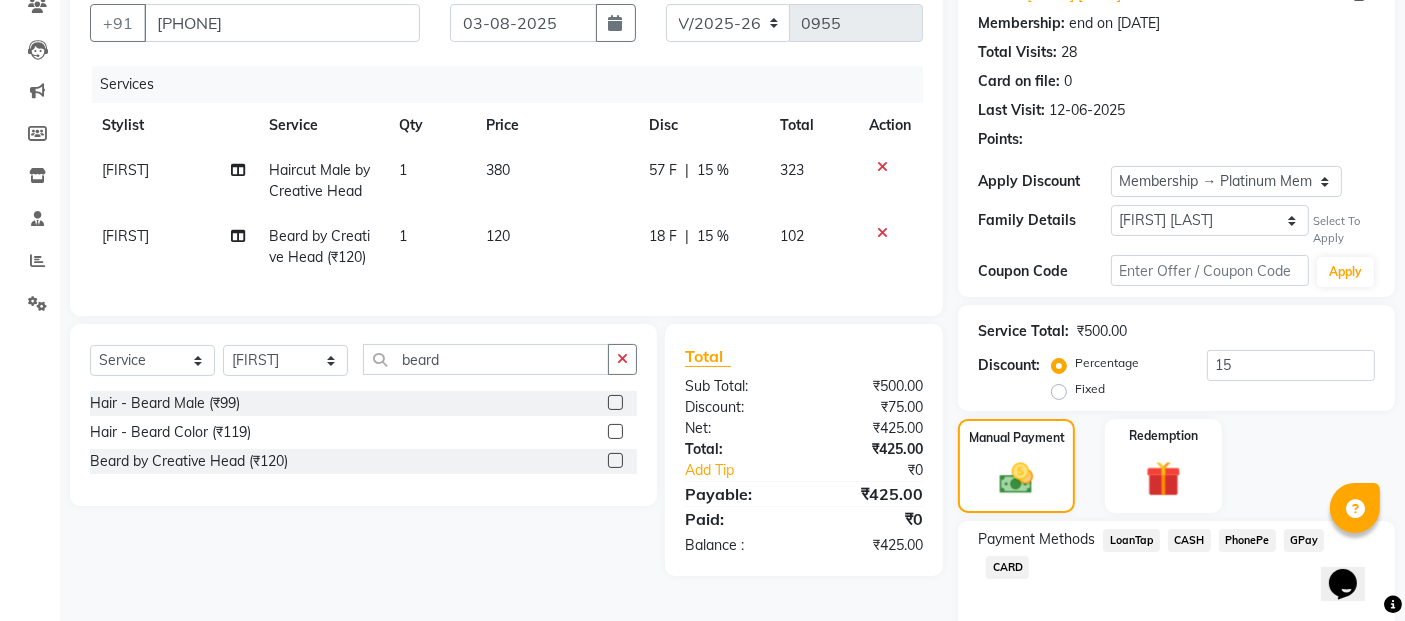click on "CASH" 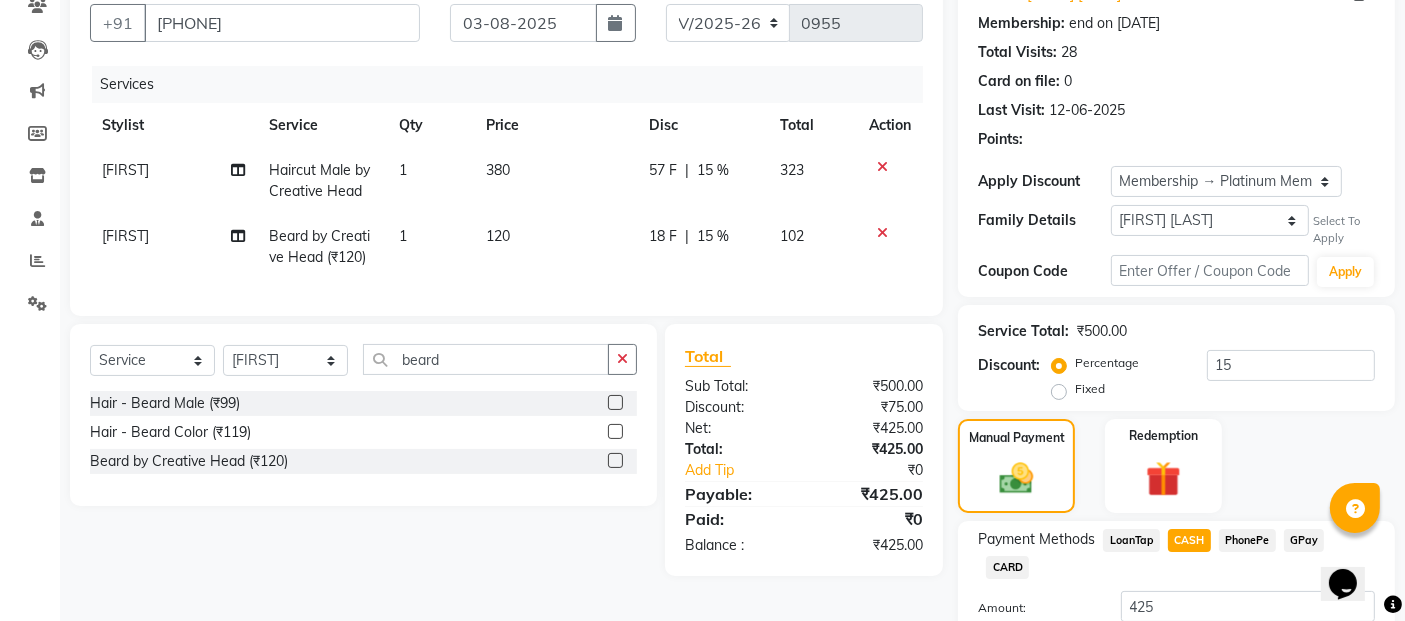 scroll, scrollTop: 301, scrollLeft: 0, axis: vertical 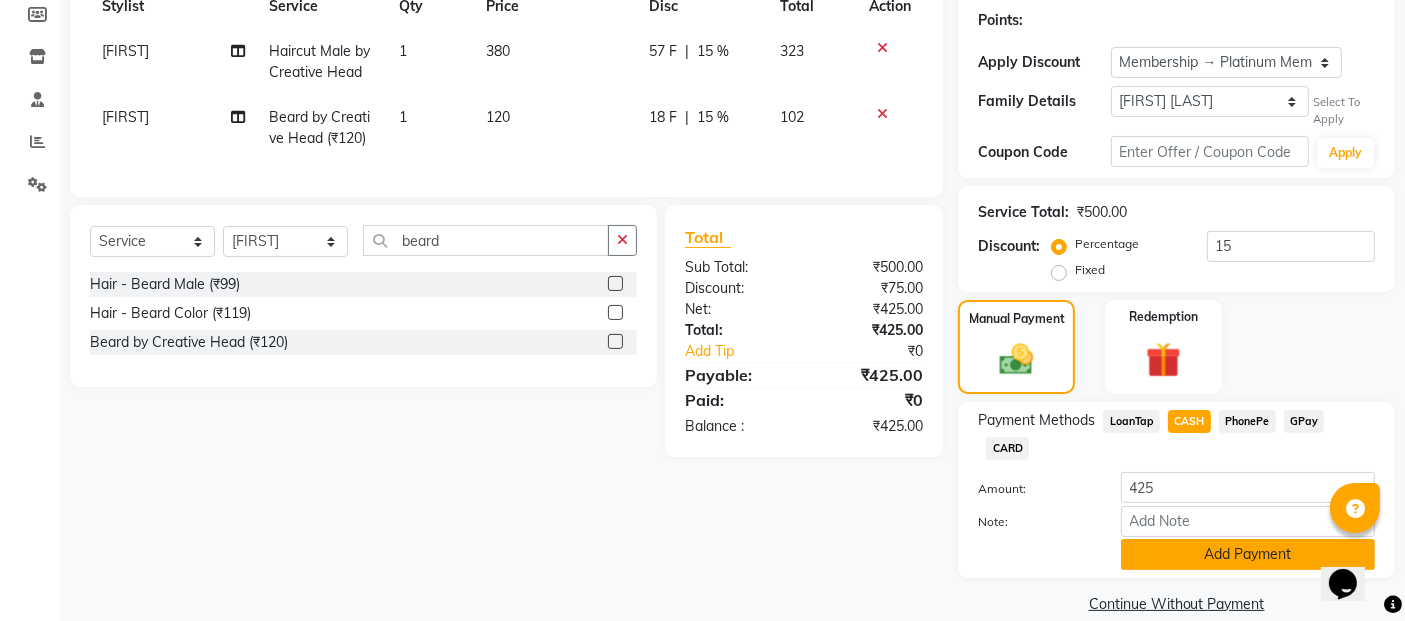 click on "Add Payment" 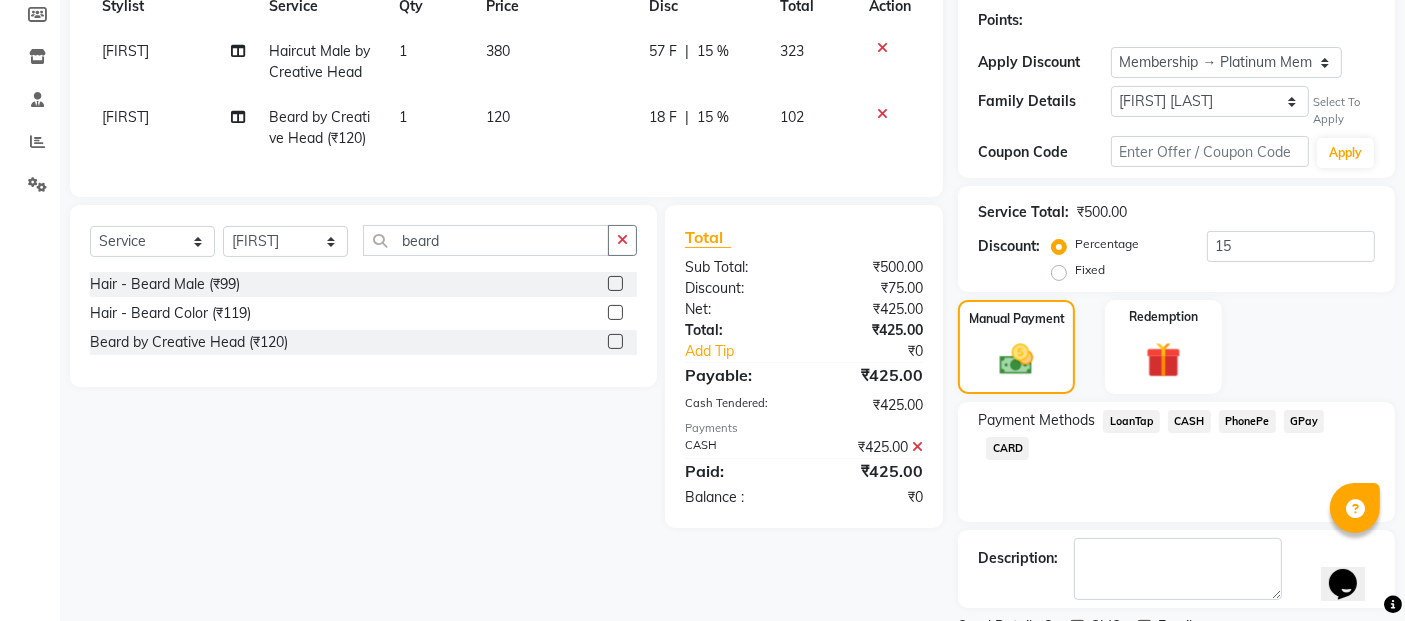 scroll, scrollTop: 384, scrollLeft: 0, axis: vertical 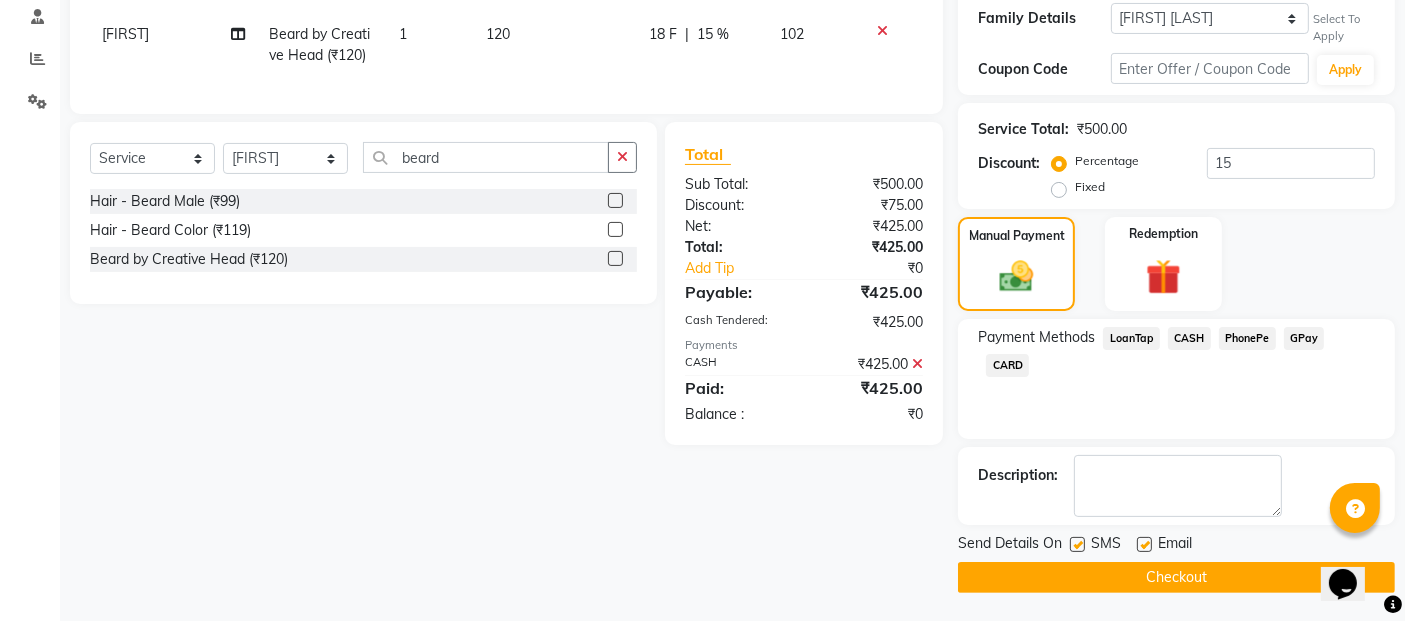 click on "Checkout" 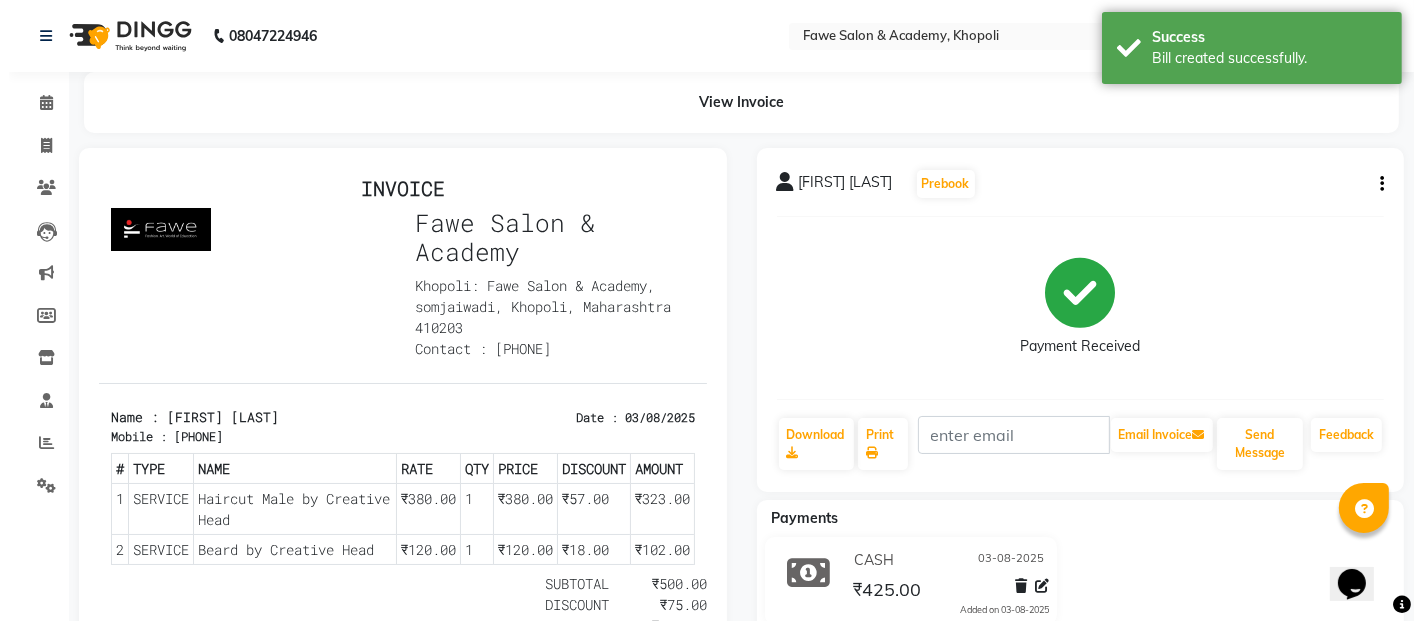scroll, scrollTop: 0, scrollLeft: 0, axis: both 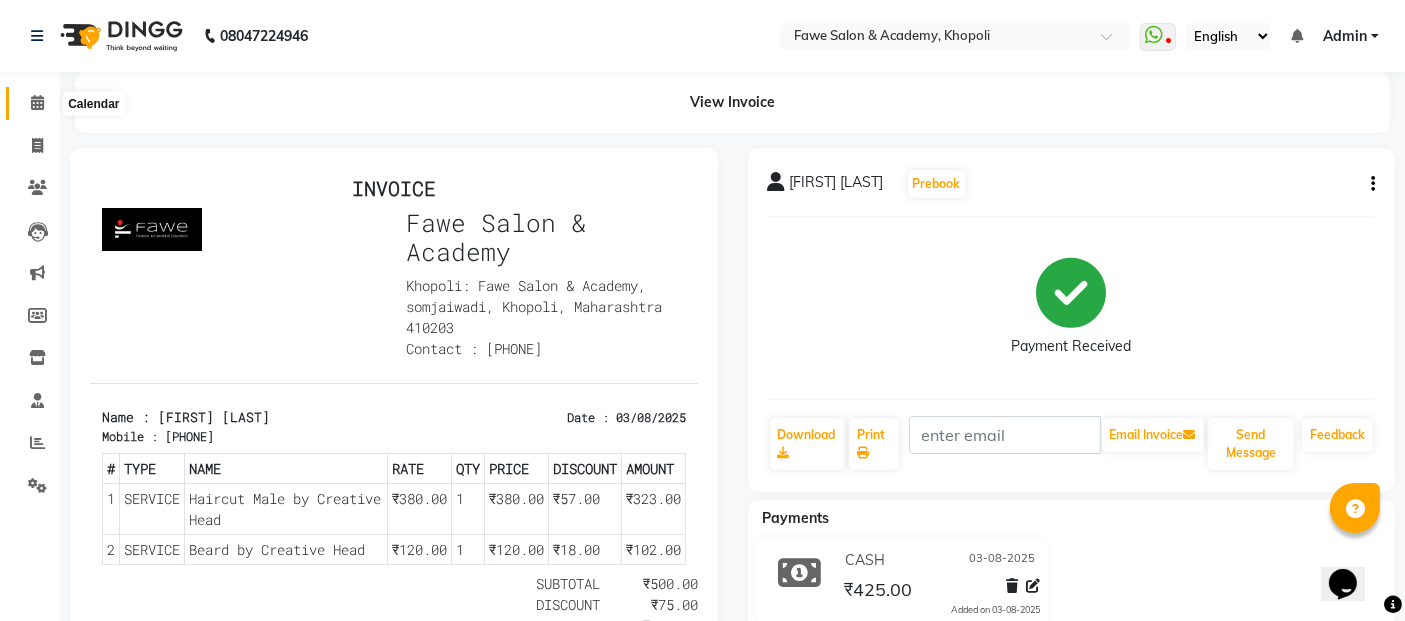 click 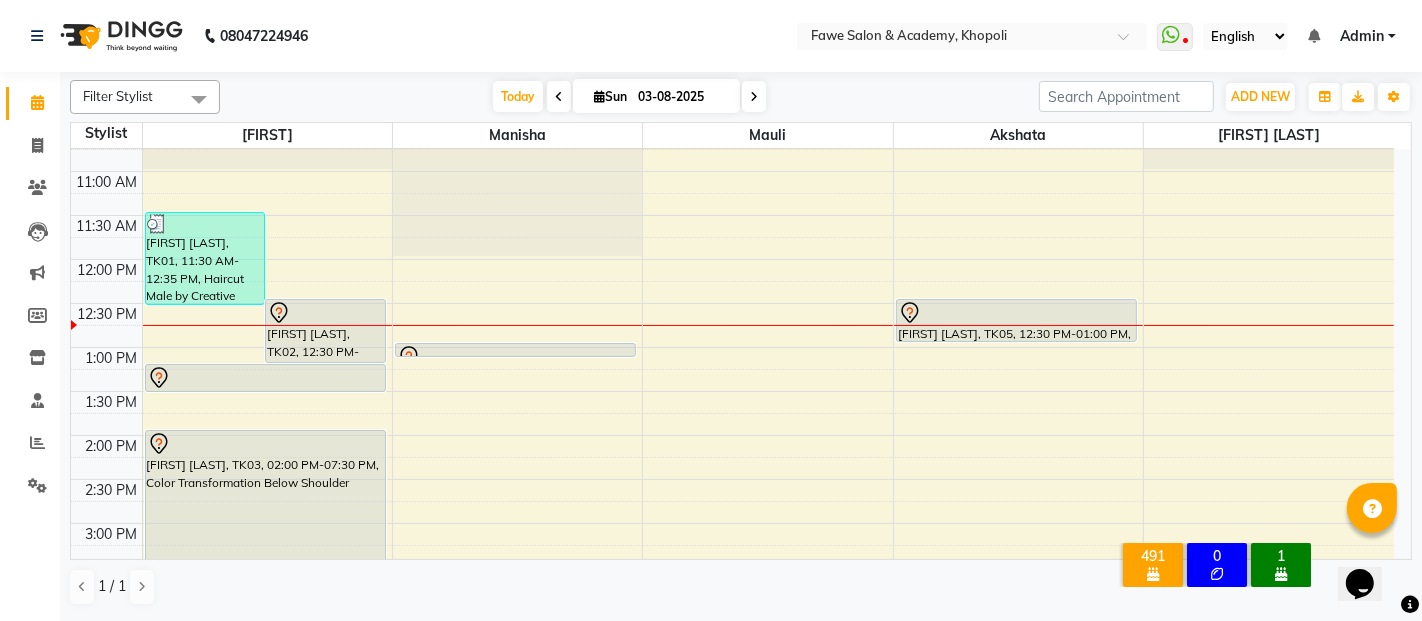 scroll, scrollTop: 259, scrollLeft: 0, axis: vertical 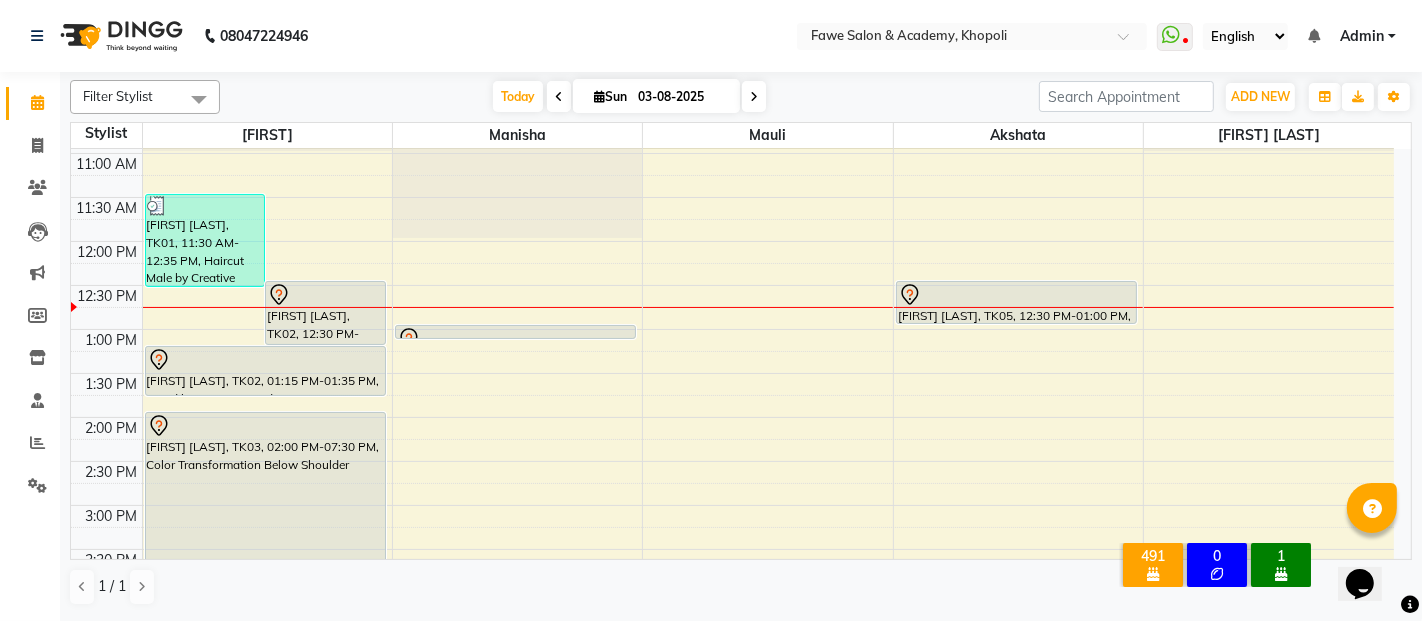 drag, startPoint x: 280, startPoint y: 369, endPoint x: 277, endPoint y: 393, distance: 24.186773 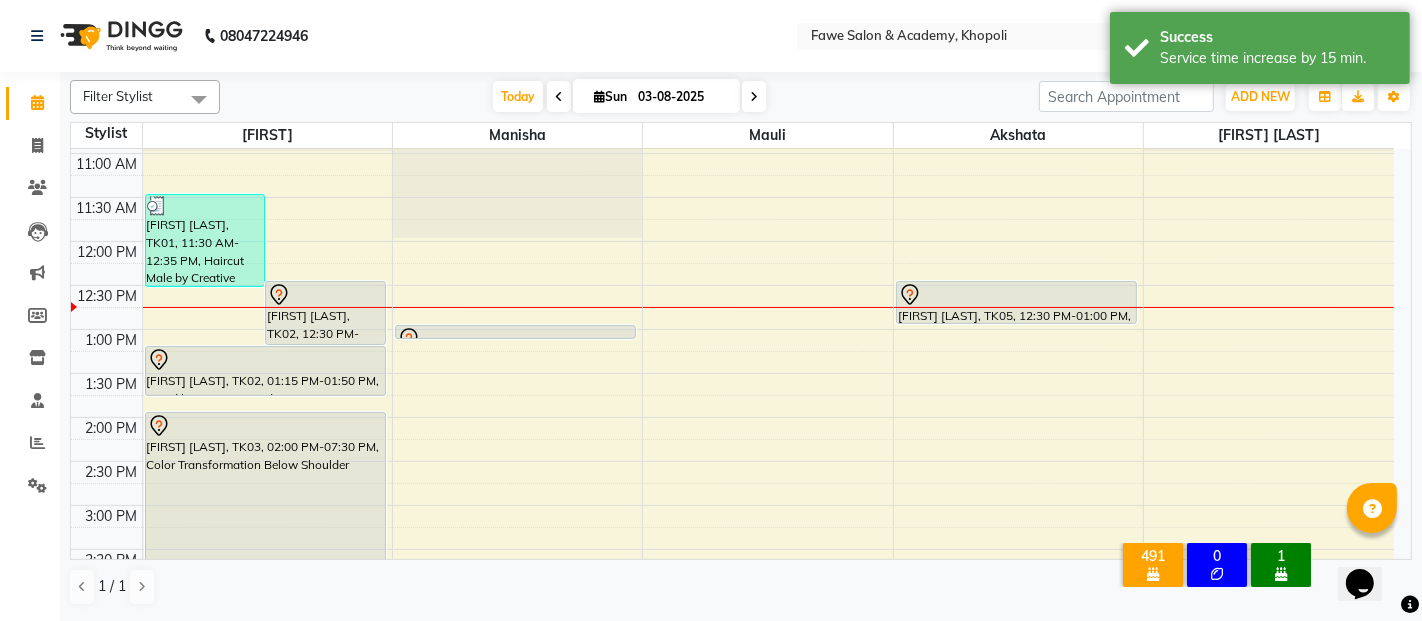 click on "Filter Stylist Select All [FIRST] [LAST] [FIRST] [LAST] [FIRST] [LAST] [FIRST] [LAST] Today  Sun 03-08-2025 Toggle Dropdown Add Appointment Add Invoice Add Expense Add Attendance Add Client Add Transaction Toggle Dropdown Add Appointment Add Invoice Add Expense Add Attendance Add Client ADD NEW Toggle Dropdown Add Appointment Add Invoice Add Expense Add Attendance Add Client Add Transaction Filter Stylist Select All [FIRST] [LAST] [FIRST] [LAST] [FIRST] [LAST] [FIRST] [LAST] Group By  Staff View   Room View  View as Vertical  Vertical - Week View  Horizontal  Horizontal - Week View  List  Toggle Dropdown Calendar Settings Manage Tags   Arrange Stylists   Reset Stylists  Full Screen  Show Available Stylist  Appointment Form Zoom 100% Staff/Room Display Count 5" at bounding box center [741, 97] 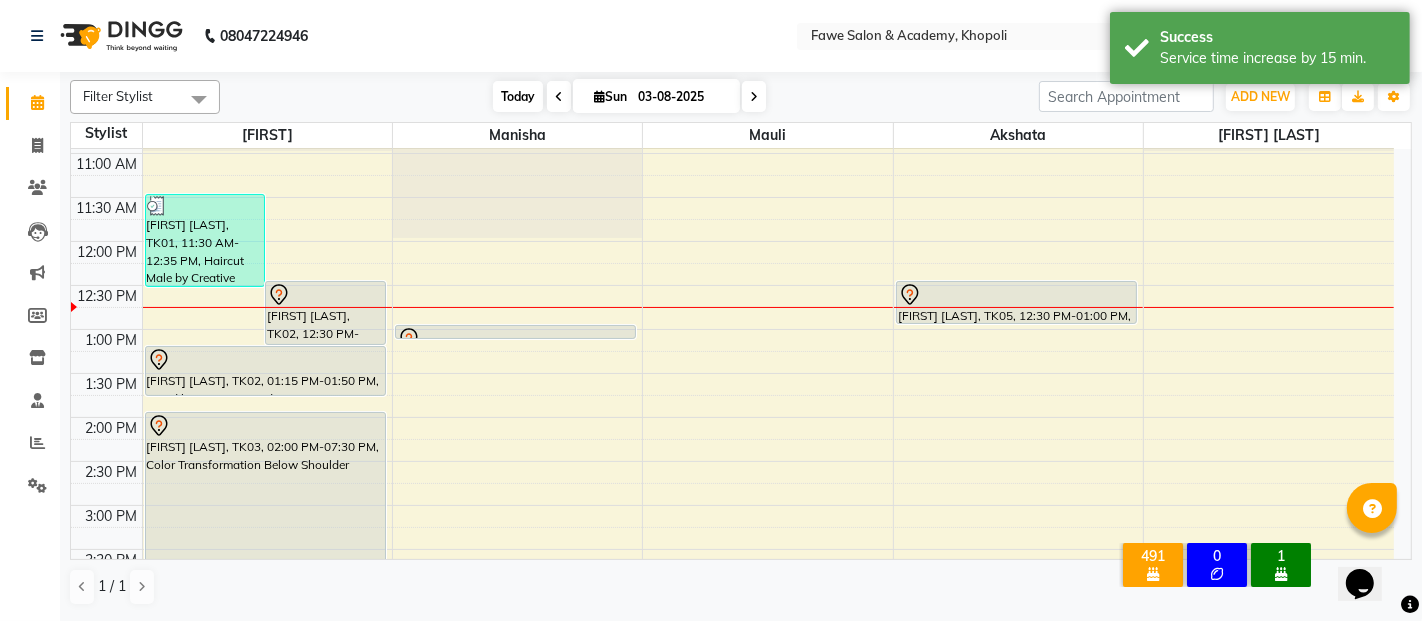 click on "Today" at bounding box center [518, 96] 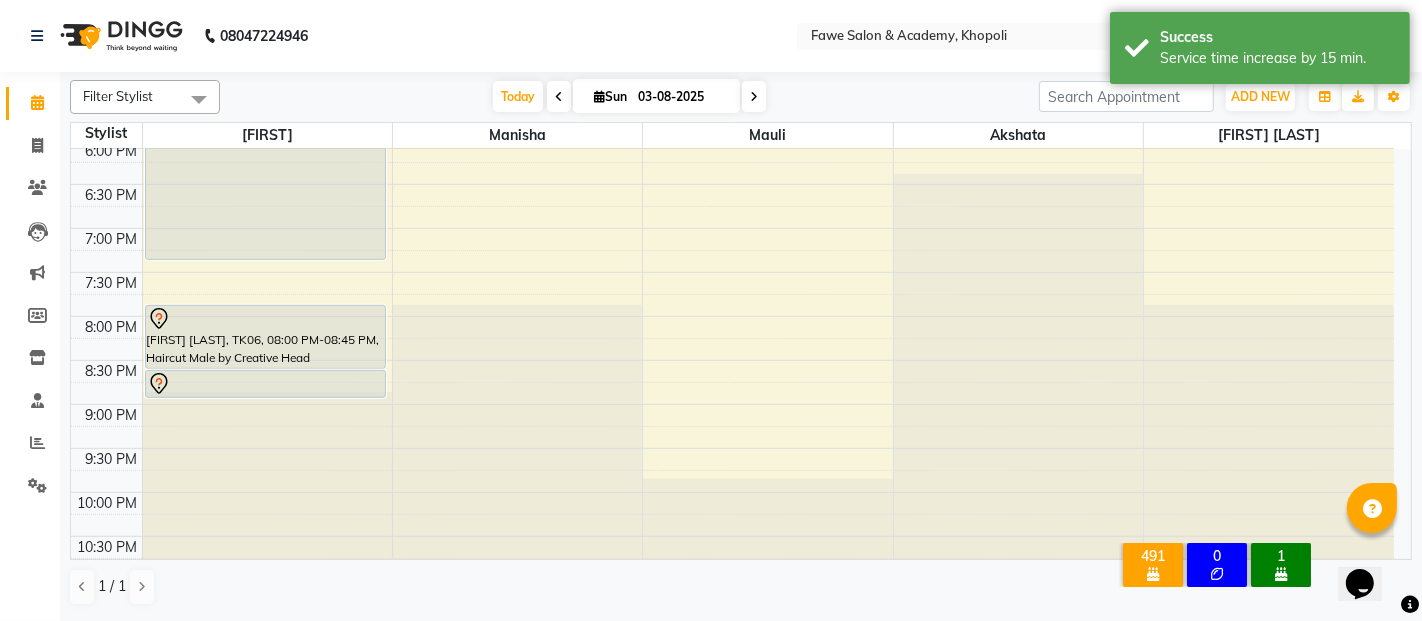 scroll, scrollTop: 893, scrollLeft: 0, axis: vertical 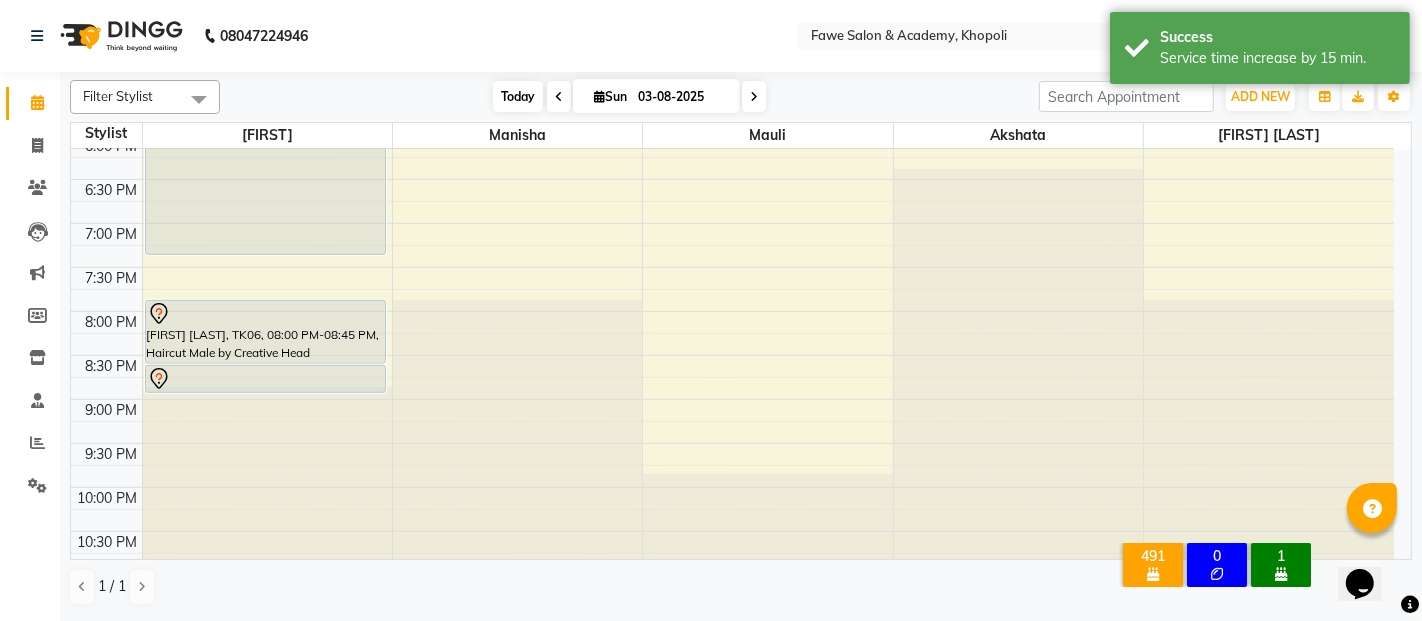 click on "Today" at bounding box center (518, 96) 